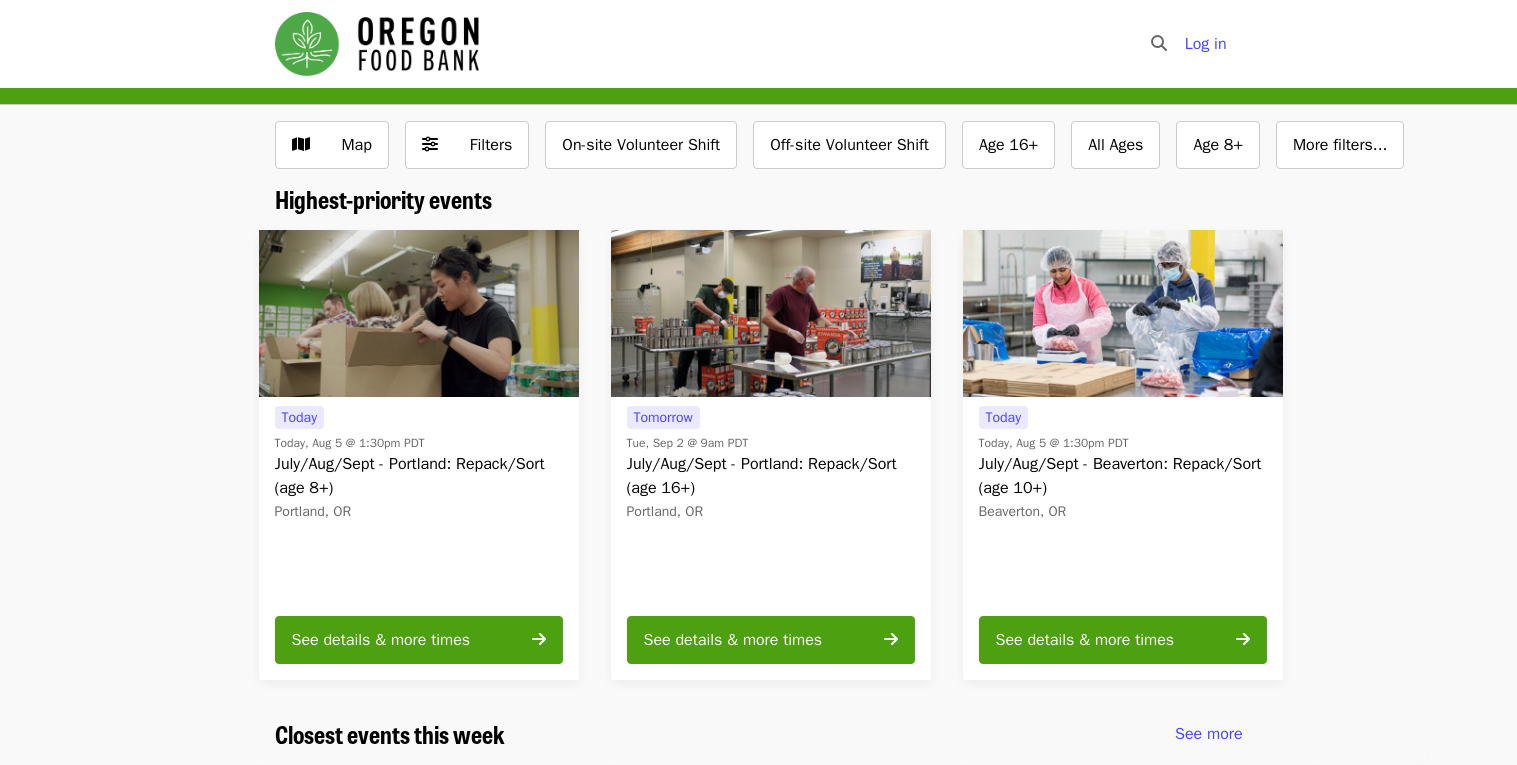 scroll, scrollTop: 0, scrollLeft: 0, axis: both 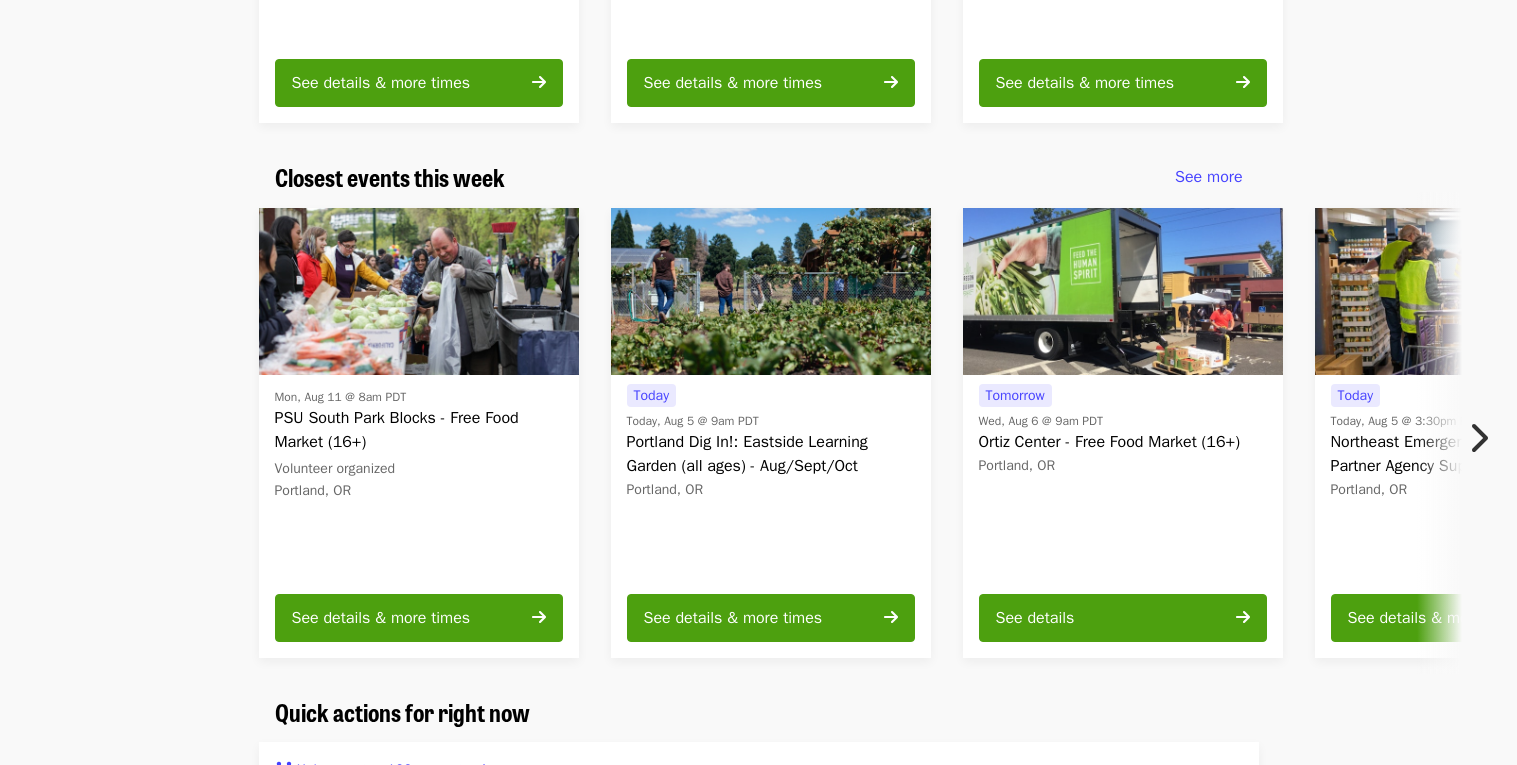 click at bounding box center (1478, 438) 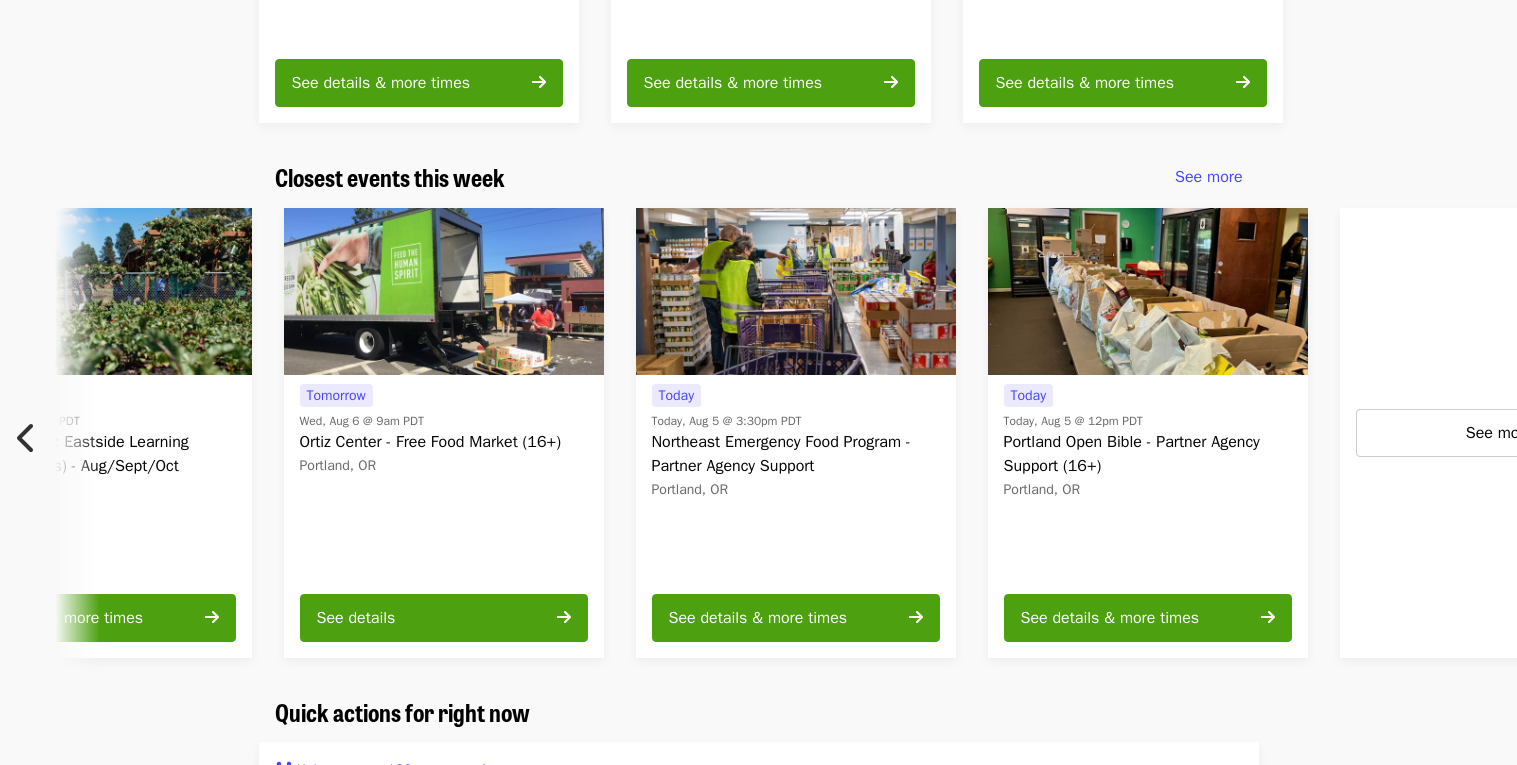 scroll, scrollTop: 0, scrollLeft: 1076, axis: horizontal 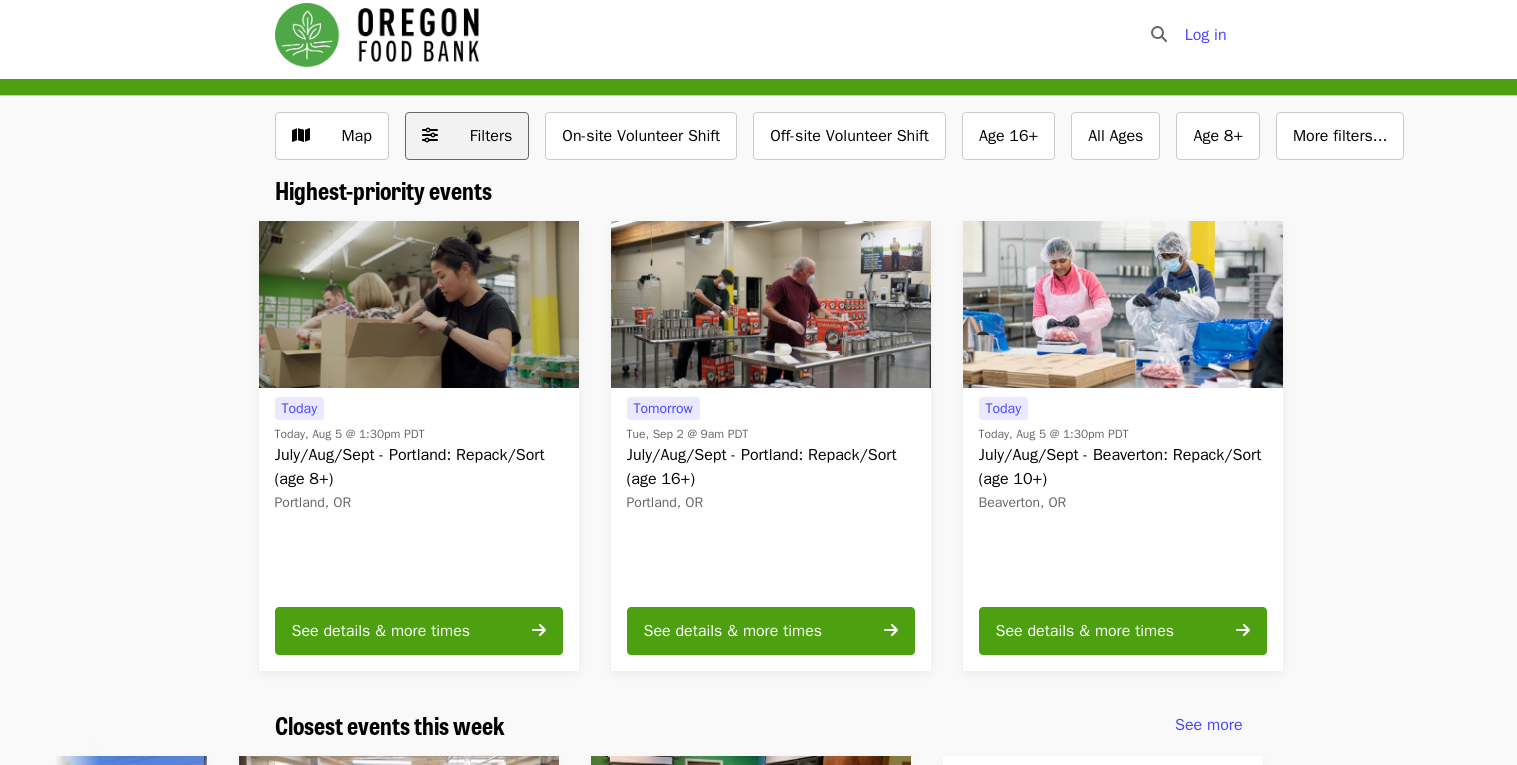 click on "Filters" at bounding box center (491, 136) 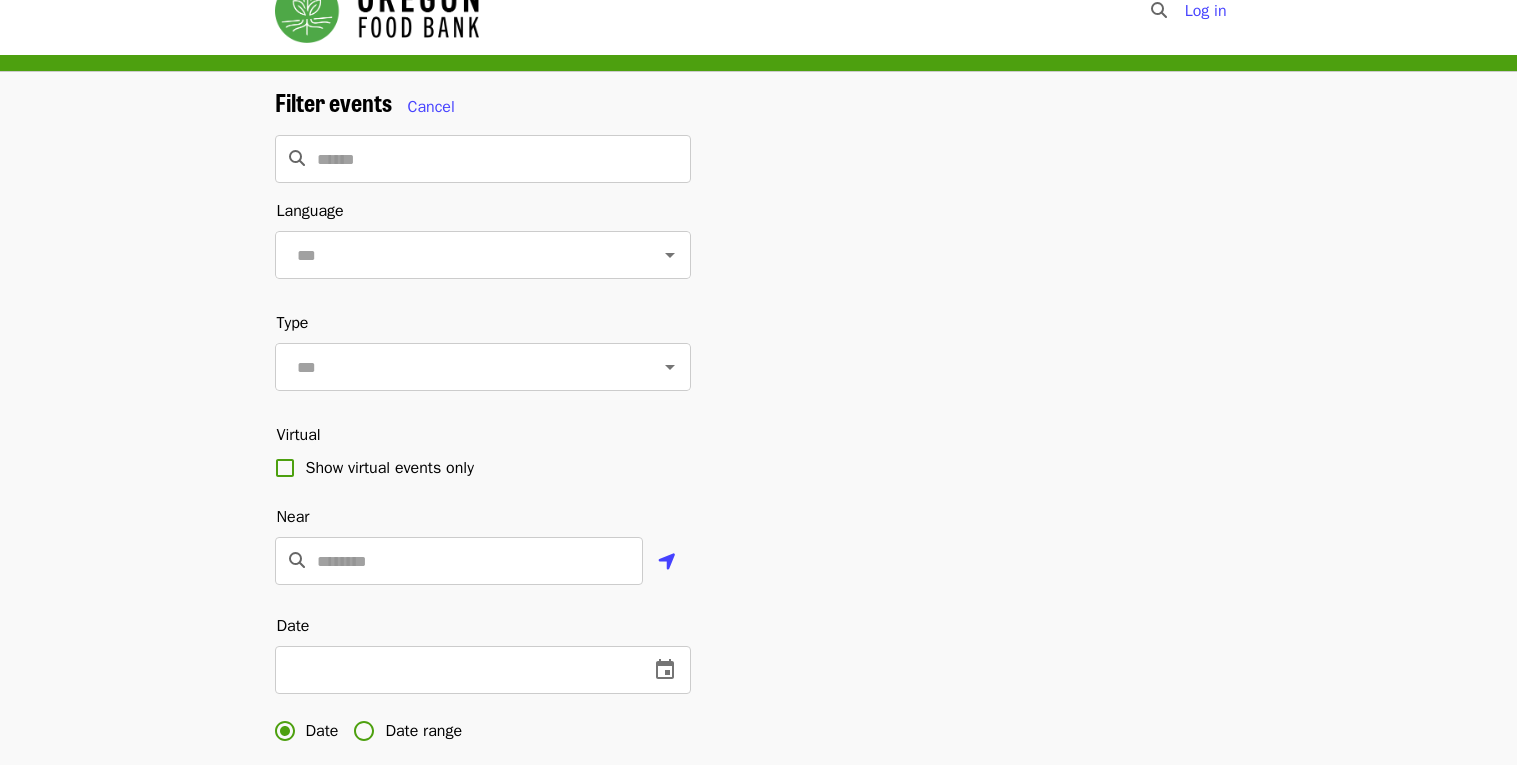scroll, scrollTop: 41, scrollLeft: 0, axis: vertical 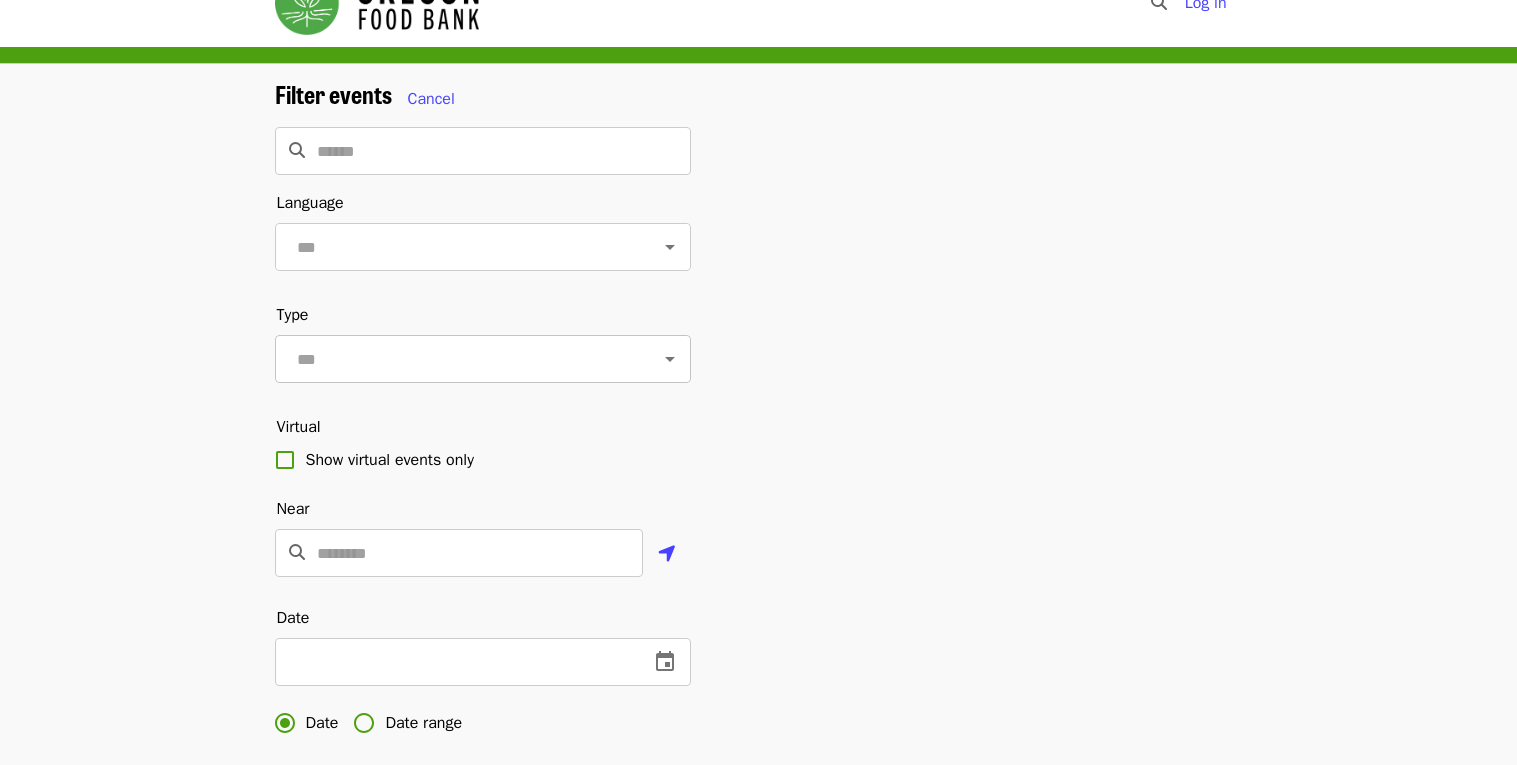 click 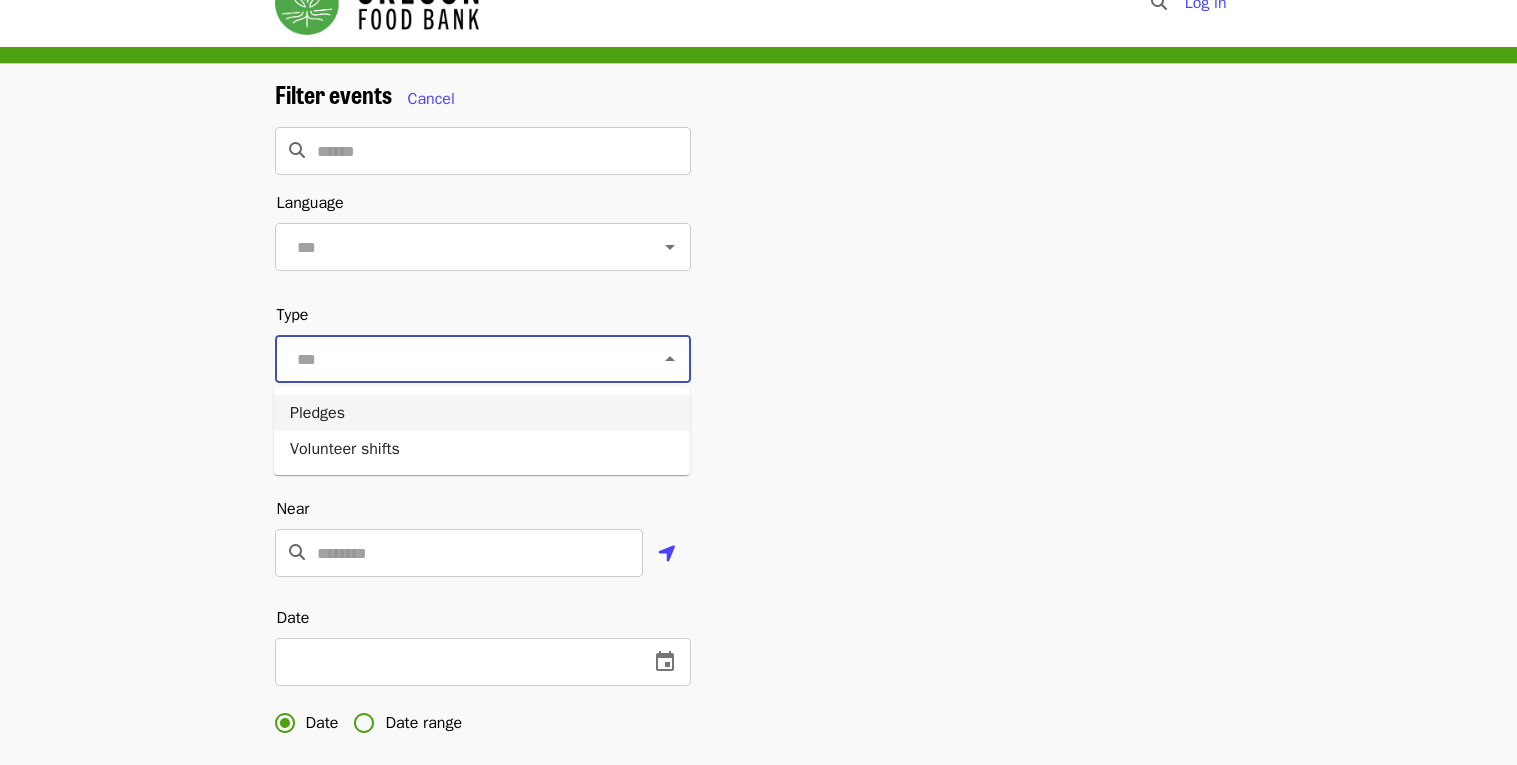 click on "Filter events Cancel ​ Language ​ Type ​ Virtual Show virtual events only Near ​ Date ​ Date Date range Tags ​ Accessibility level Show ADA accessible events only Accessibility features ​ Events that have all of your selected features appear in search results Apply filters Cancel" at bounding box center (759, 637) 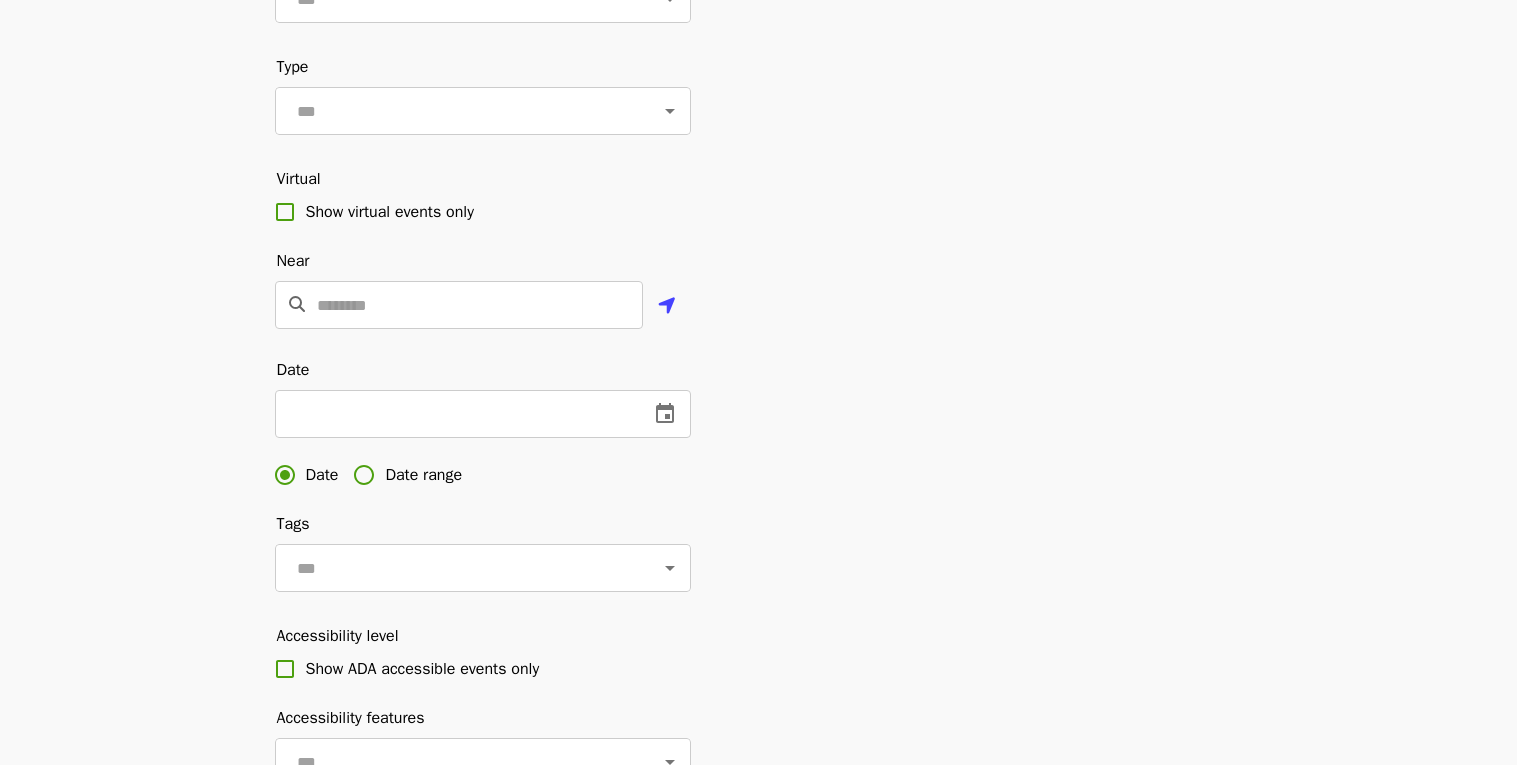 scroll, scrollTop: 292, scrollLeft: 0, axis: vertical 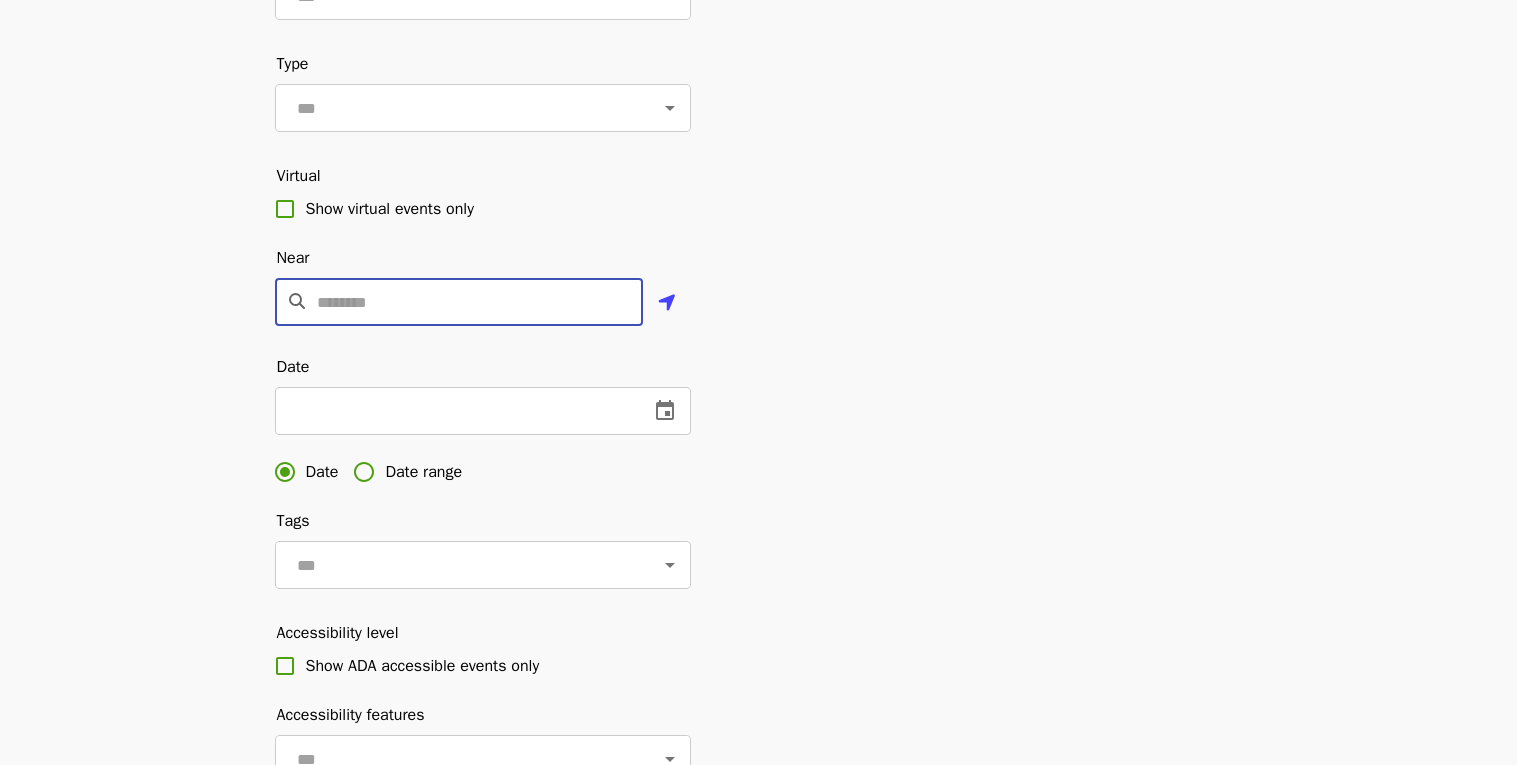click at bounding box center (480, 302) 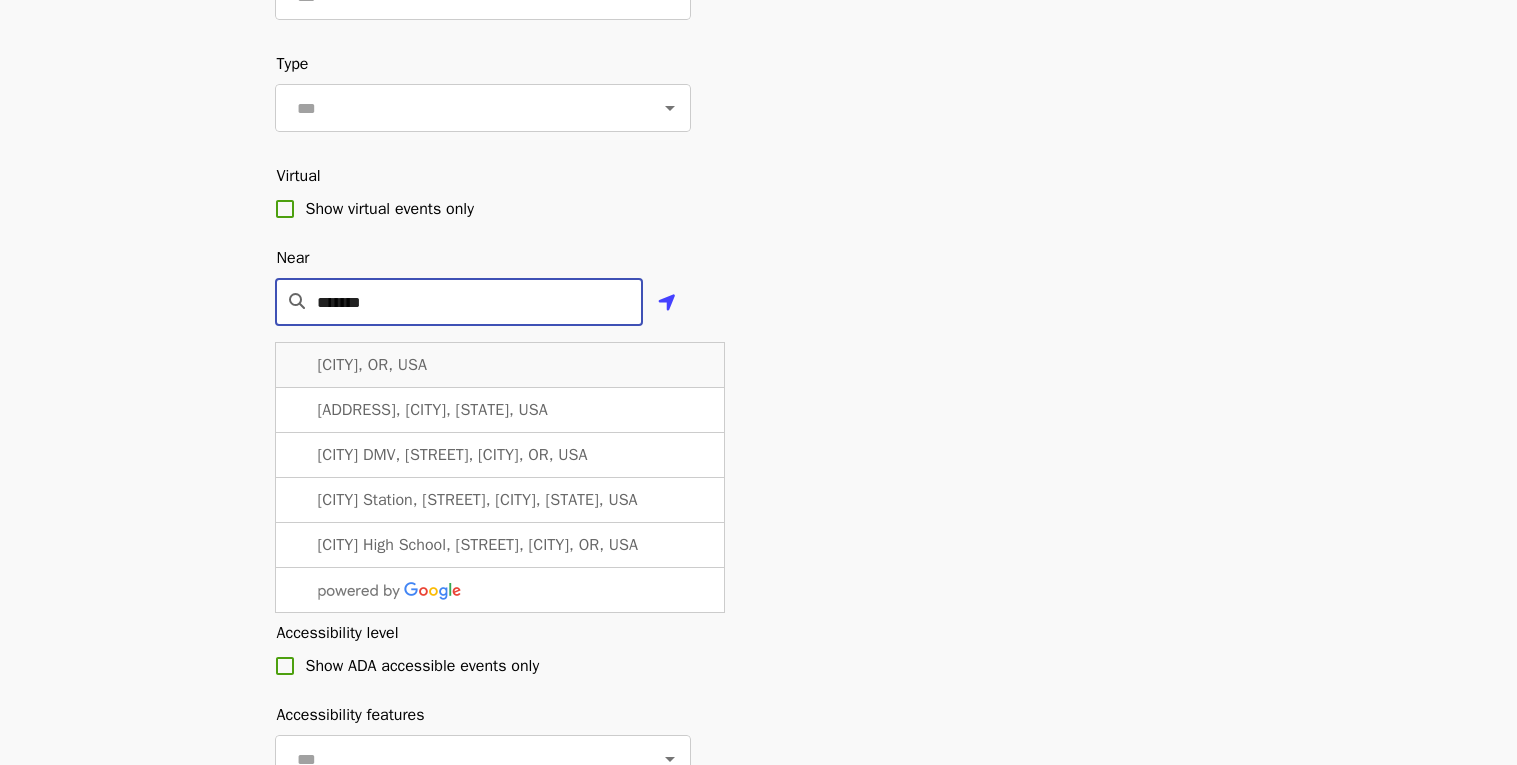 click on "[CITY], OR, USA" at bounding box center [500, 365] 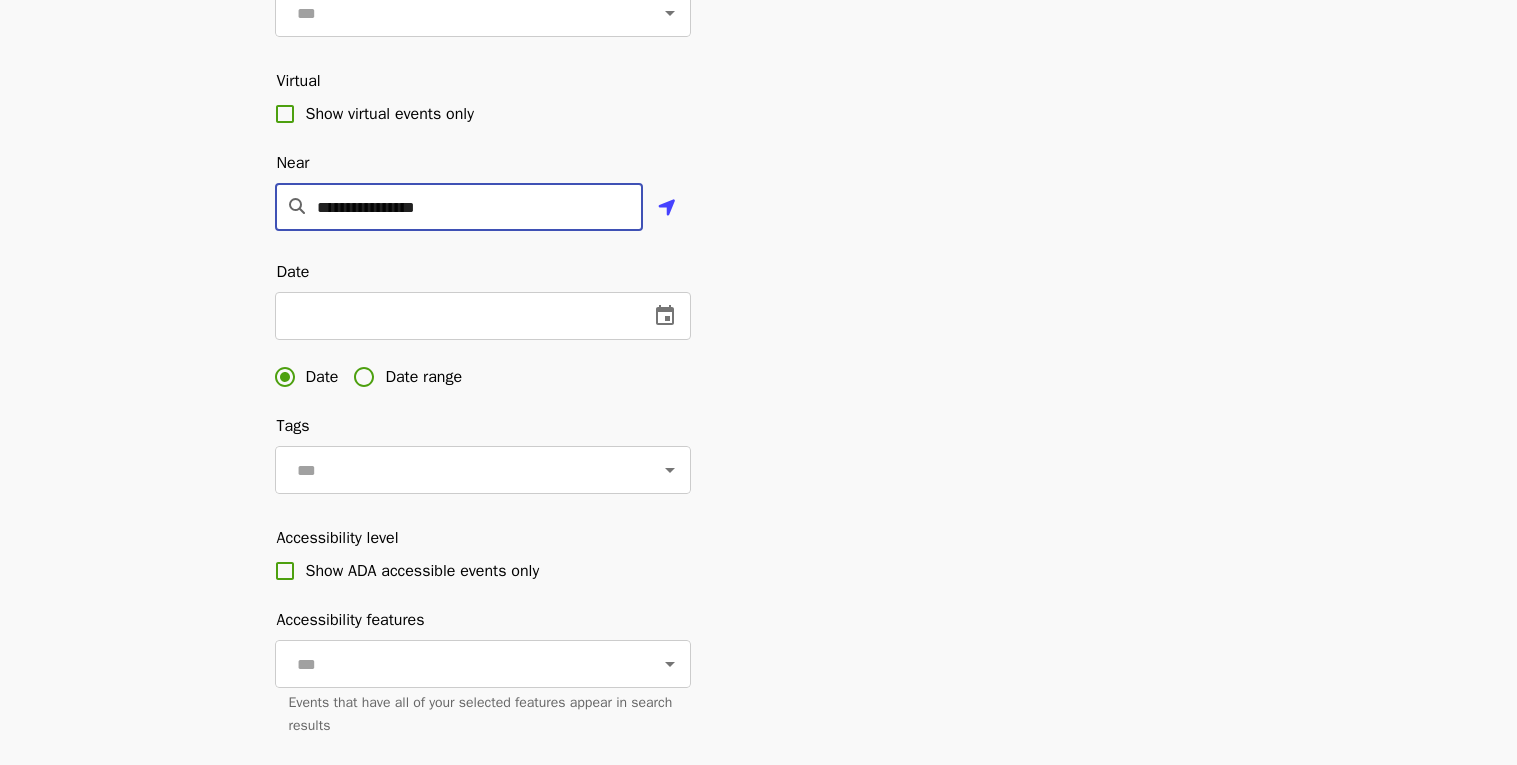 scroll, scrollTop: 392, scrollLeft: 0, axis: vertical 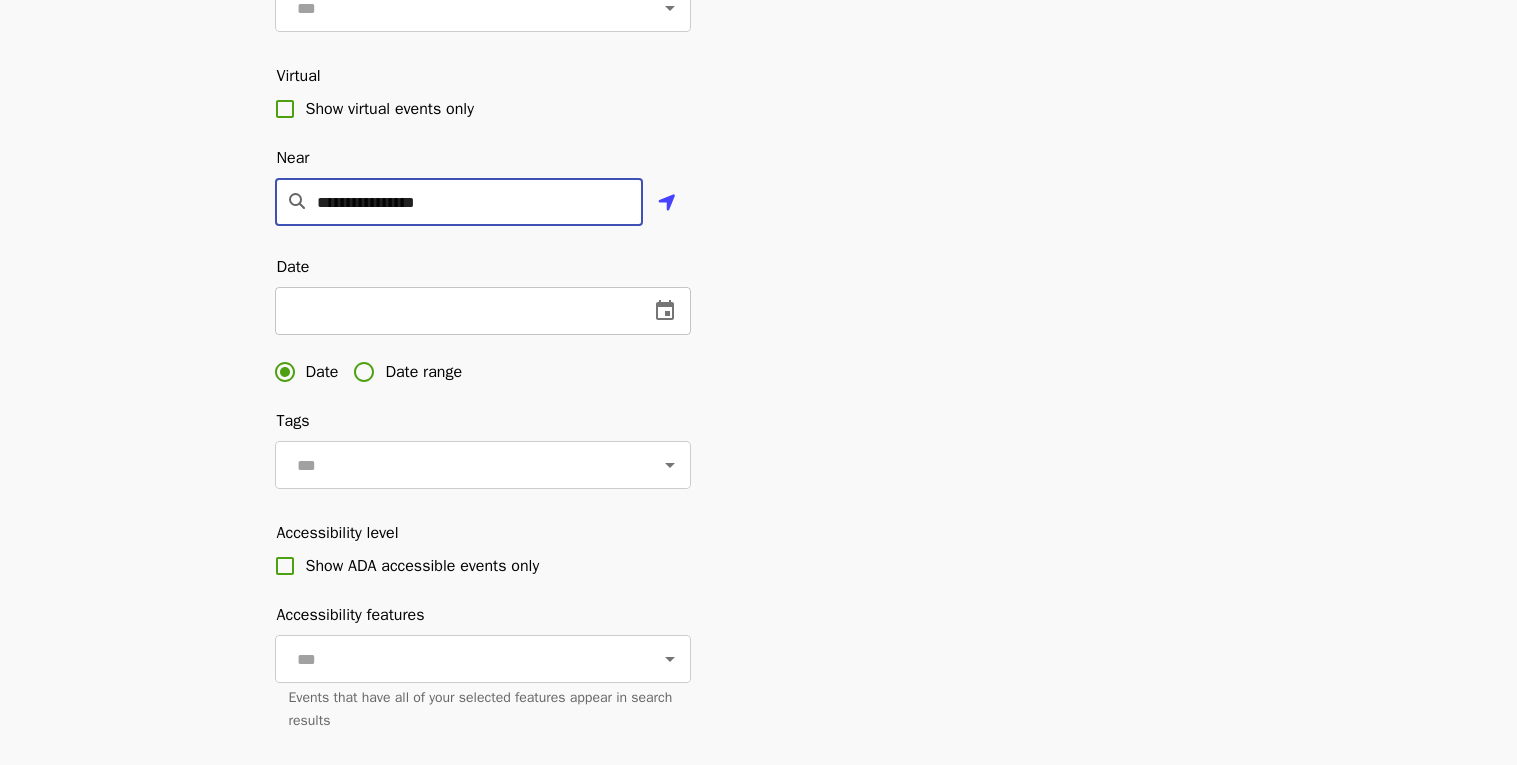 type on "**********" 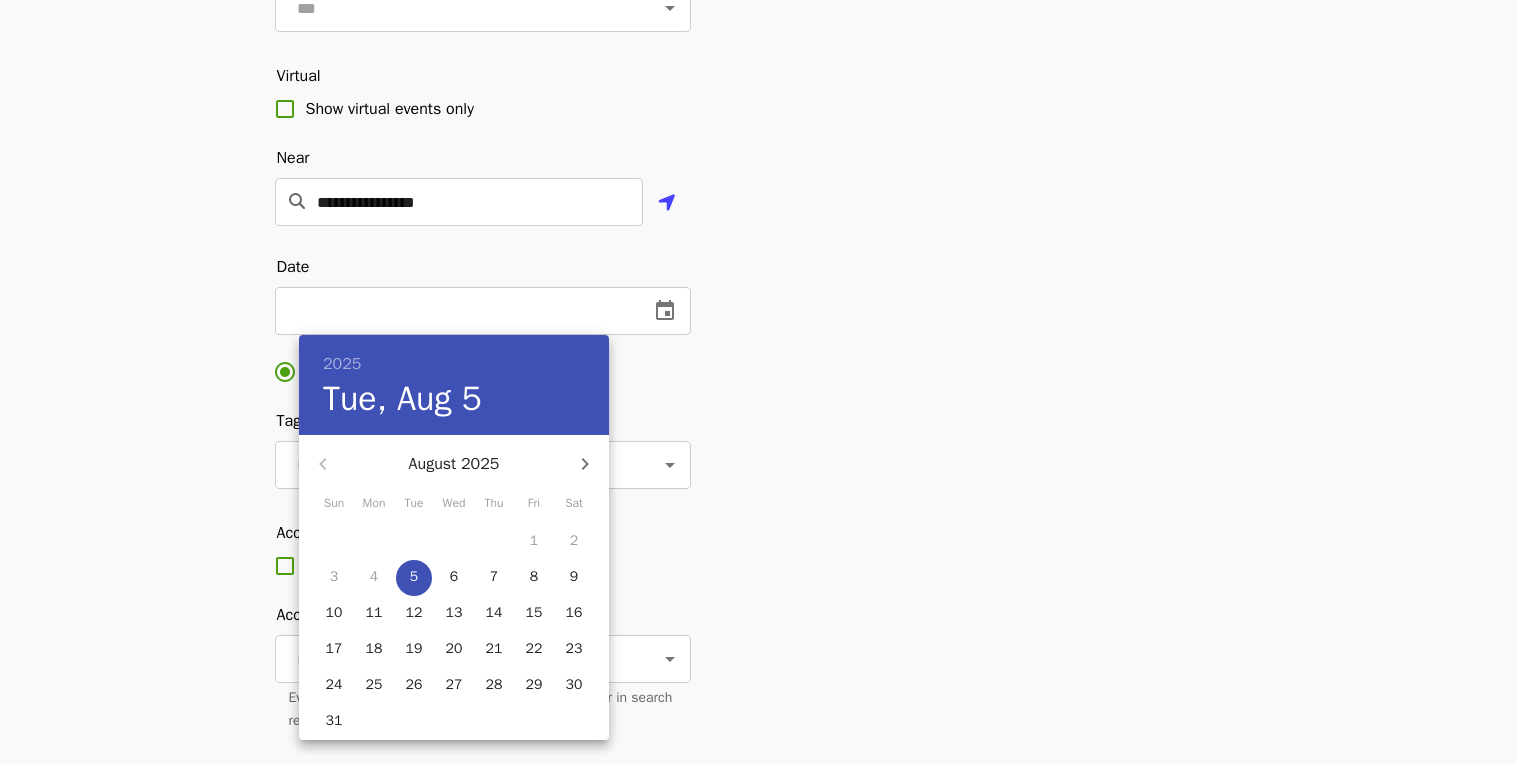 click at bounding box center (758, 382) 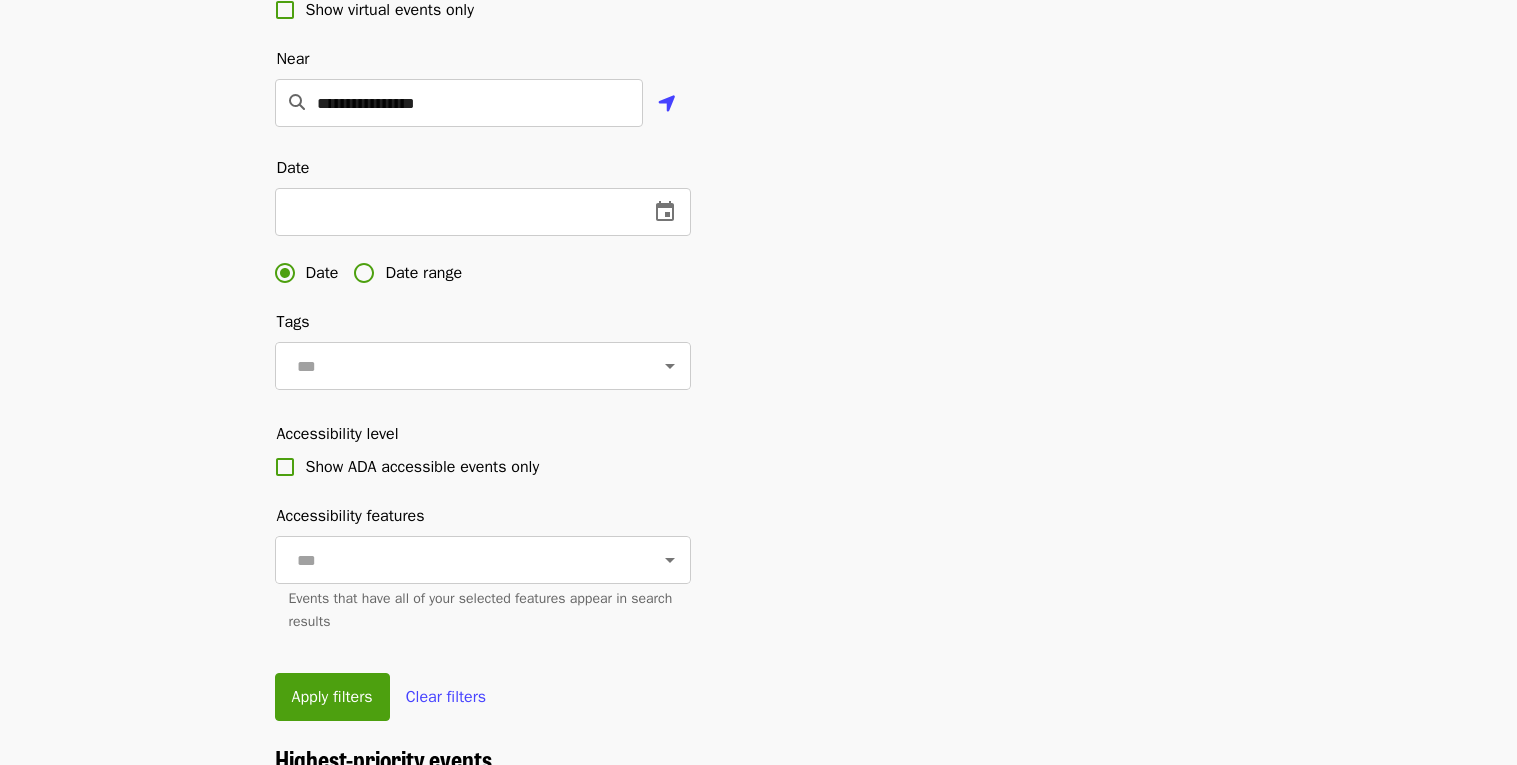 scroll, scrollTop: 495, scrollLeft: 0, axis: vertical 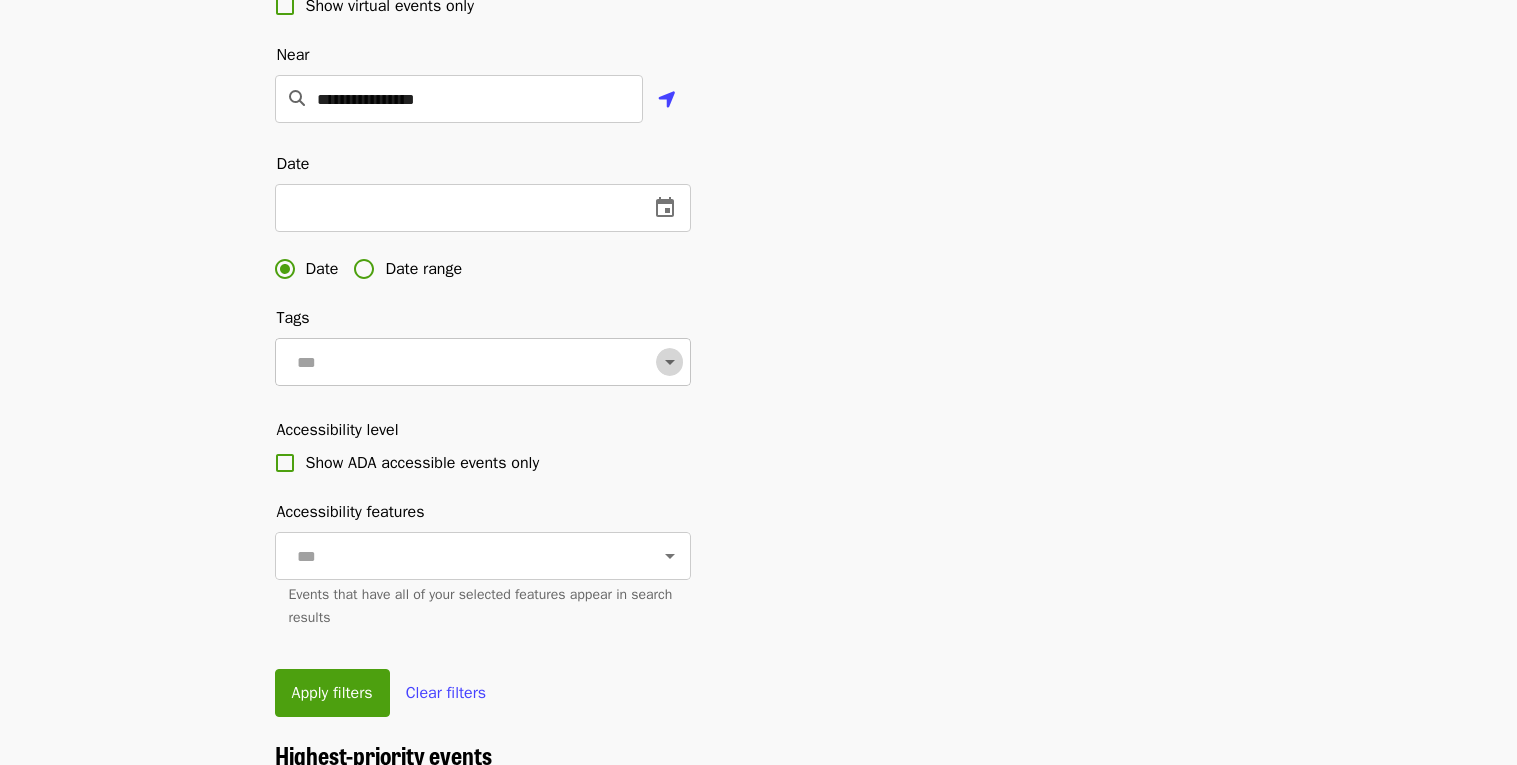 click 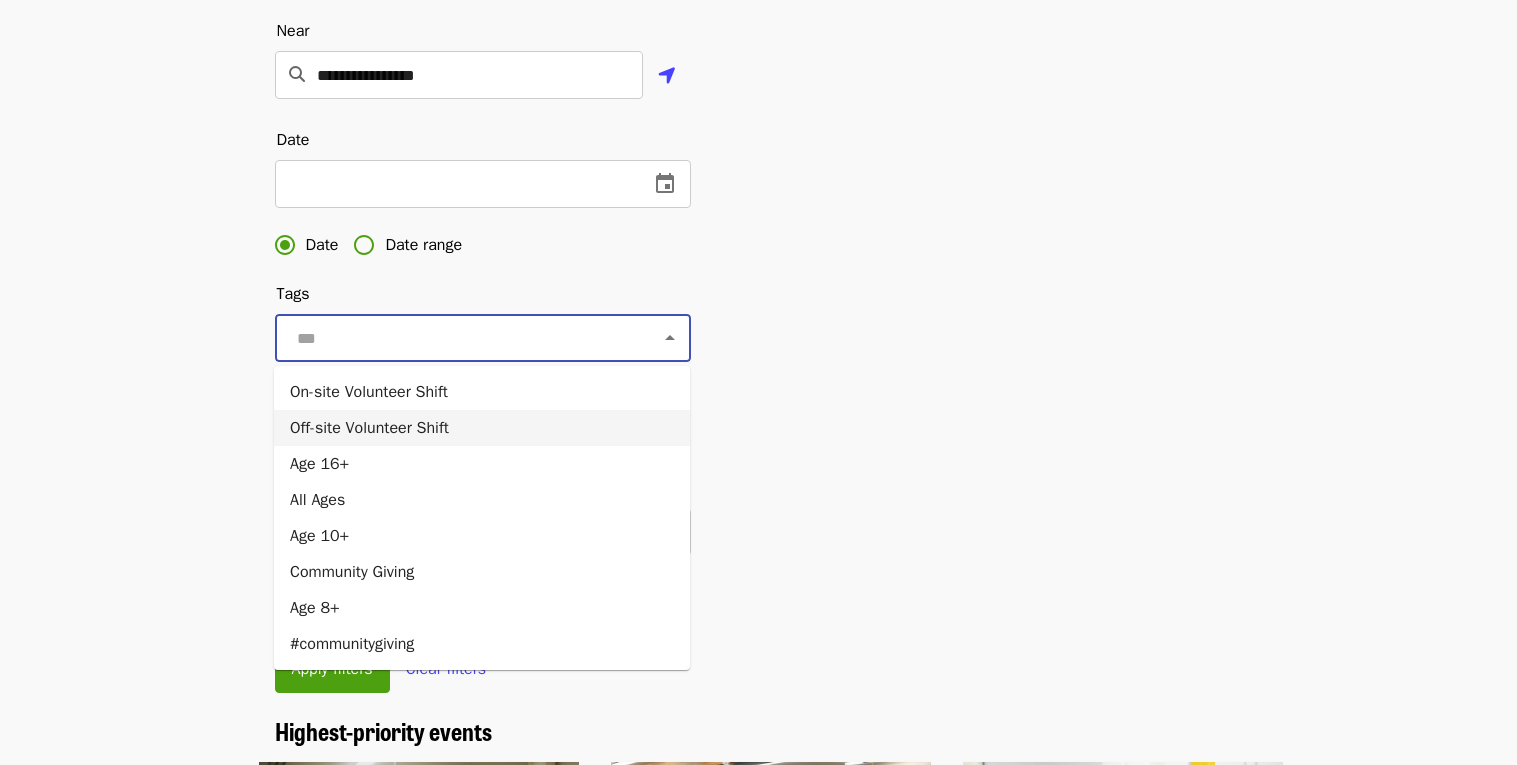 scroll, scrollTop: 527, scrollLeft: 0, axis: vertical 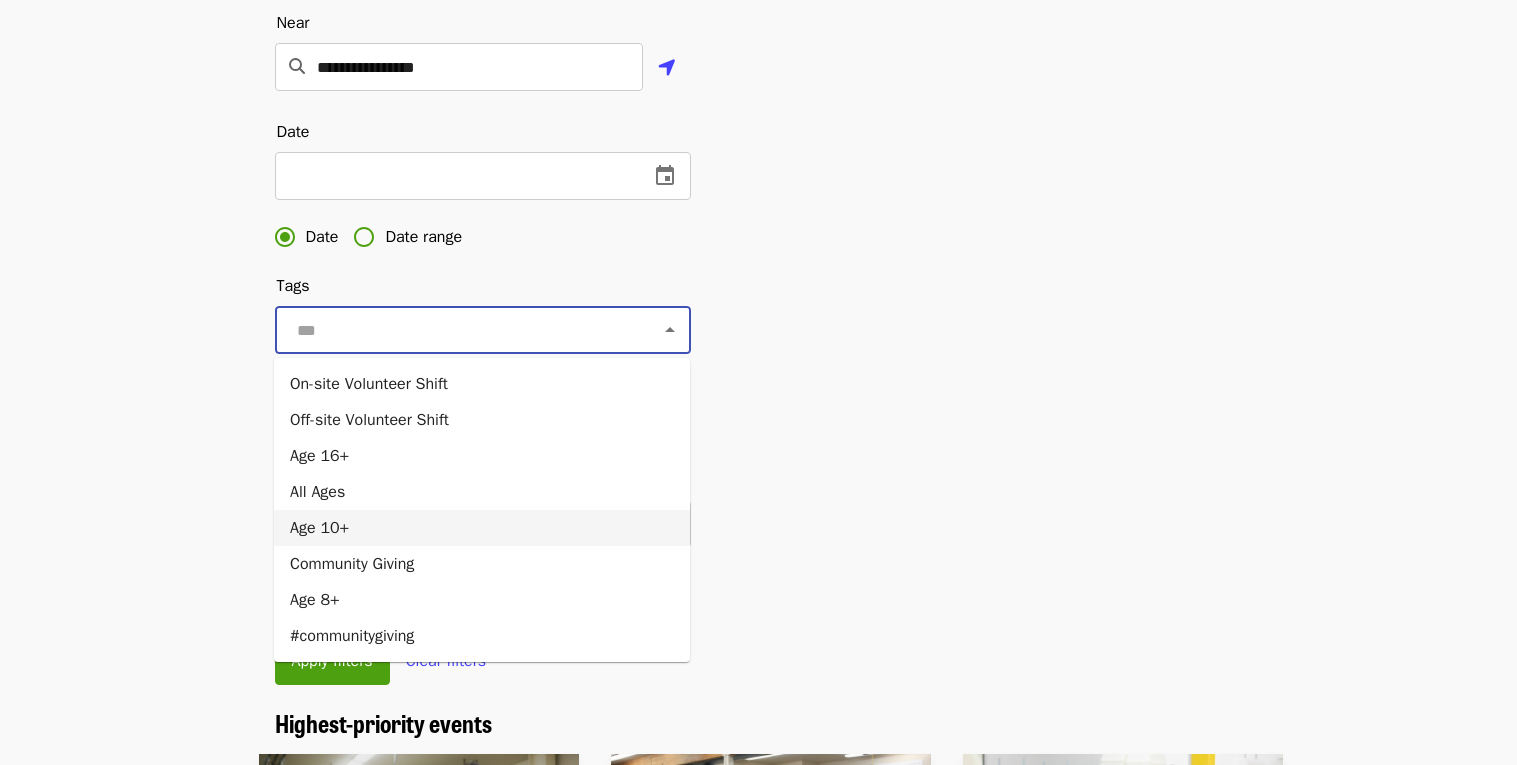 click on "Age 10+" at bounding box center [482, 528] 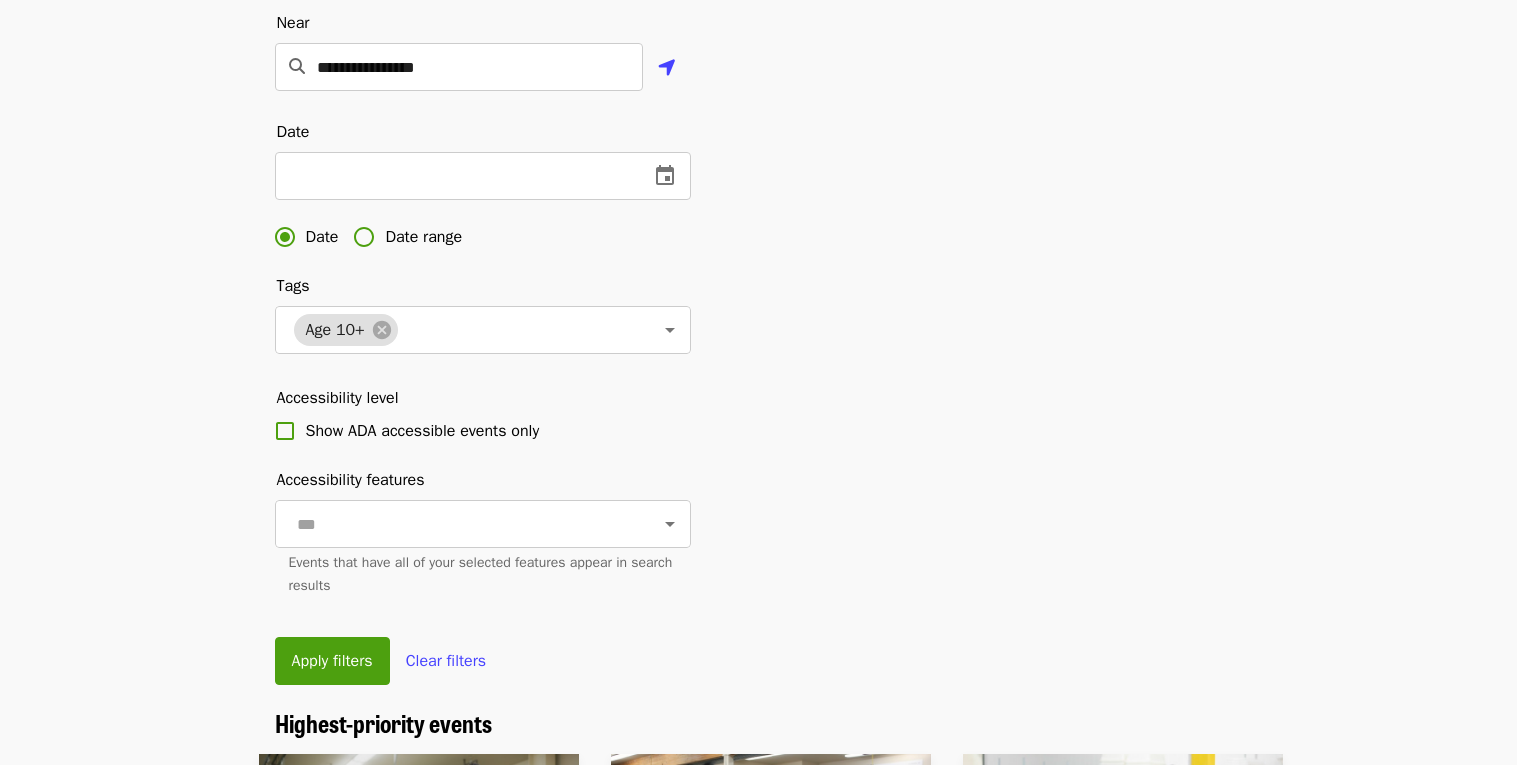 click on "Map Filters · 1 On-site Volunteer Shift Age 10+ · More filters..." at bounding box center [759, 151] 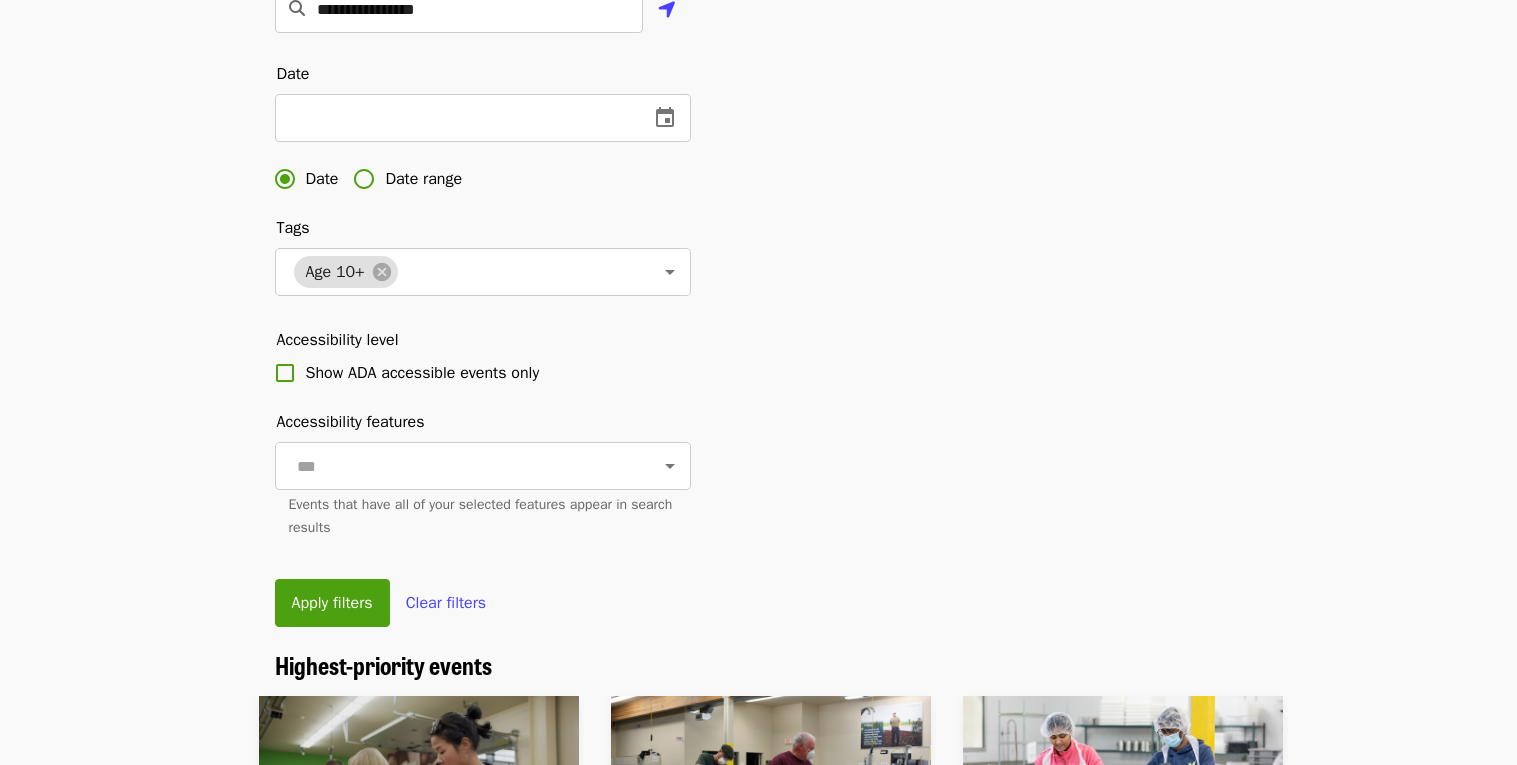 scroll, scrollTop: 589, scrollLeft: 0, axis: vertical 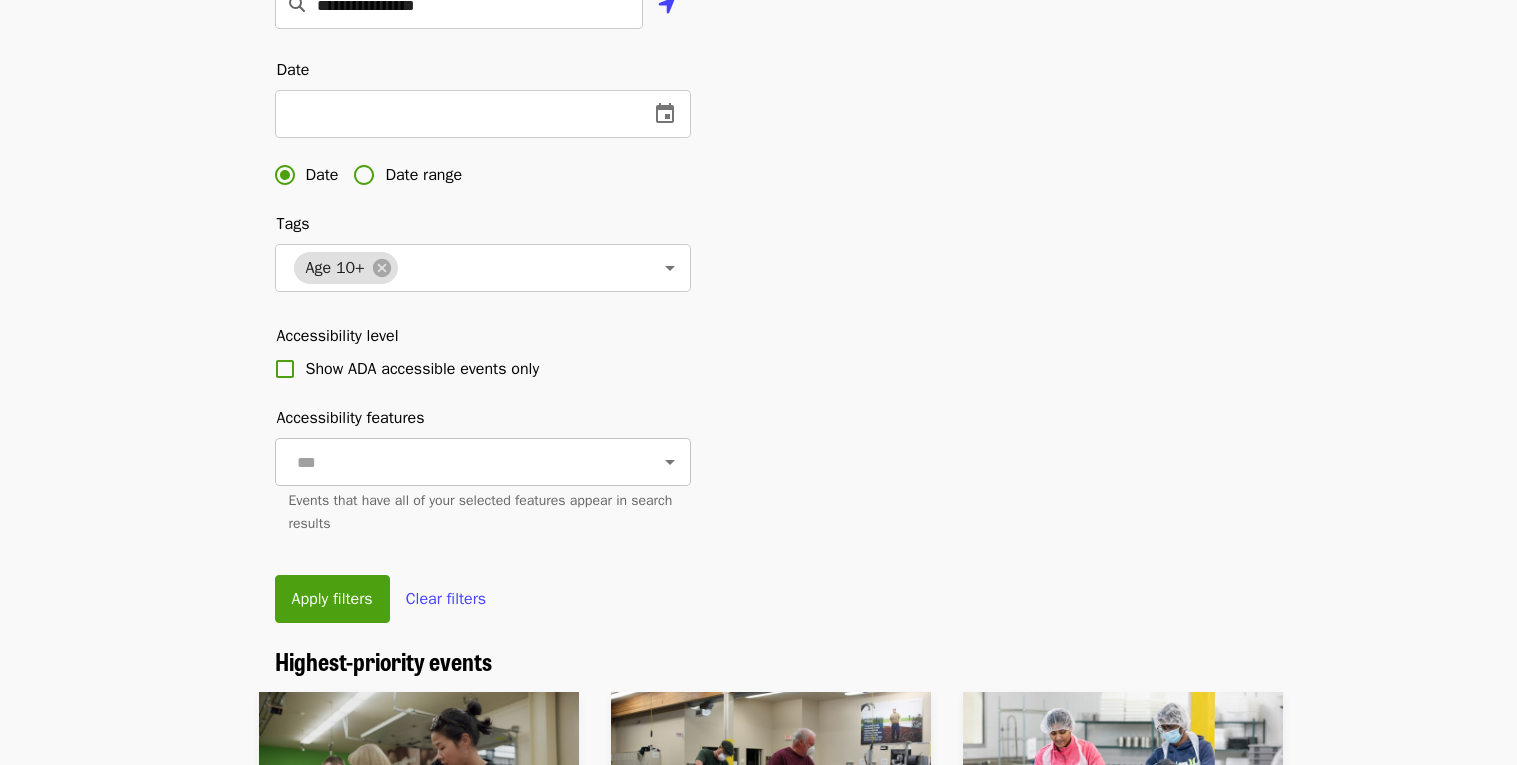 click 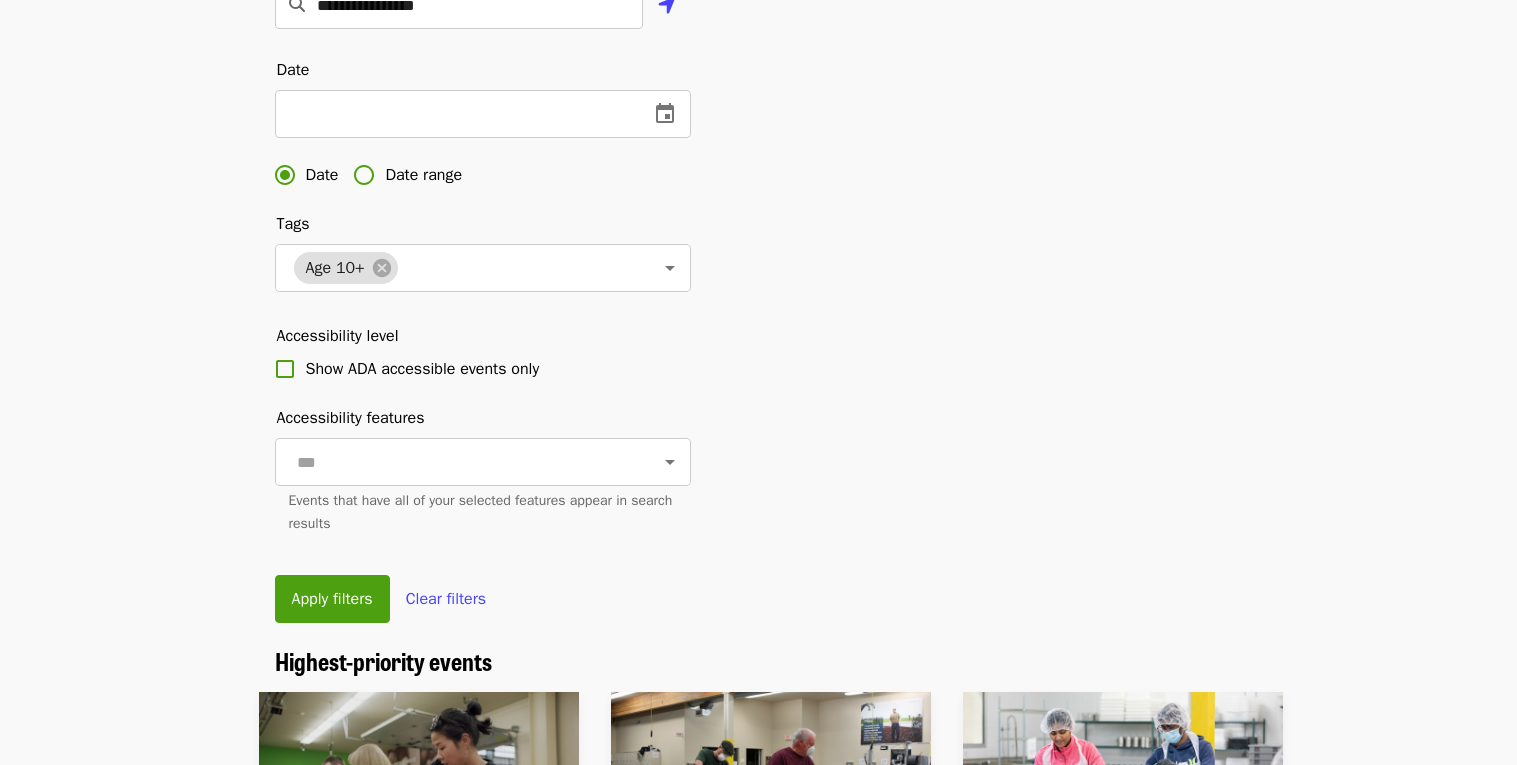 click on "Map Filters · 1 On-site Volunteer Shift Age 10+ · More filters..." at bounding box center (759, 89) 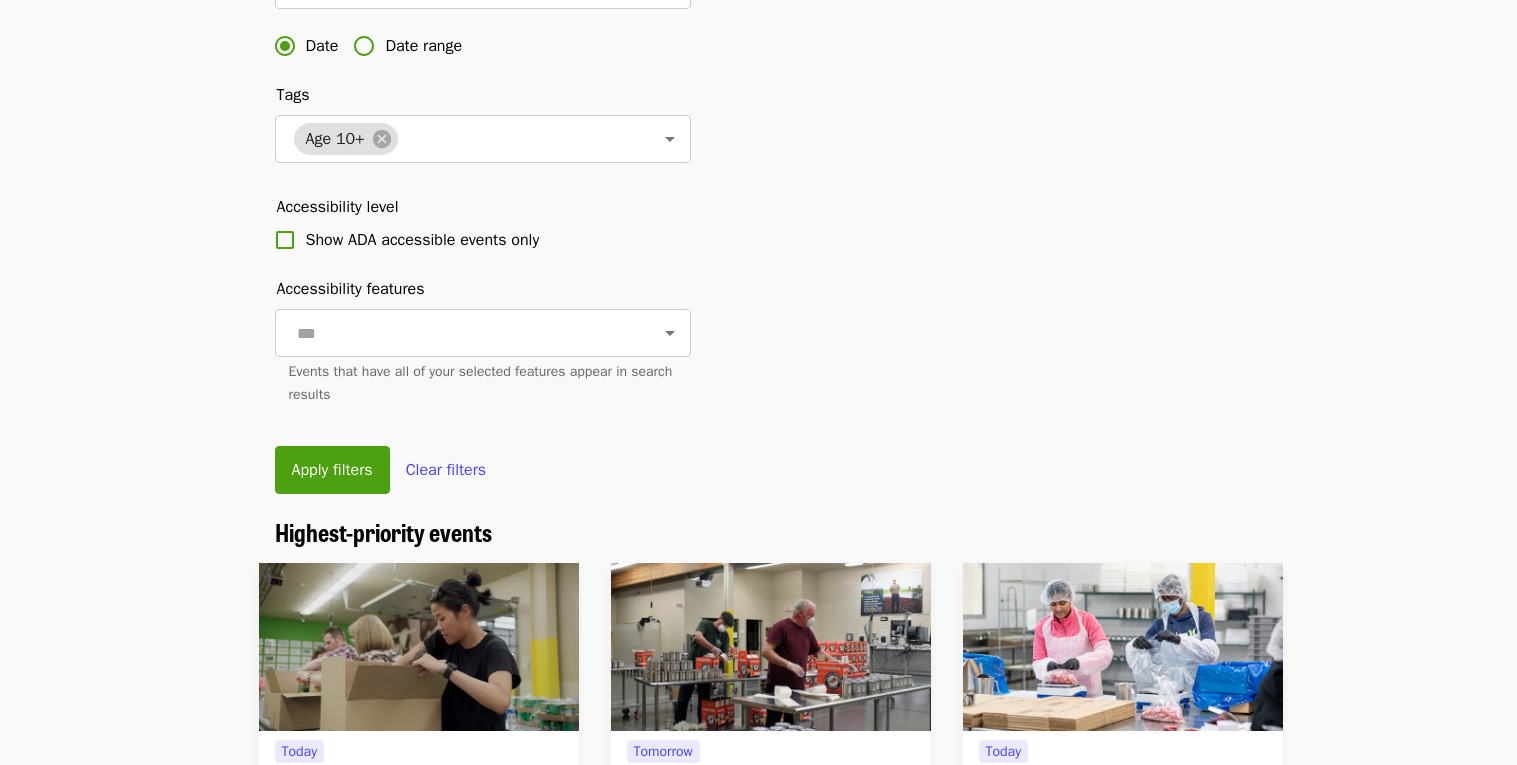 scroll, scrollTop: 727, scrollLeft: 0, axis: vertical 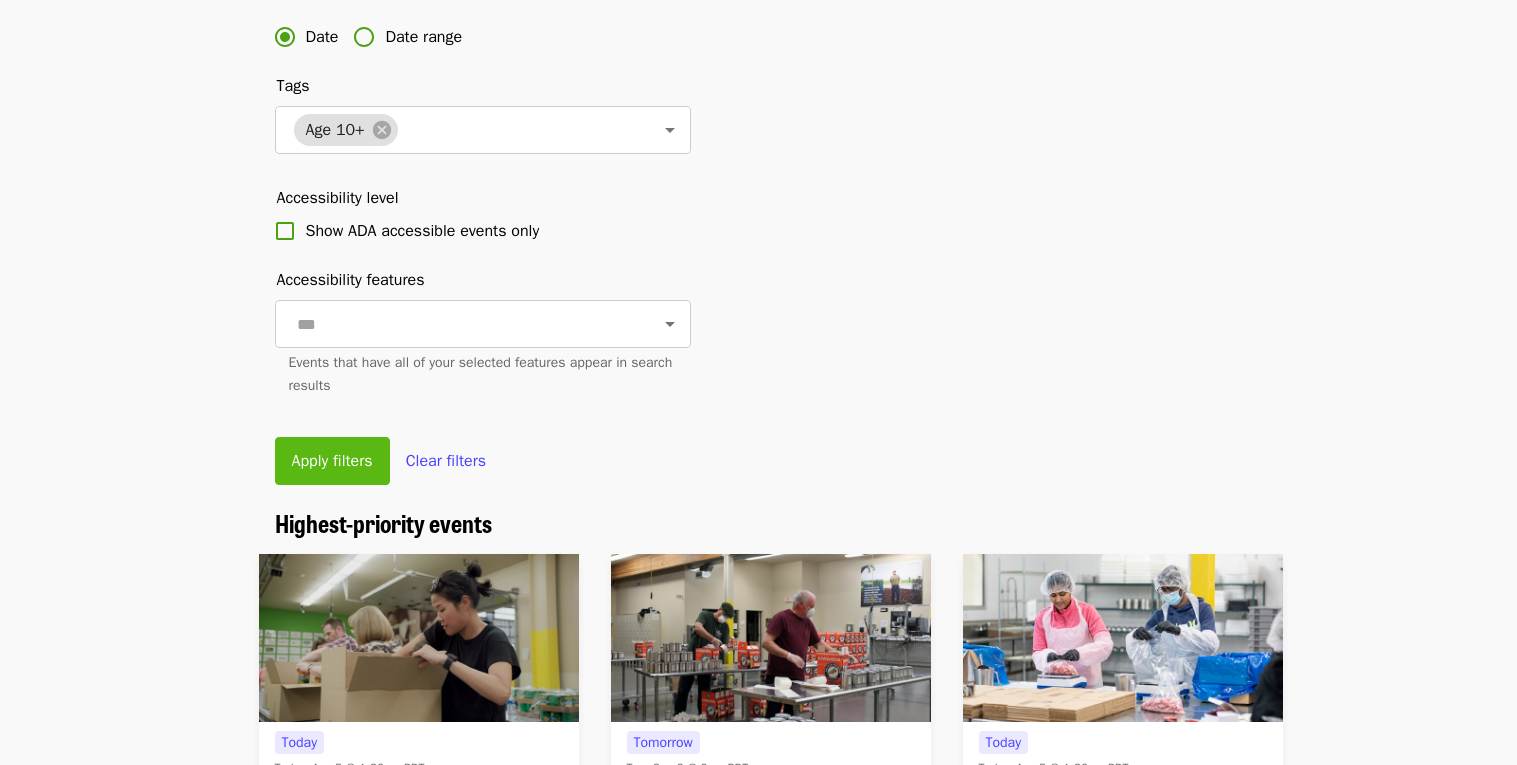 click on "Apply filters" at bounding box center [332, 461] 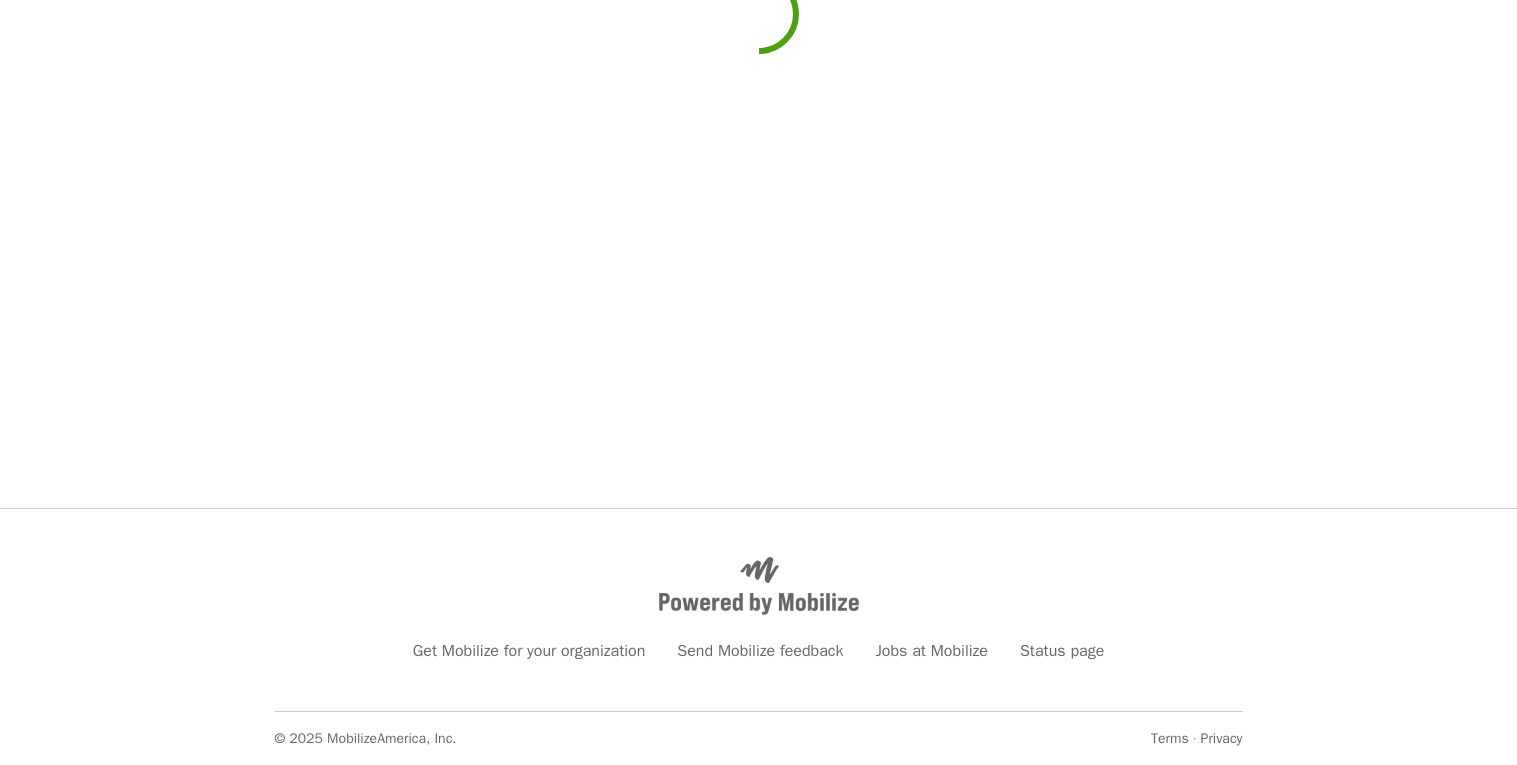 scroll, scrollTop: 0, scrollLeft: 0, axis: both 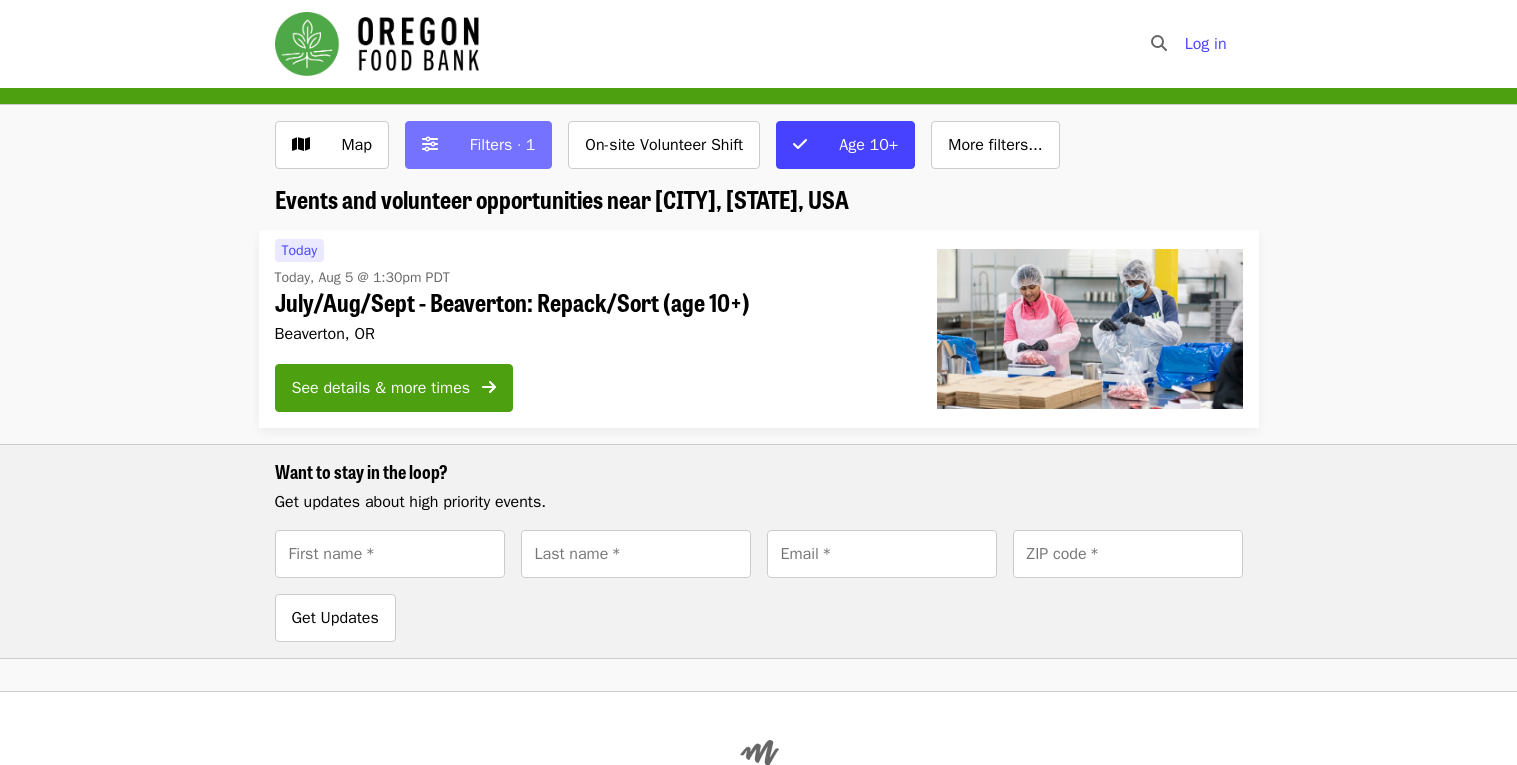 click on "Filters · 1" at bounding box center (503, 145) 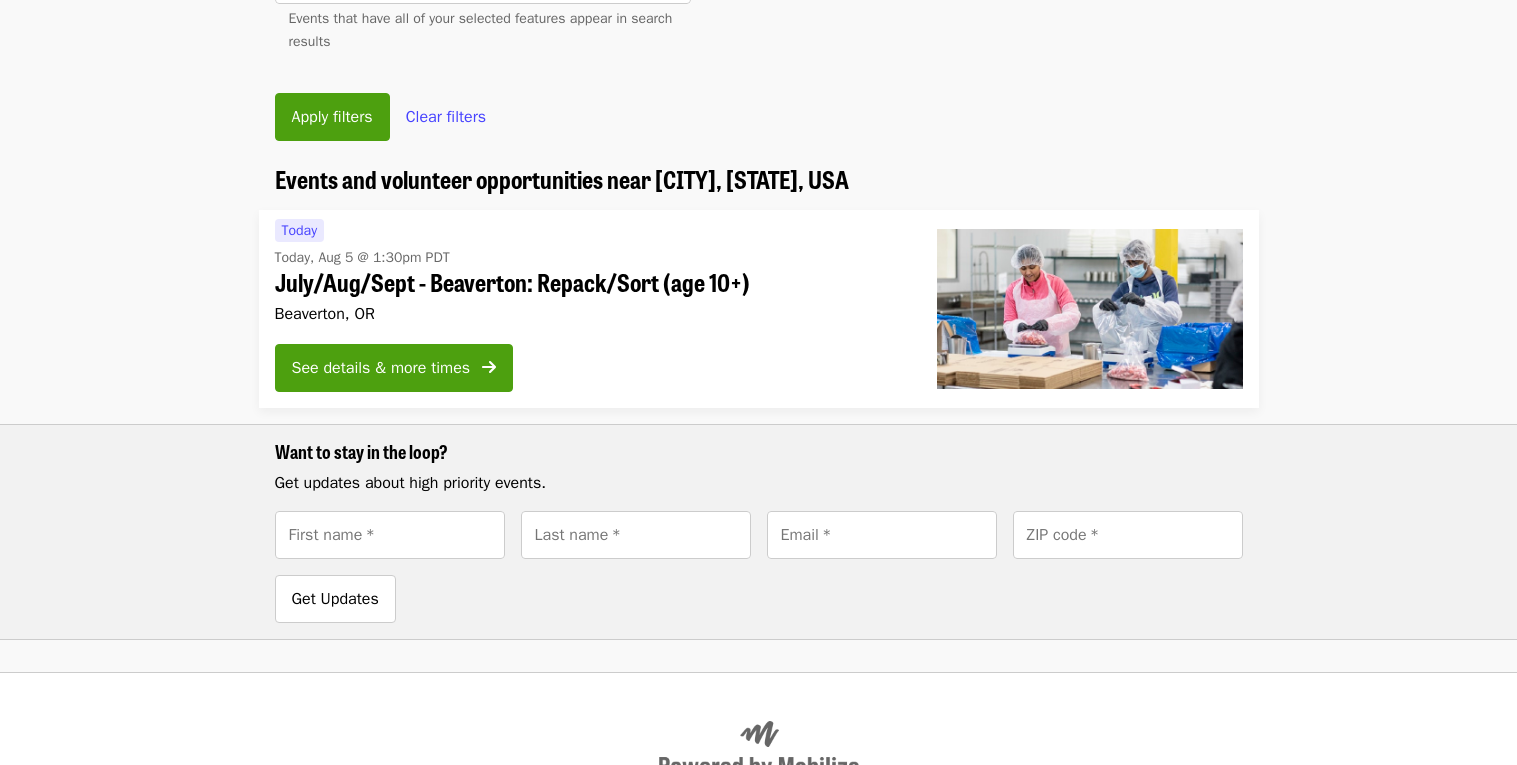 scroll, scrollTop: 1069, scrollLeft: 0, axis: vertical 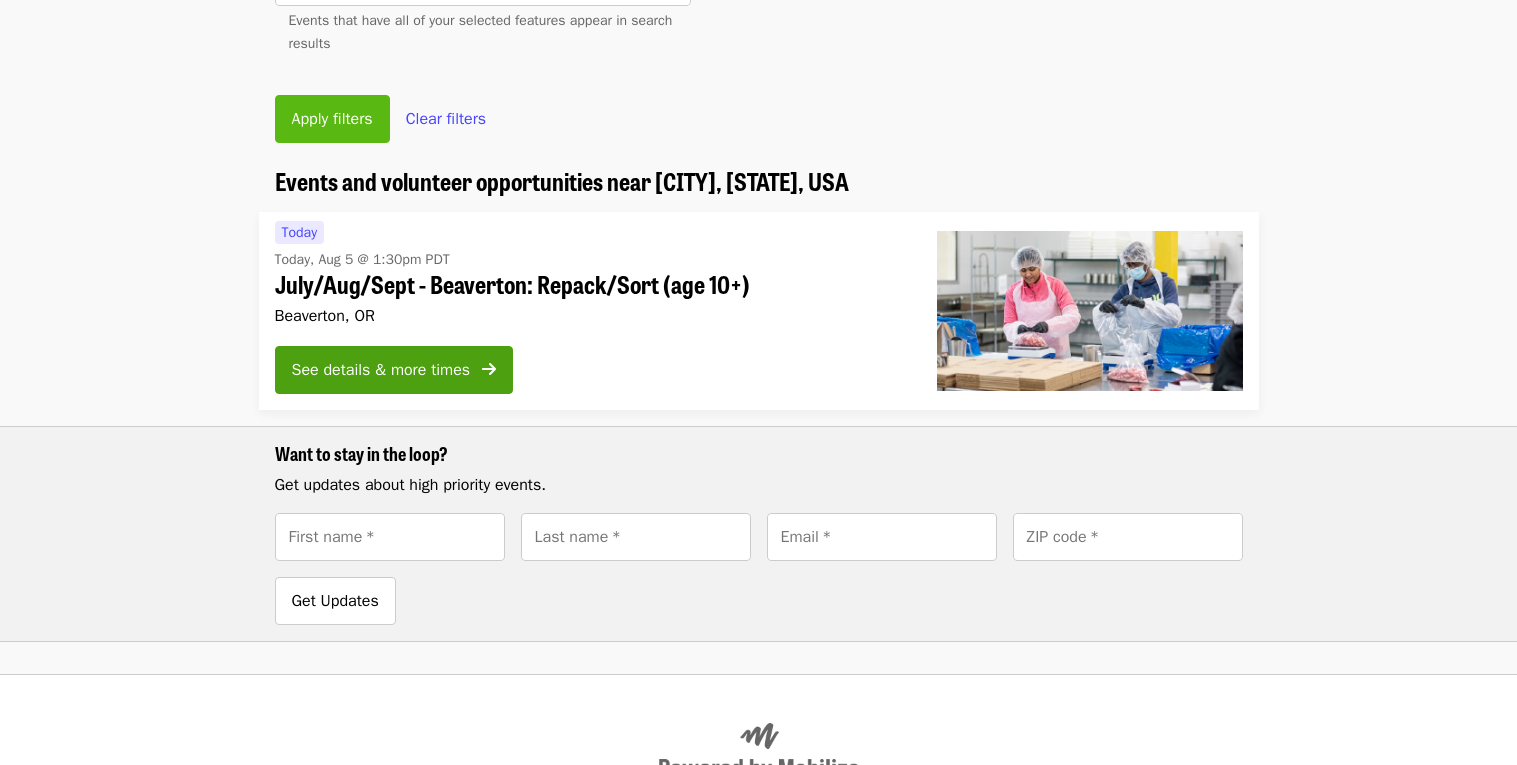 click on "Apply filters" at bounding box center [332, 119] 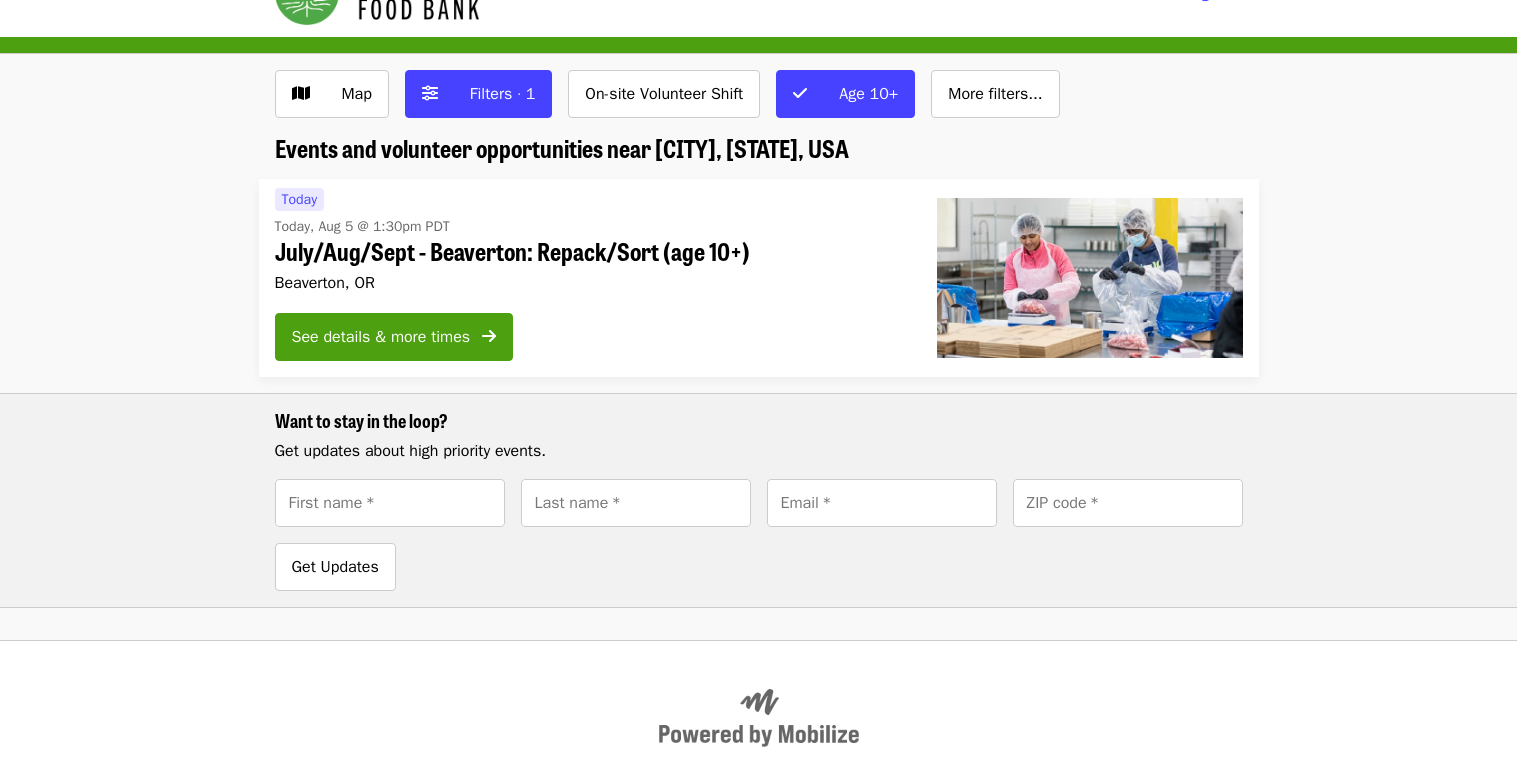 scroll, scrollTop: 0, scrollLeft: 0, axis: both 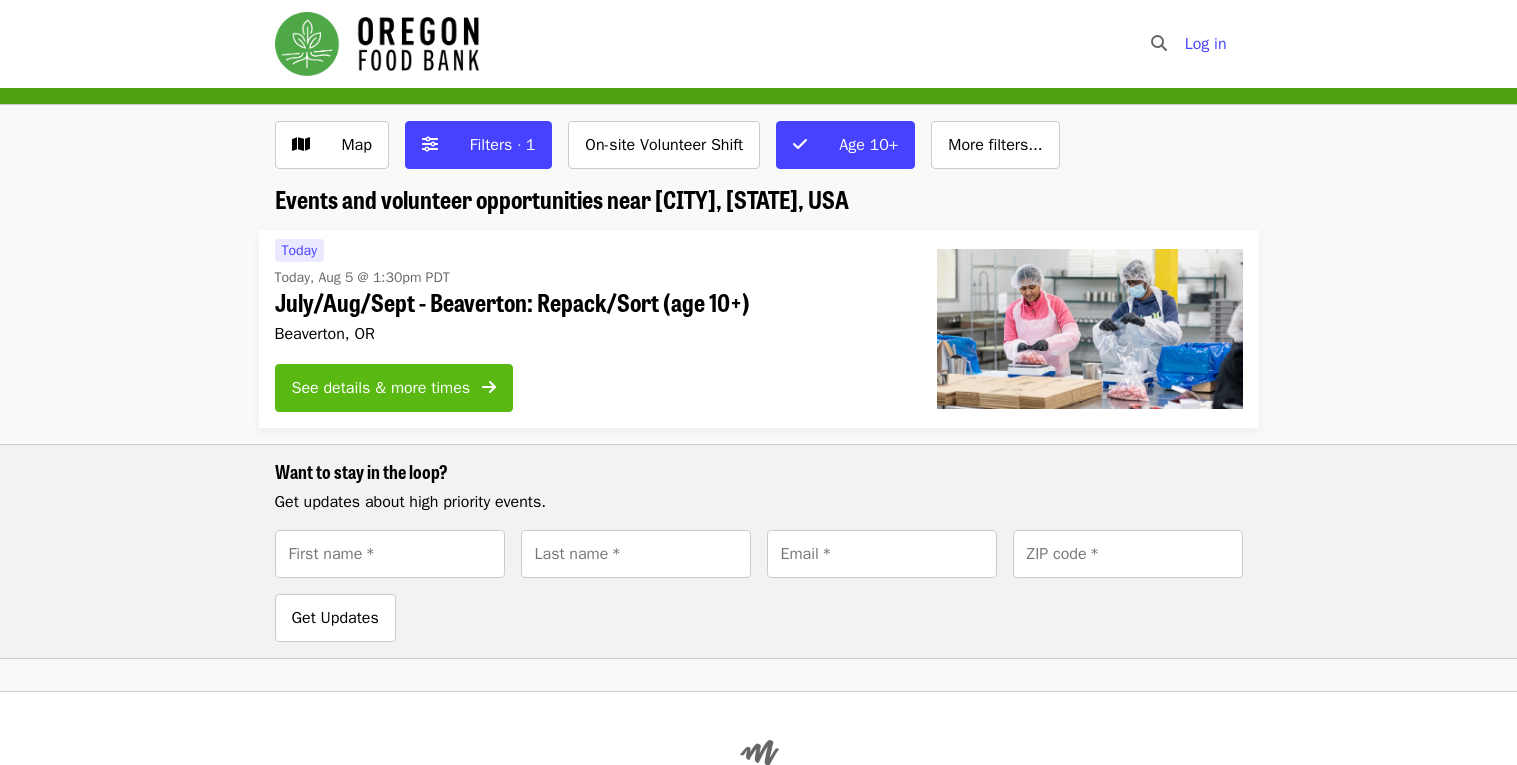 click on "See details & more times" at bounding box center [381, 388] 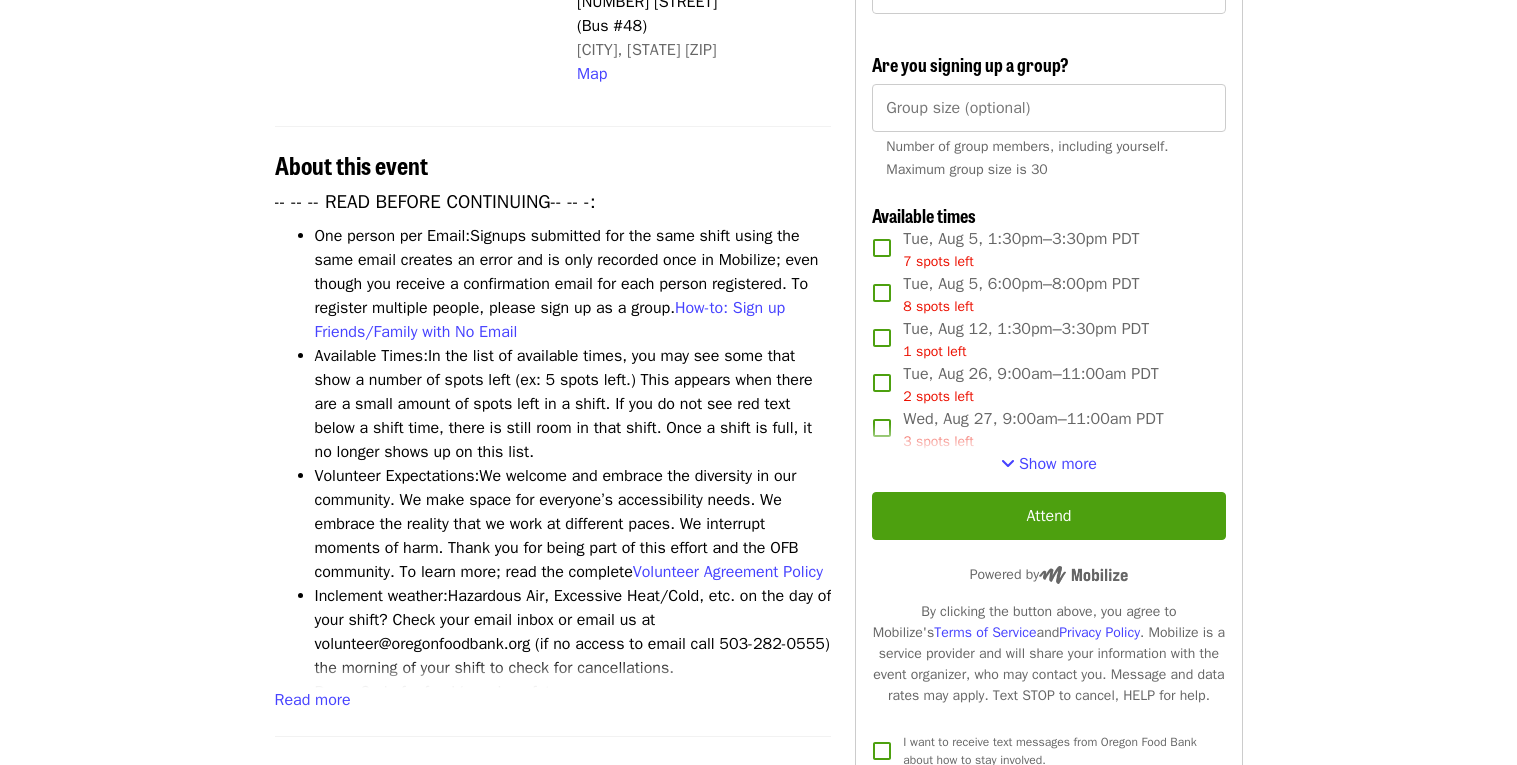 scroll, scrollTop: 0, scrollLeft: 0, axis: both 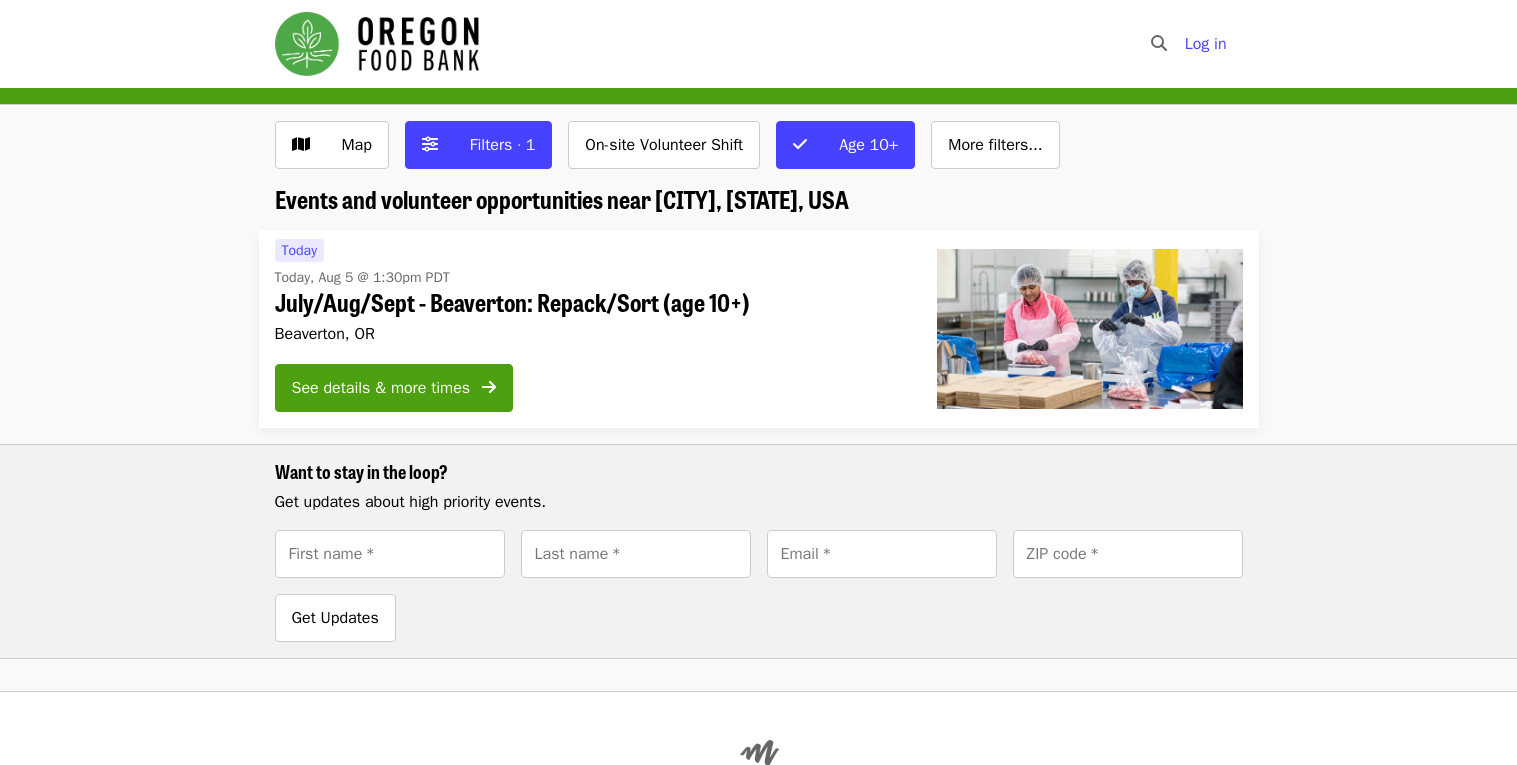 click on "Map Filters · 1 On-site Volunteer Shift Age 10+ · More filters..." at bounding box center [759, 153] 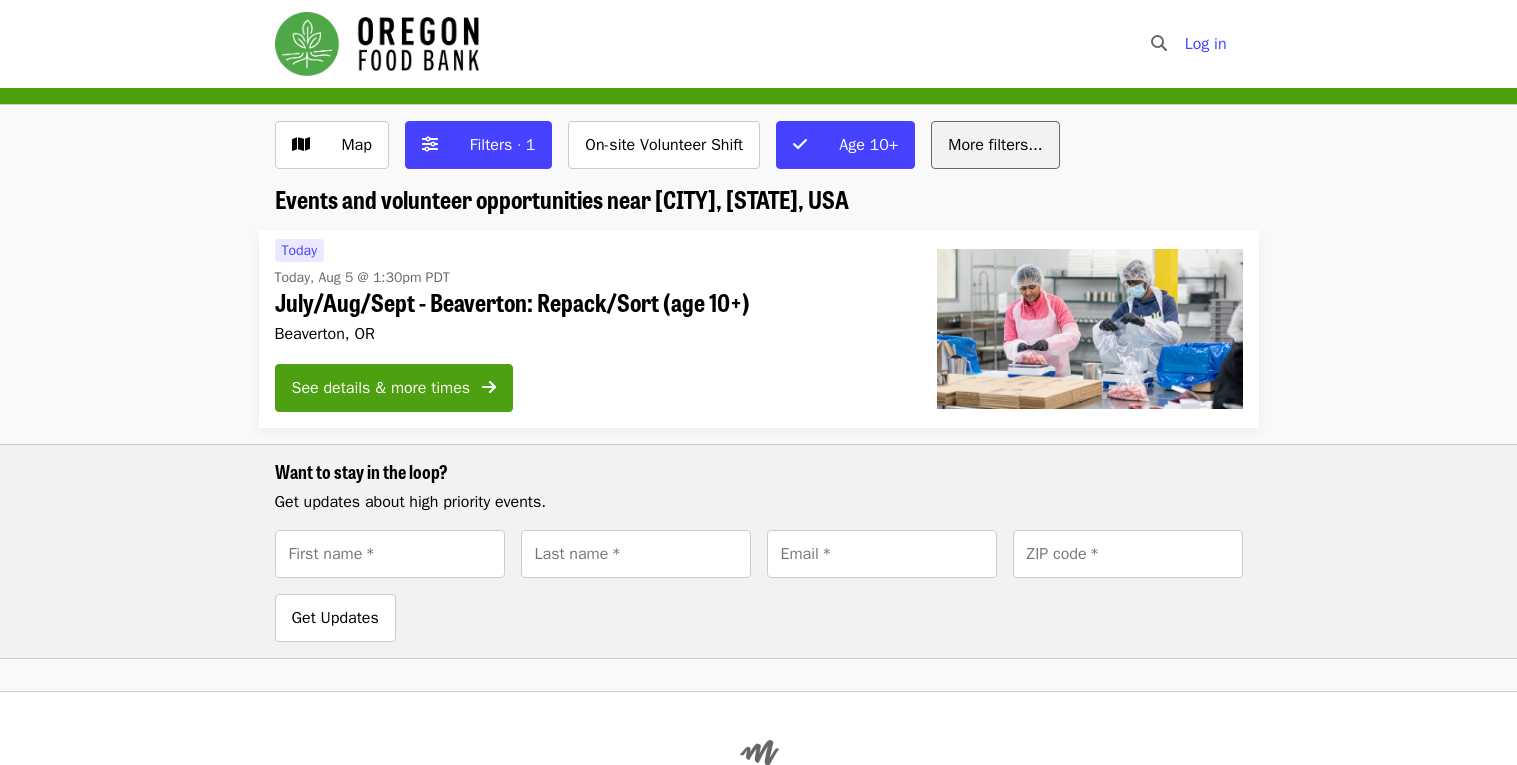 click on "More filters..." at bounding box center [995, 145] 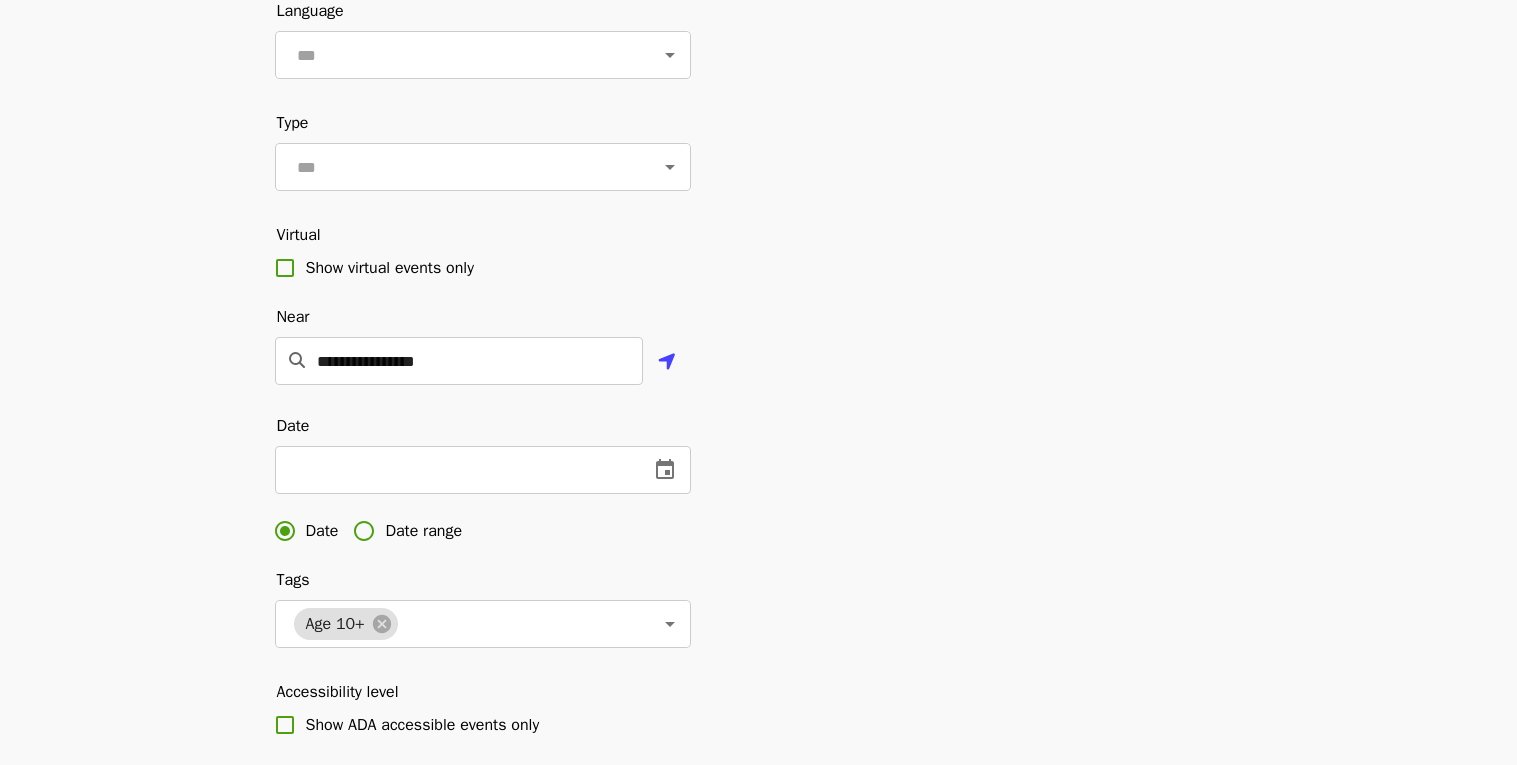 scroll, scrollTop: 247, scrollLeft: 0, axis: vertical 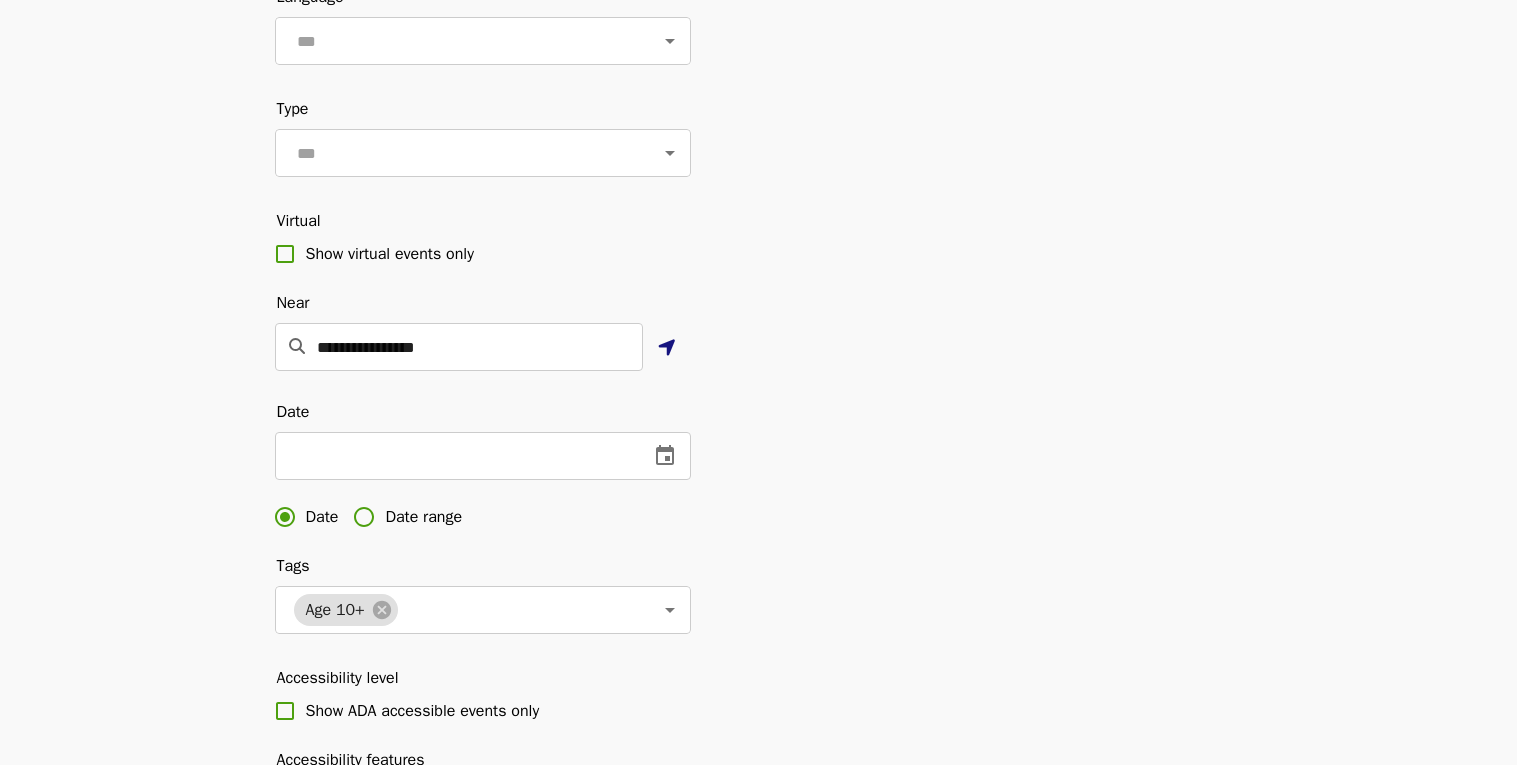 click at bounding box center [667, 348] 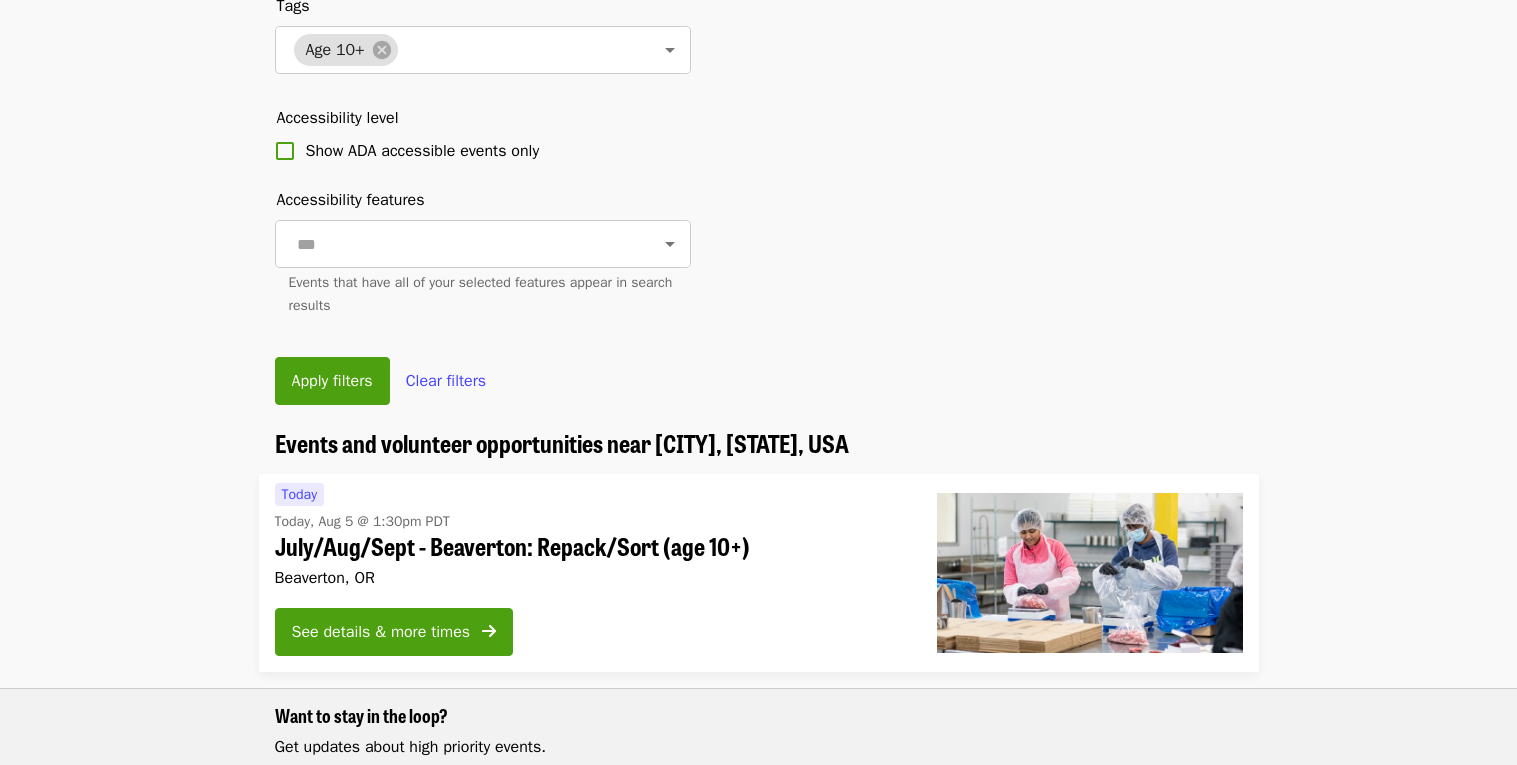 scroll, scrollTop: 828, scrollLeft: 0, axis: vertical 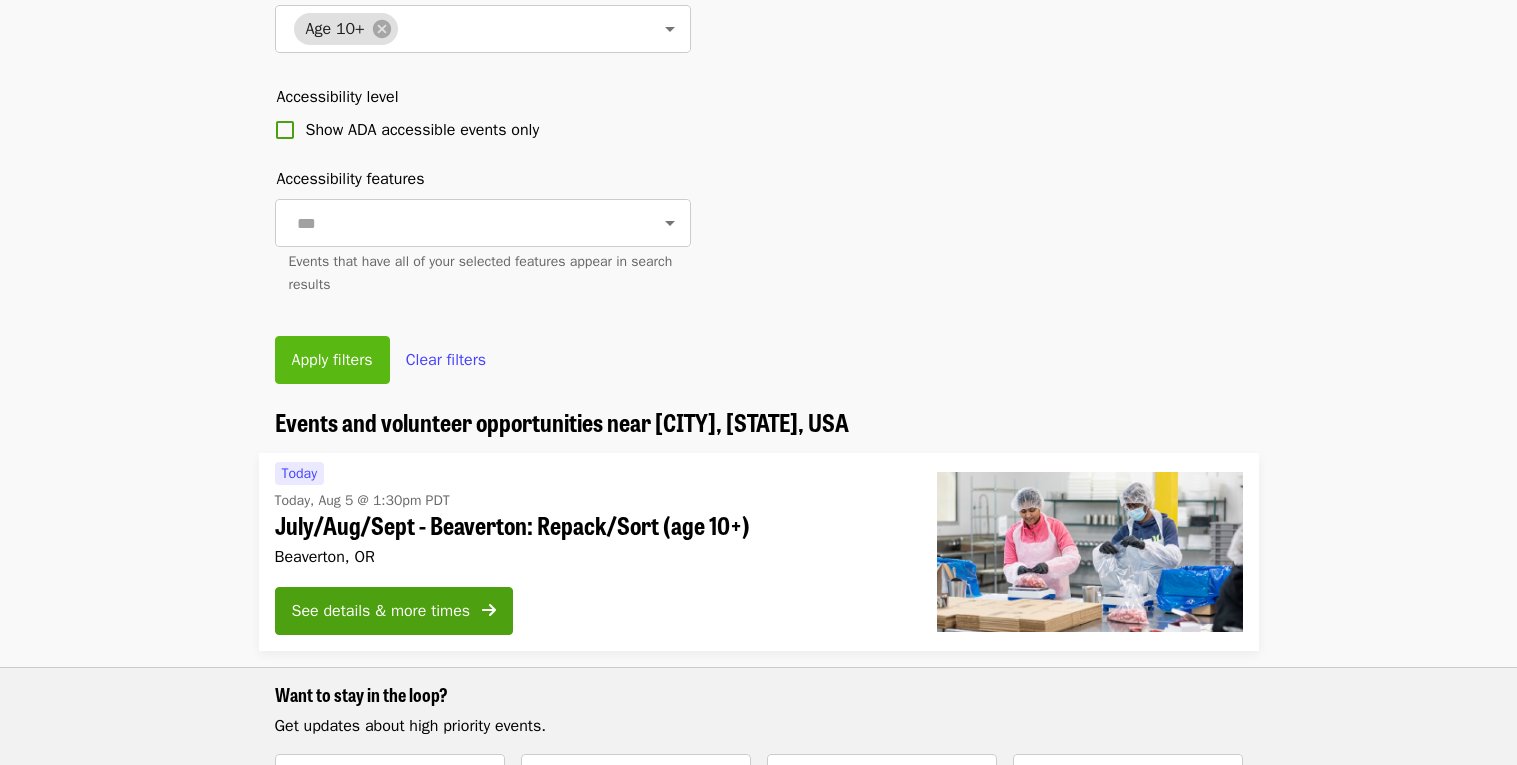 click on "Apply filters" at bounding box center (332, 360) 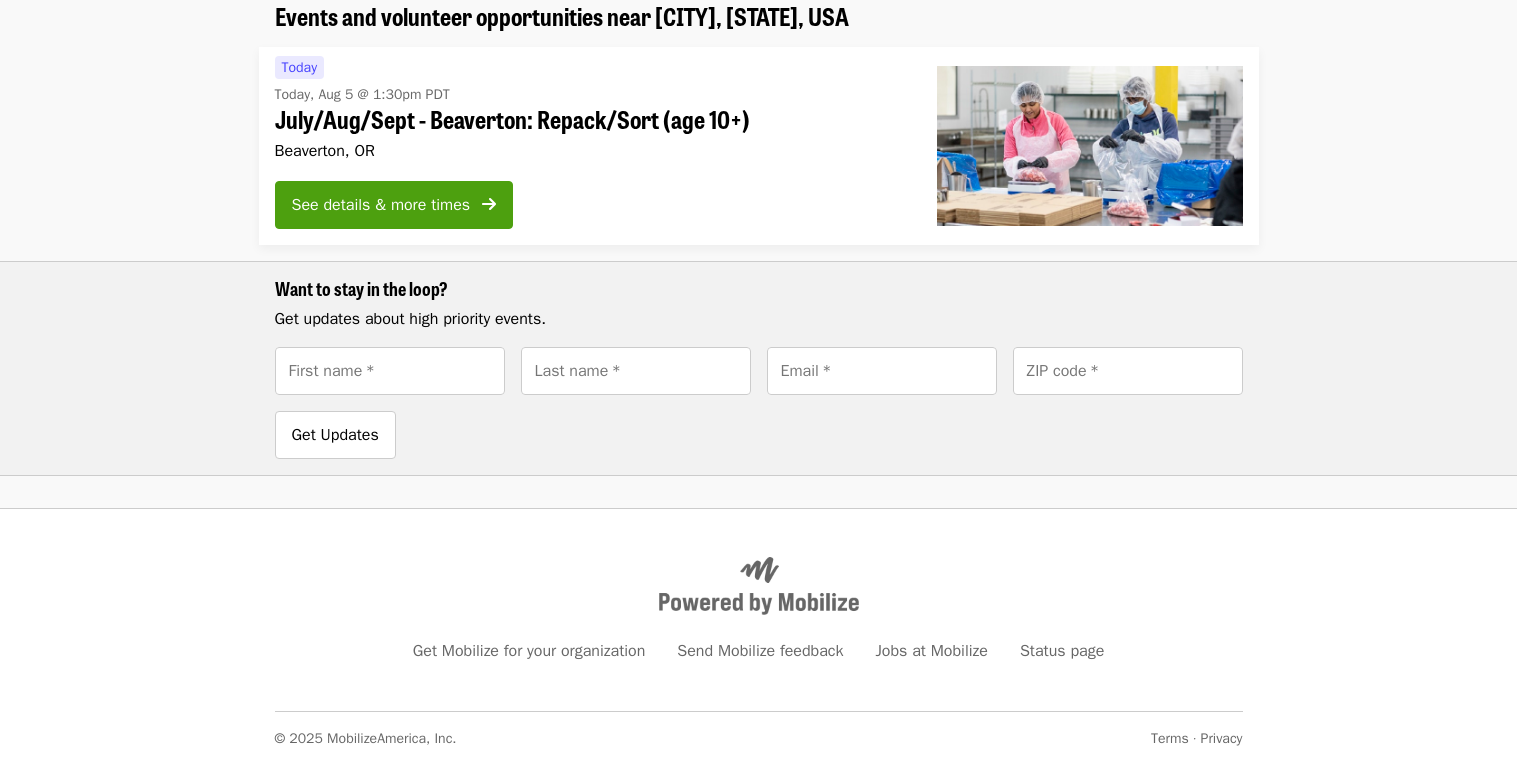 scroll, scrollTop: 0, scrollLeft: 0, axis: both 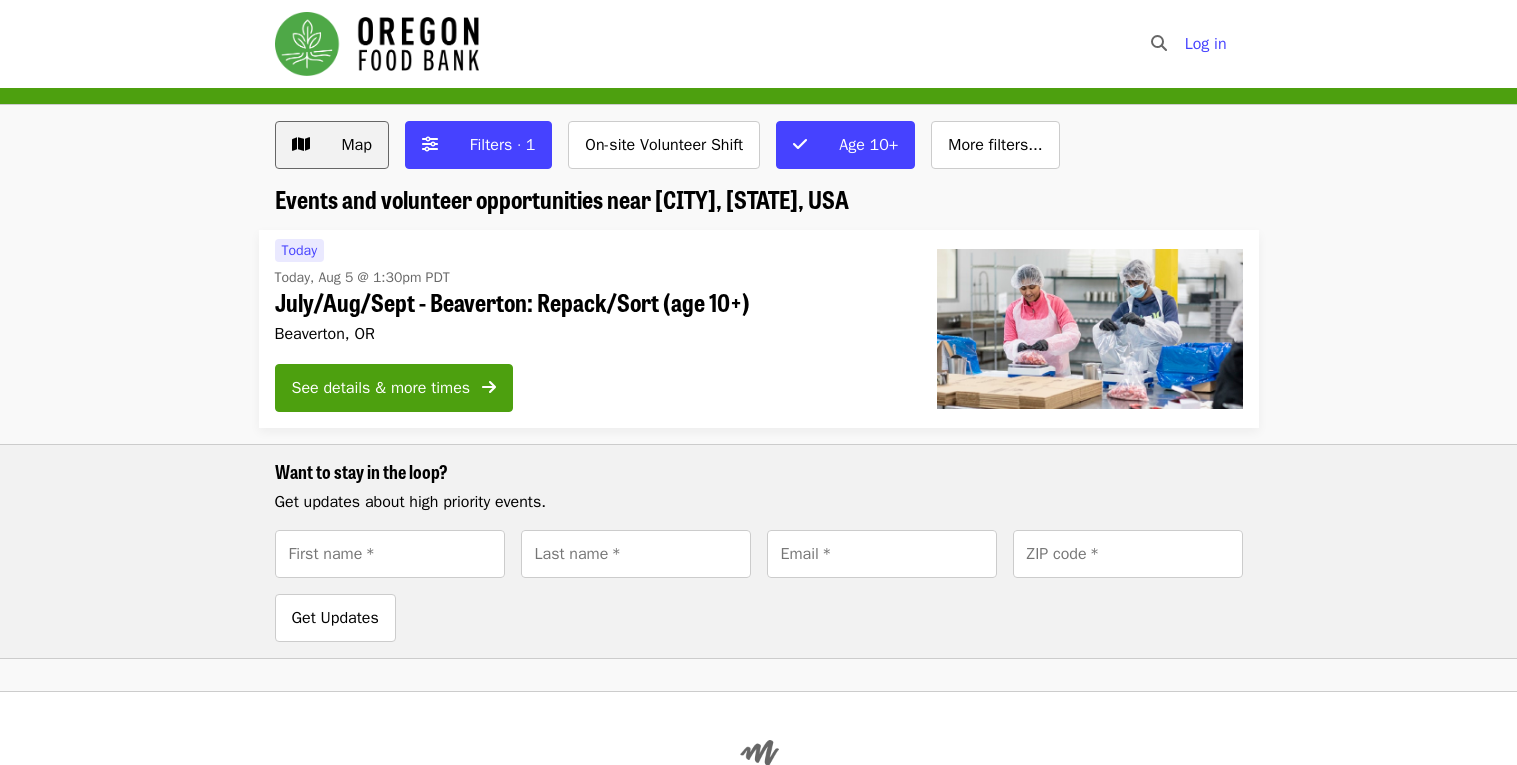 click on "Map" at bounding box center (357, 145) 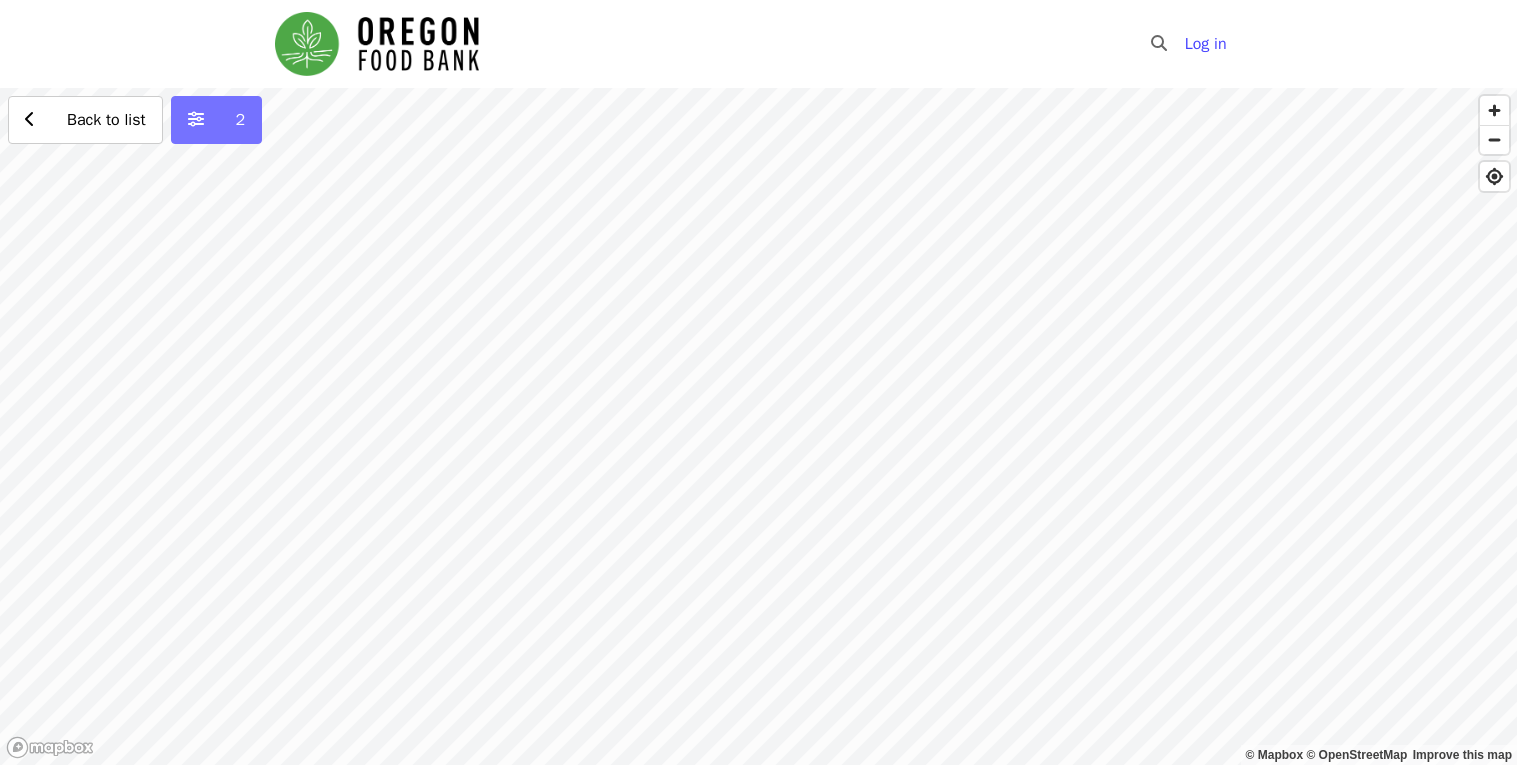 click on "2" at bounding box center [241, 120] 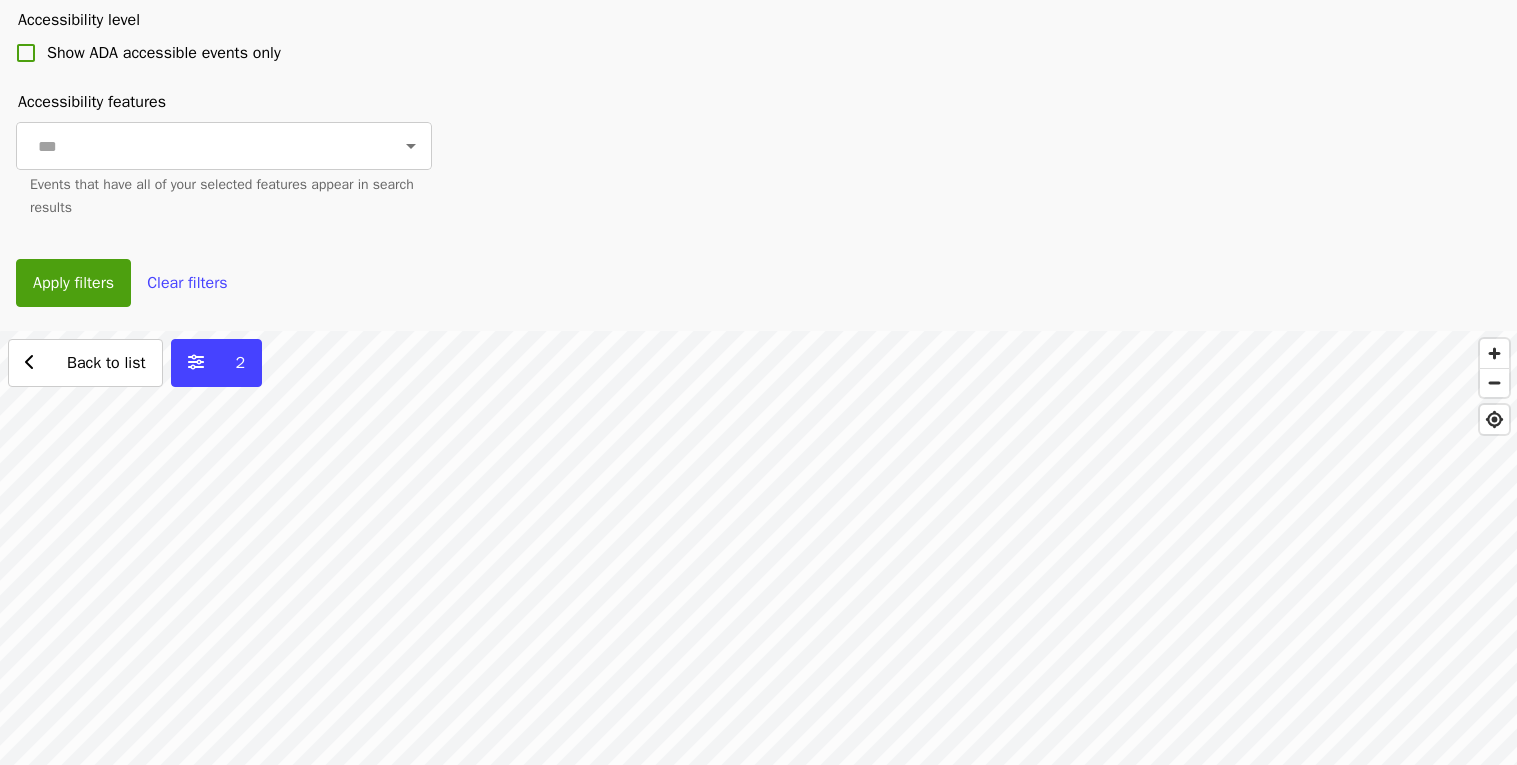scroll, scrollTop: 905, scrollLeft: 0, axis: vertical 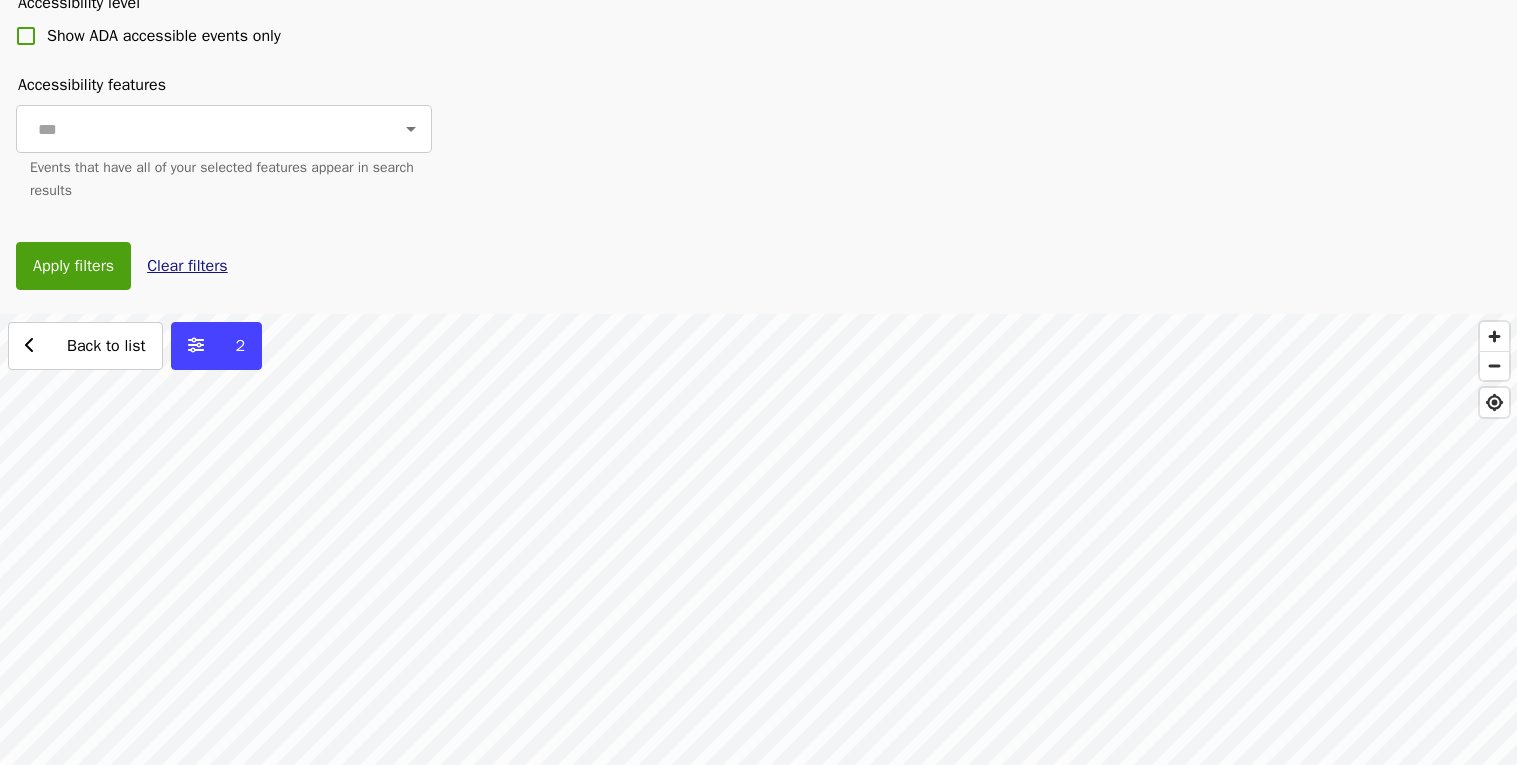 click on "Clear filters" at bounding box center (187, 266) 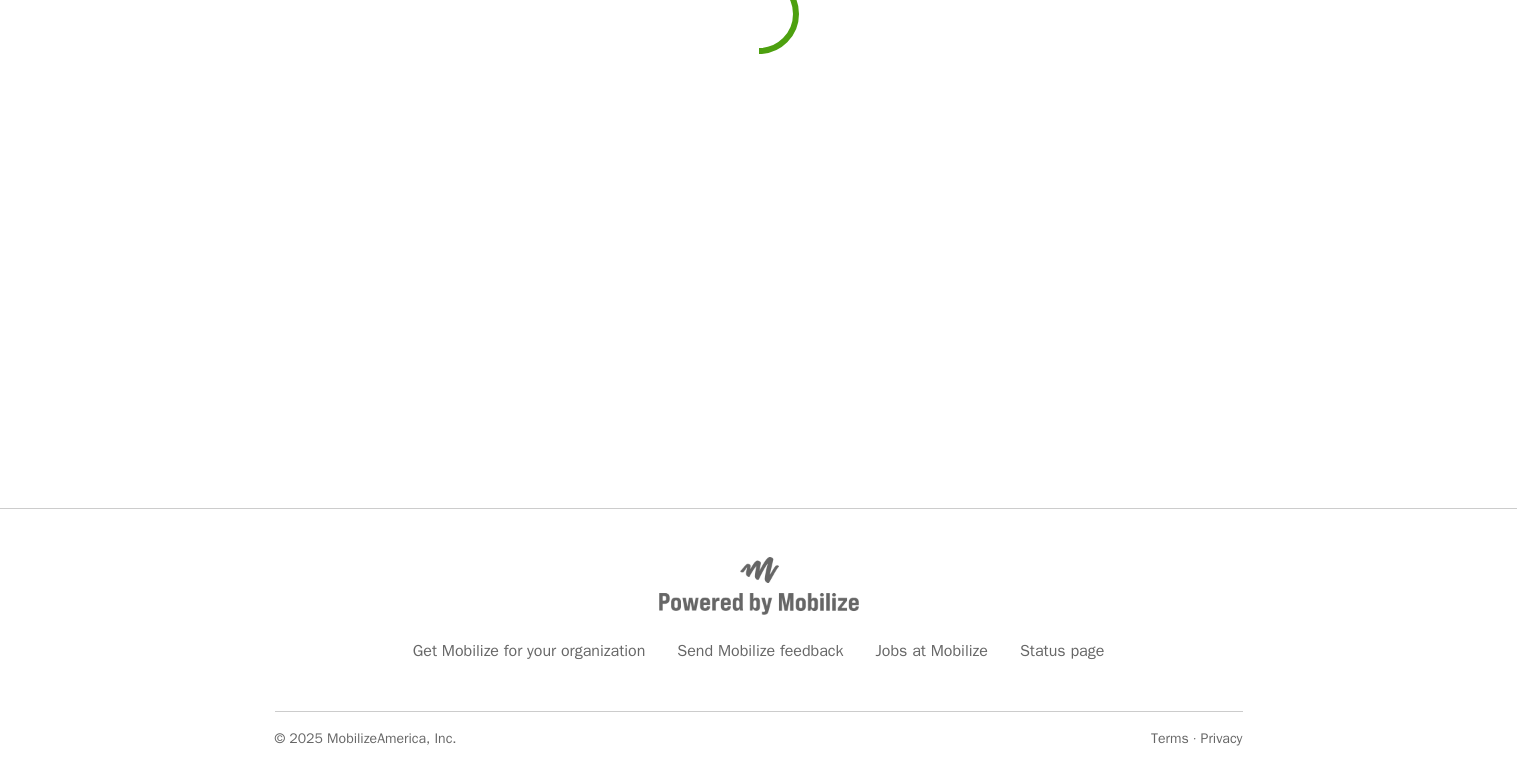 scroll, scrollTop: 0, scrollLeft: 0, axis: both 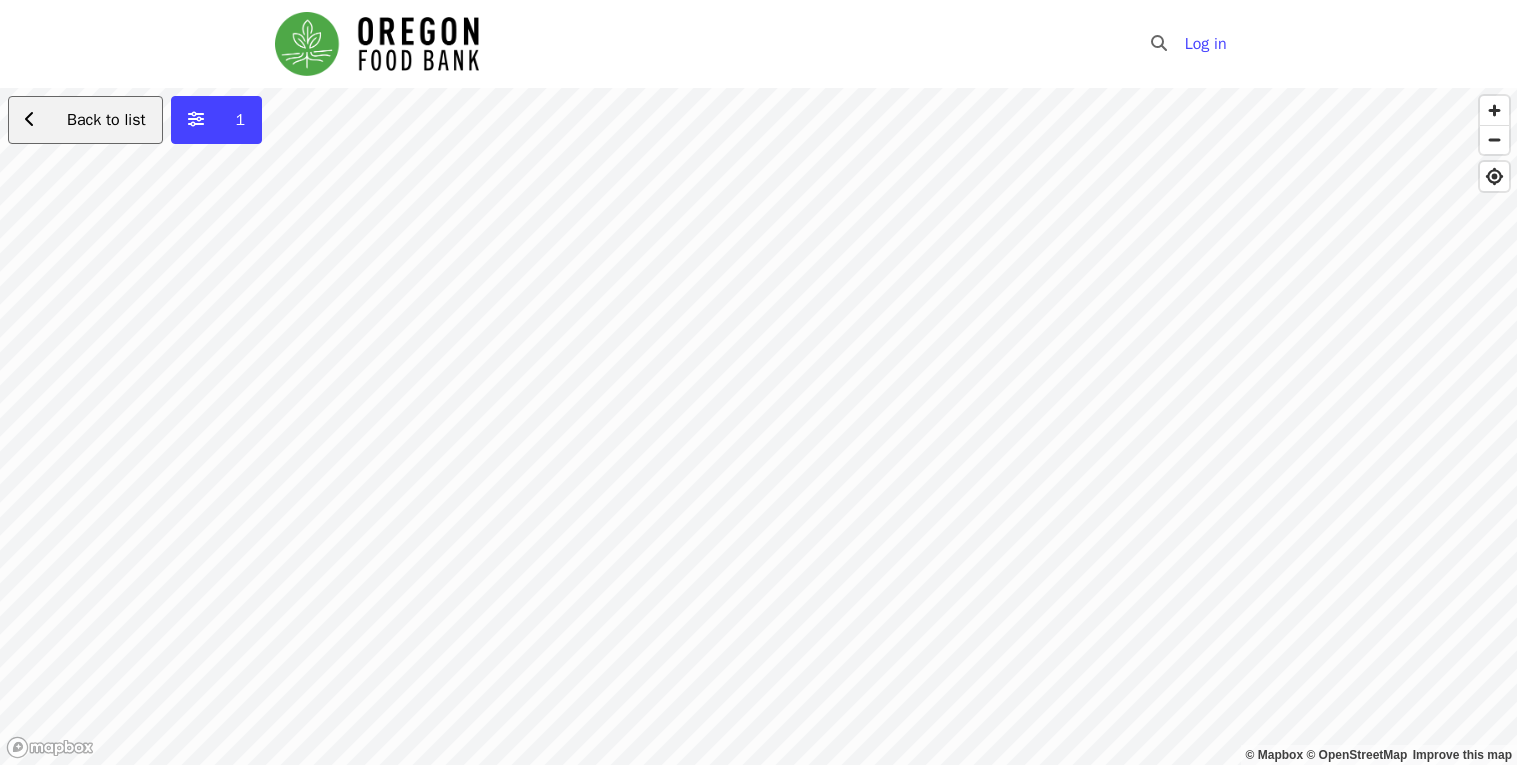 click on "Back to list" at bounding box center [106, 120] 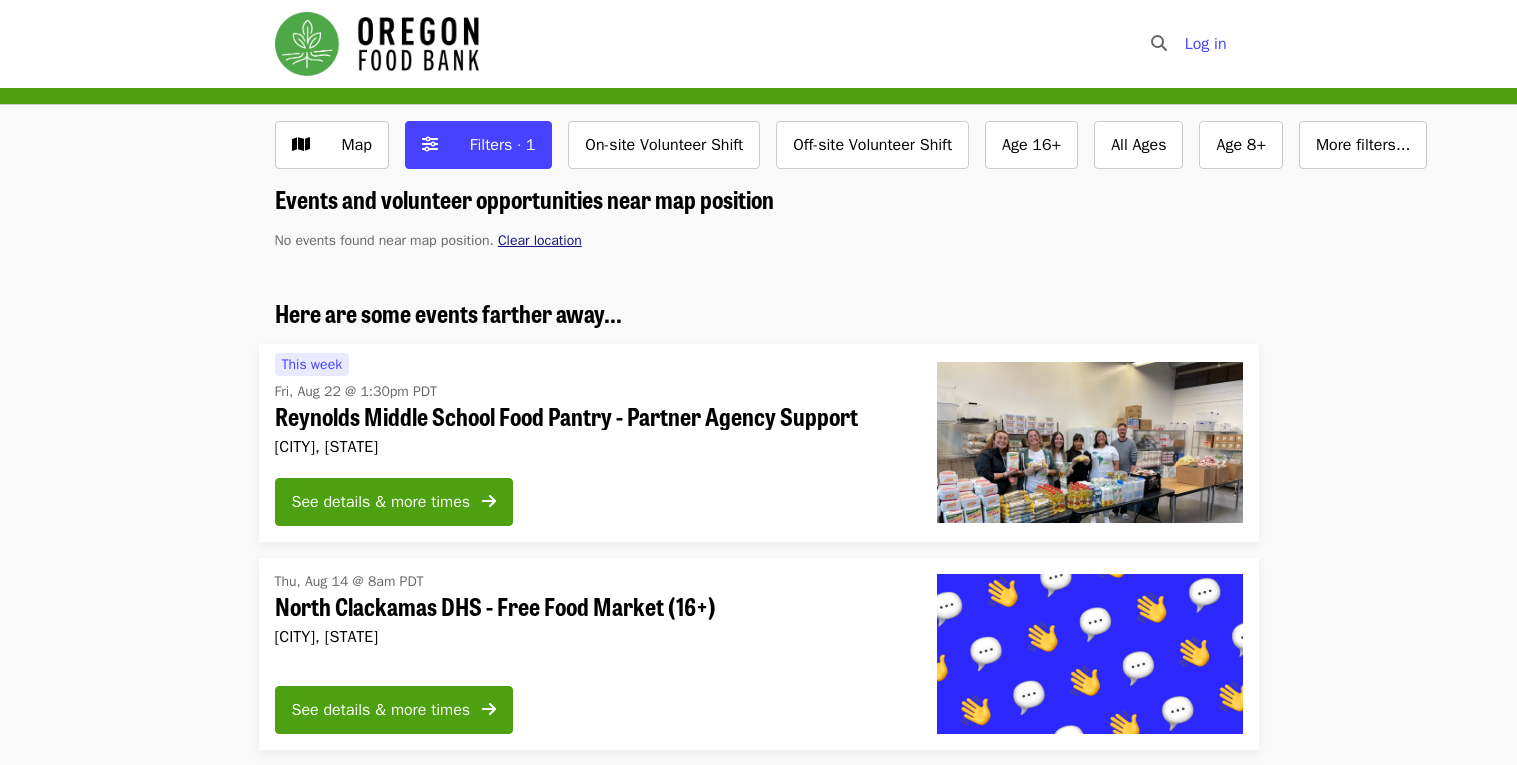 click on "Clear location" at bounding box center (540, 240) 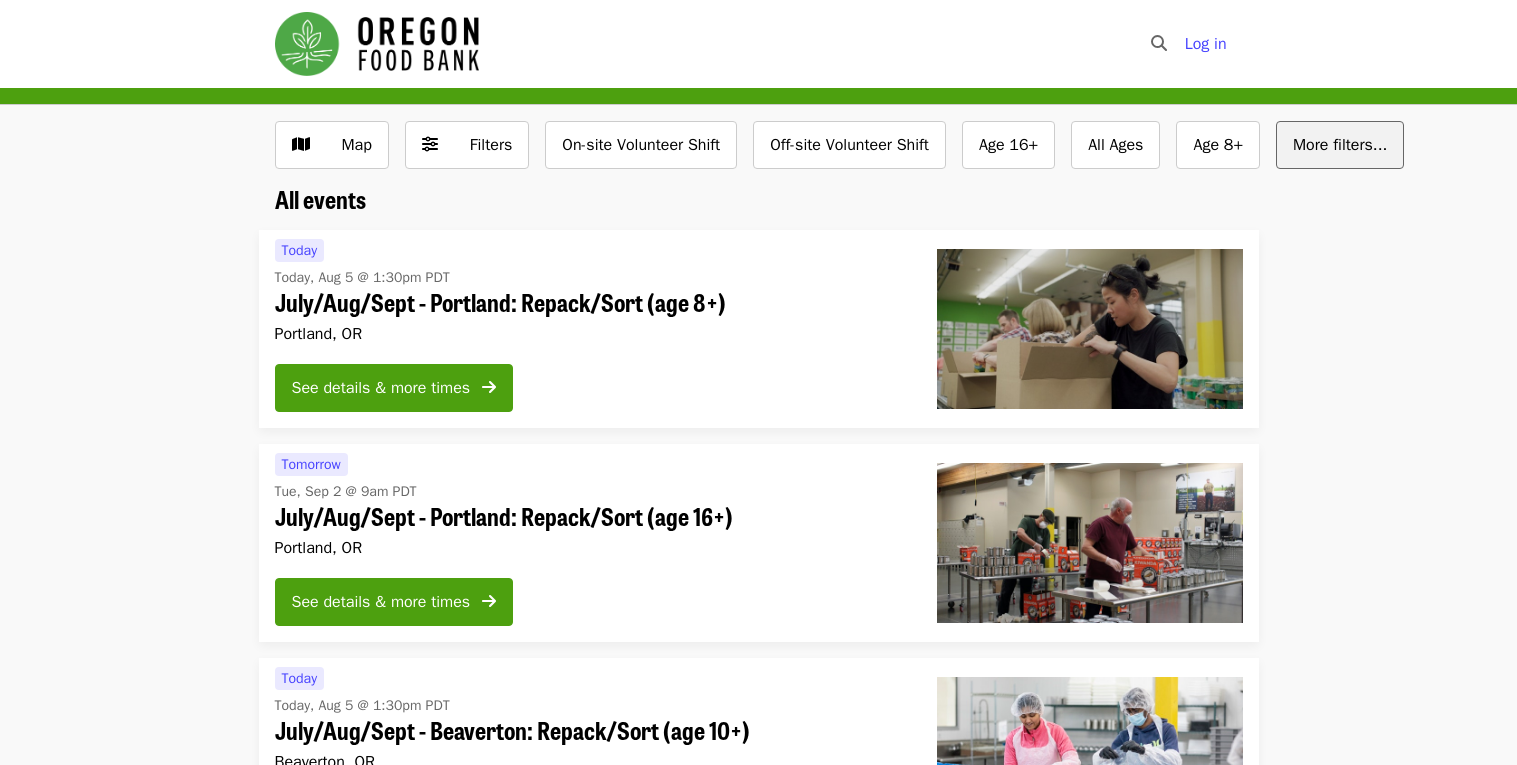 click on "More filters..." at bounding box center (1340, 145) 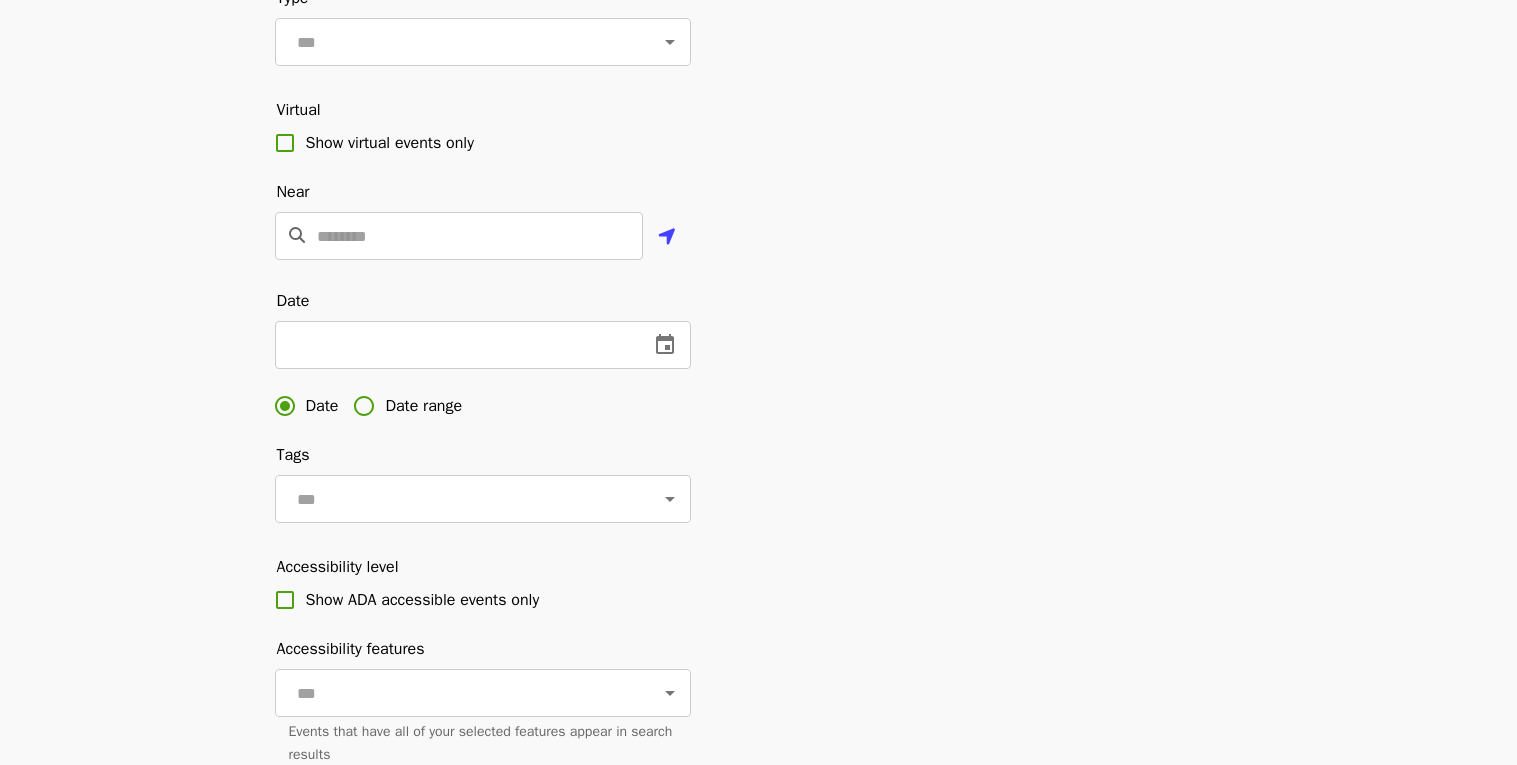scroll, scrollTop: 376, scrollLeft: 0, axis: vertical 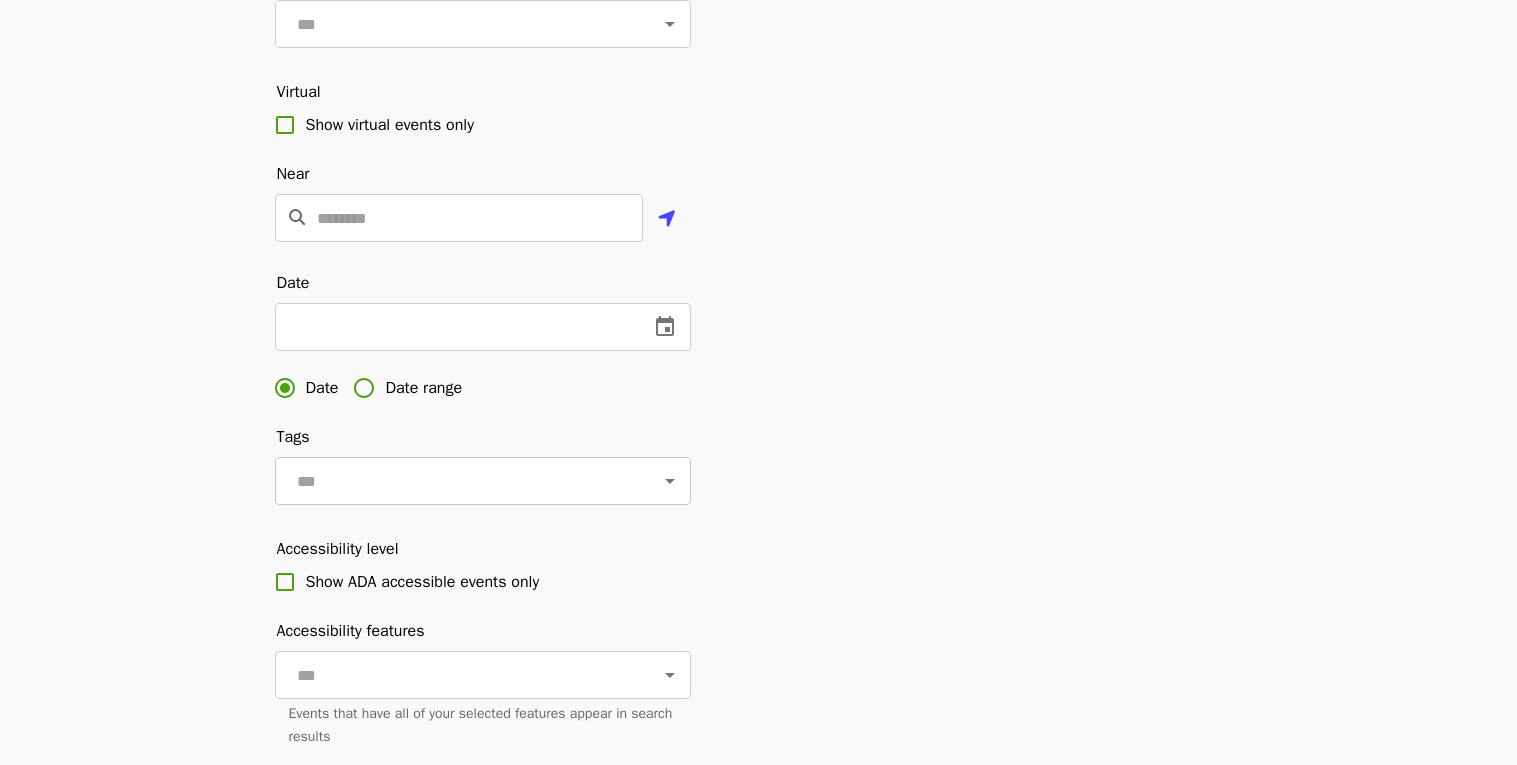 click 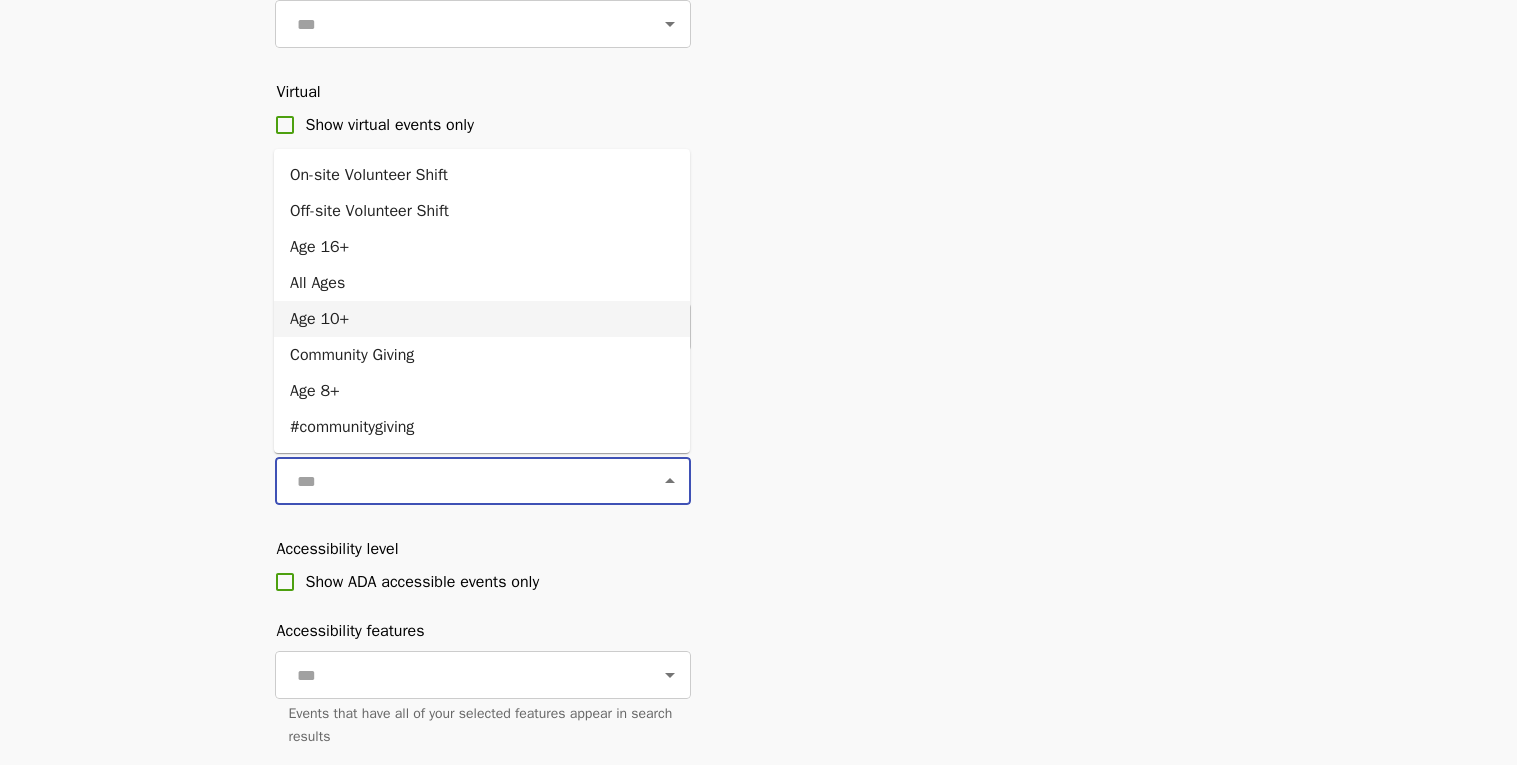 click on "Age 10+" at bounding box center (482, 319) 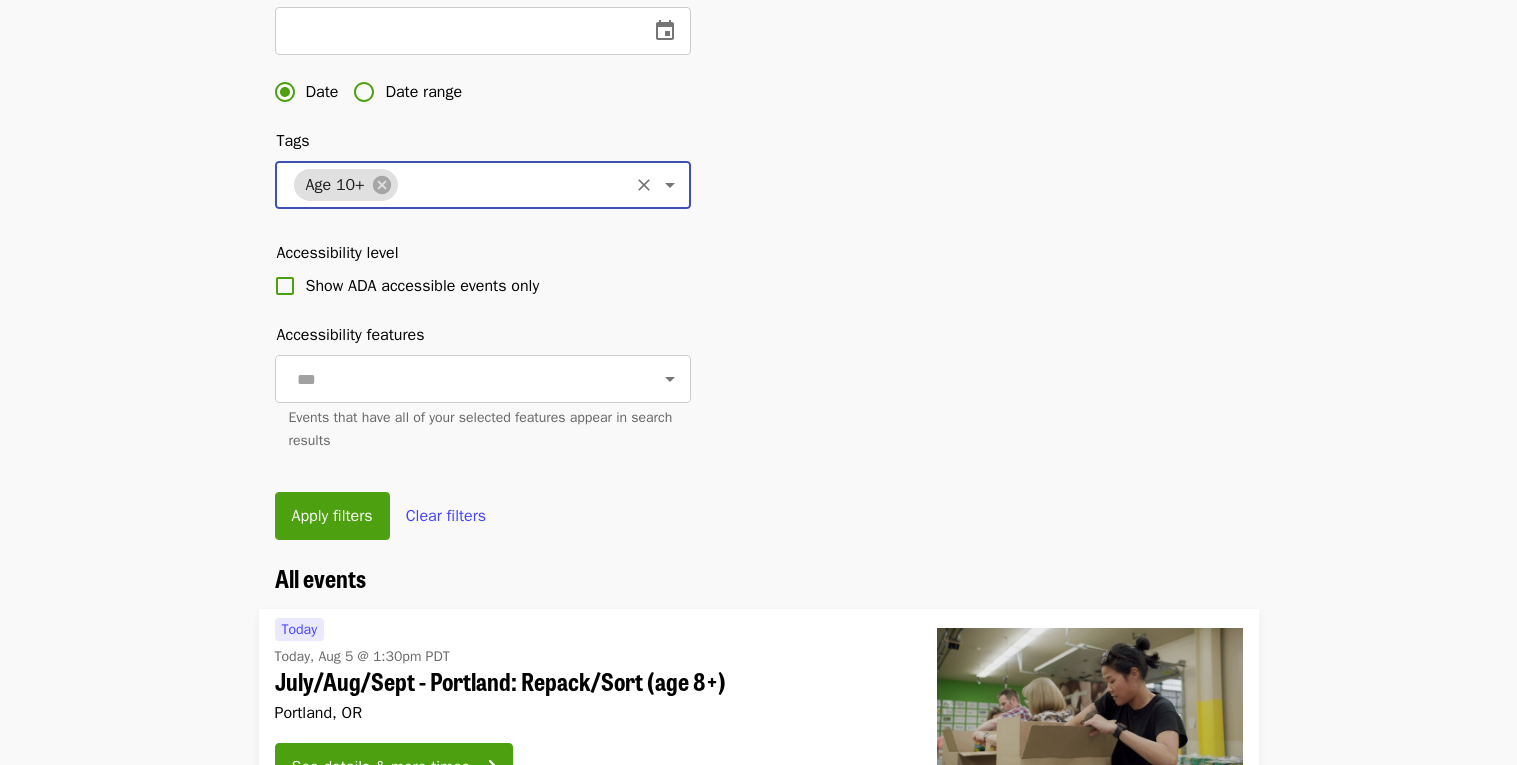 scroll, scrollTop: 676, scrollLeft: 0, axis: vertical 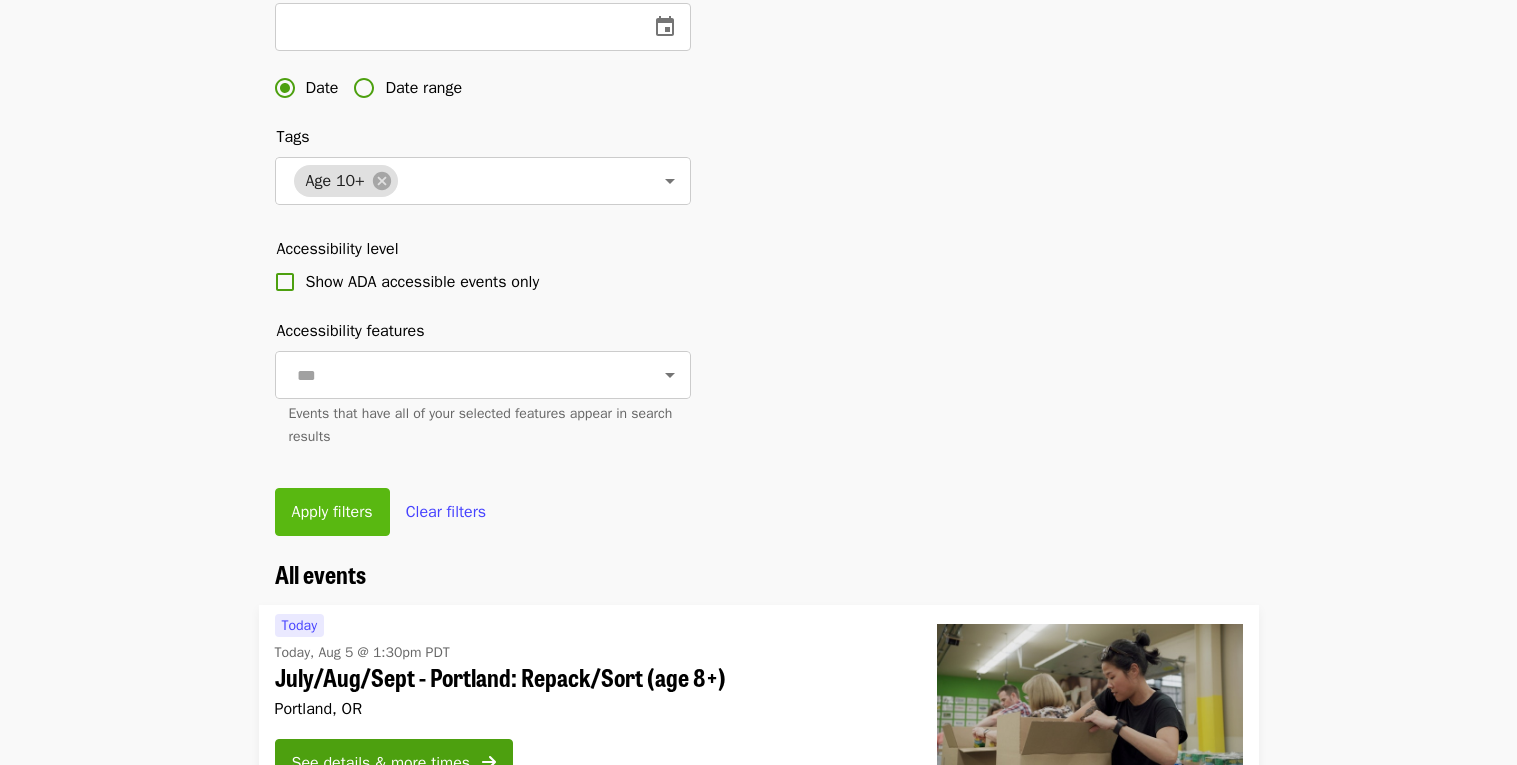 click on "Apply filters" at bounding box center [332, 512] 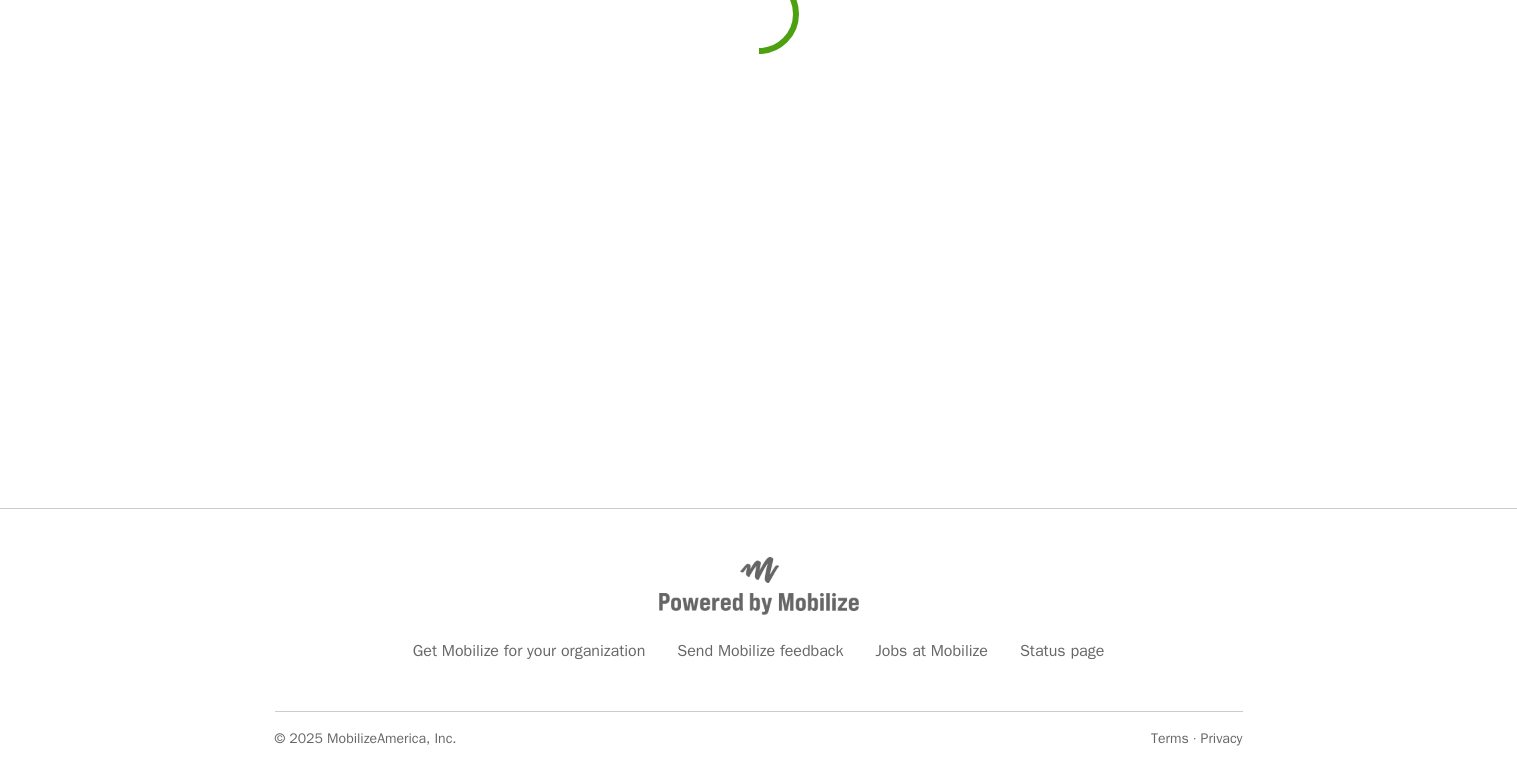 scroll, scrollTop: 0, scrollLeft: 0, axis: both 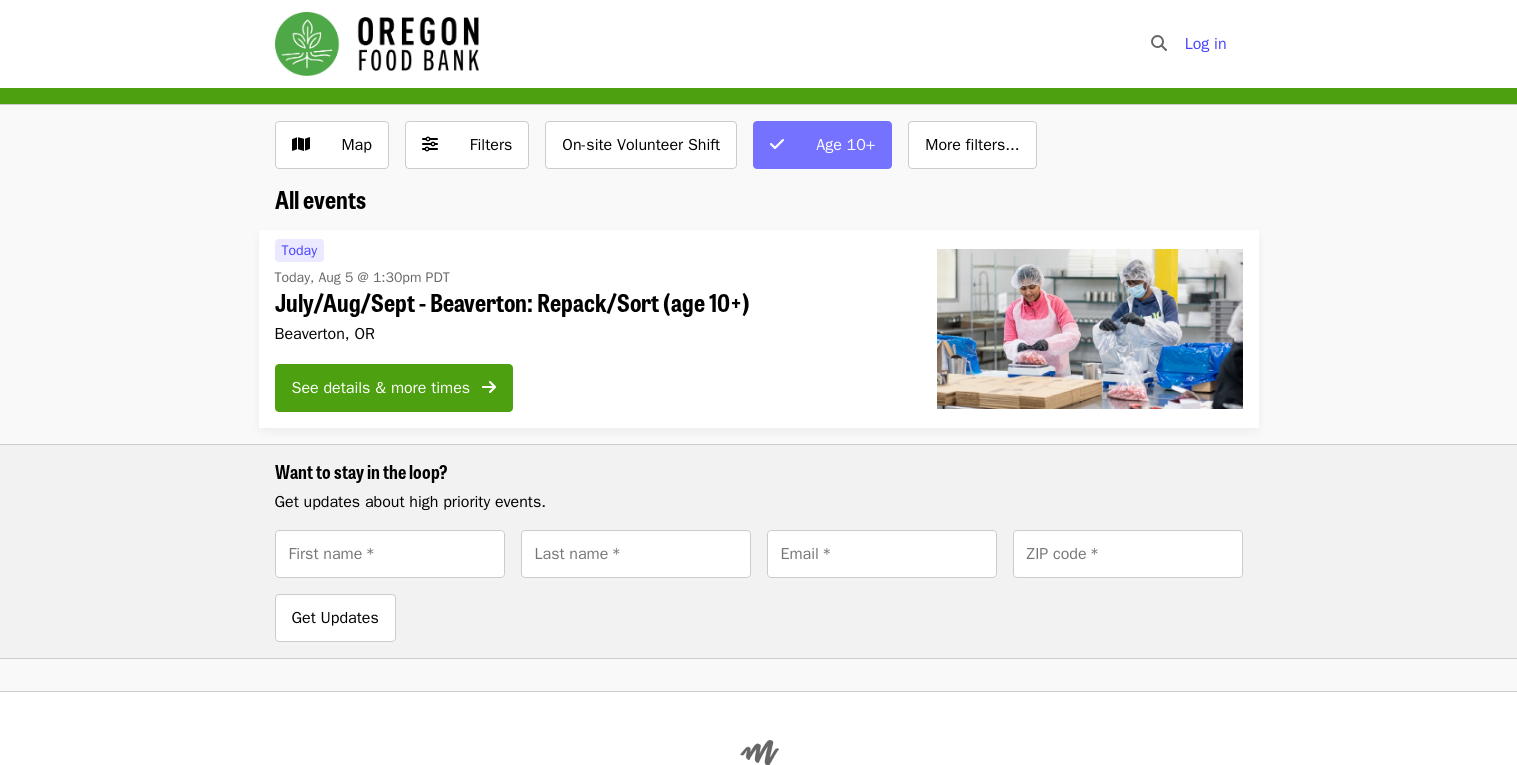 click on "Age 10+" at bounding box center (835, 145) 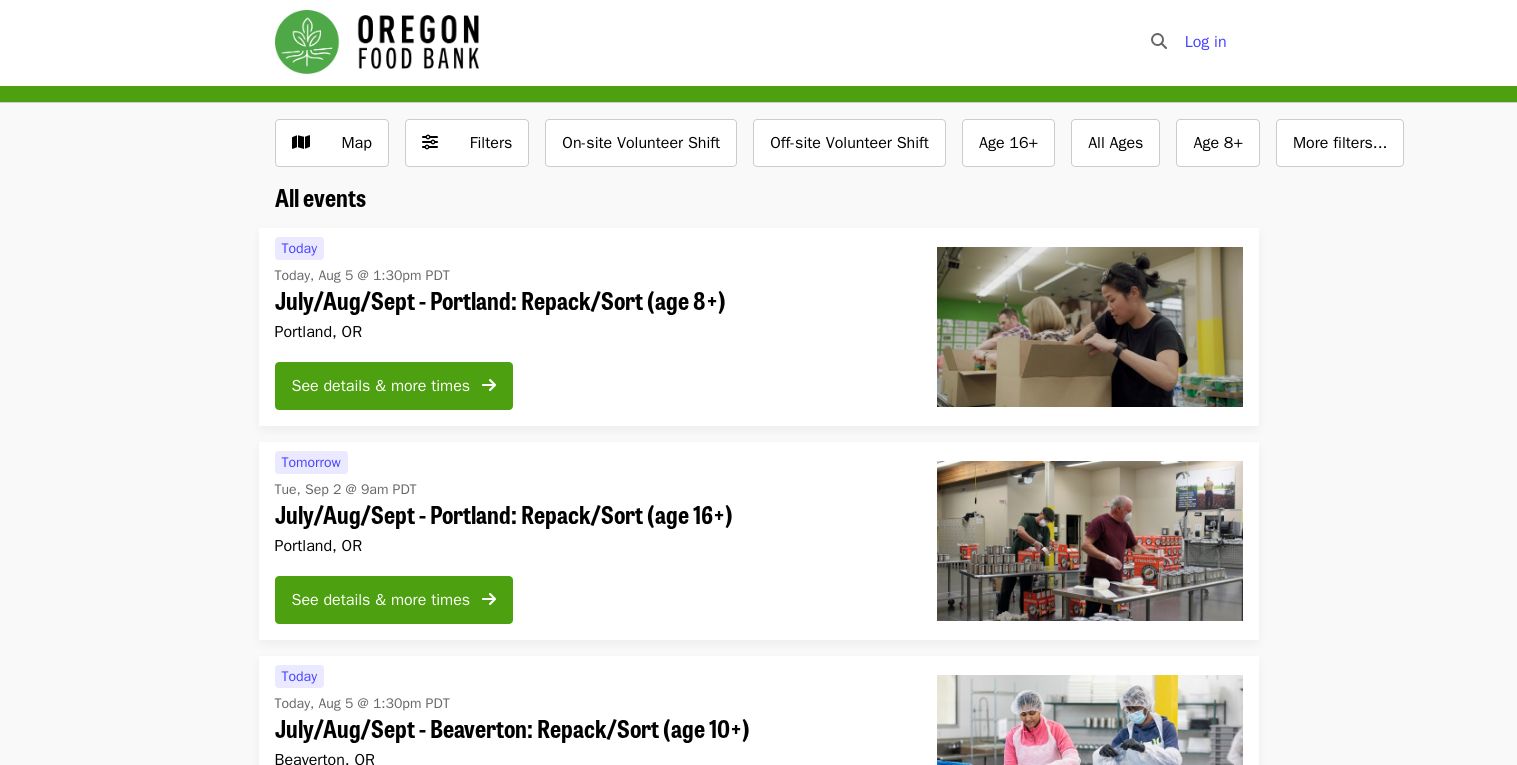 scroll, scrollTop: 0, scrollLeft: 0, axis: both 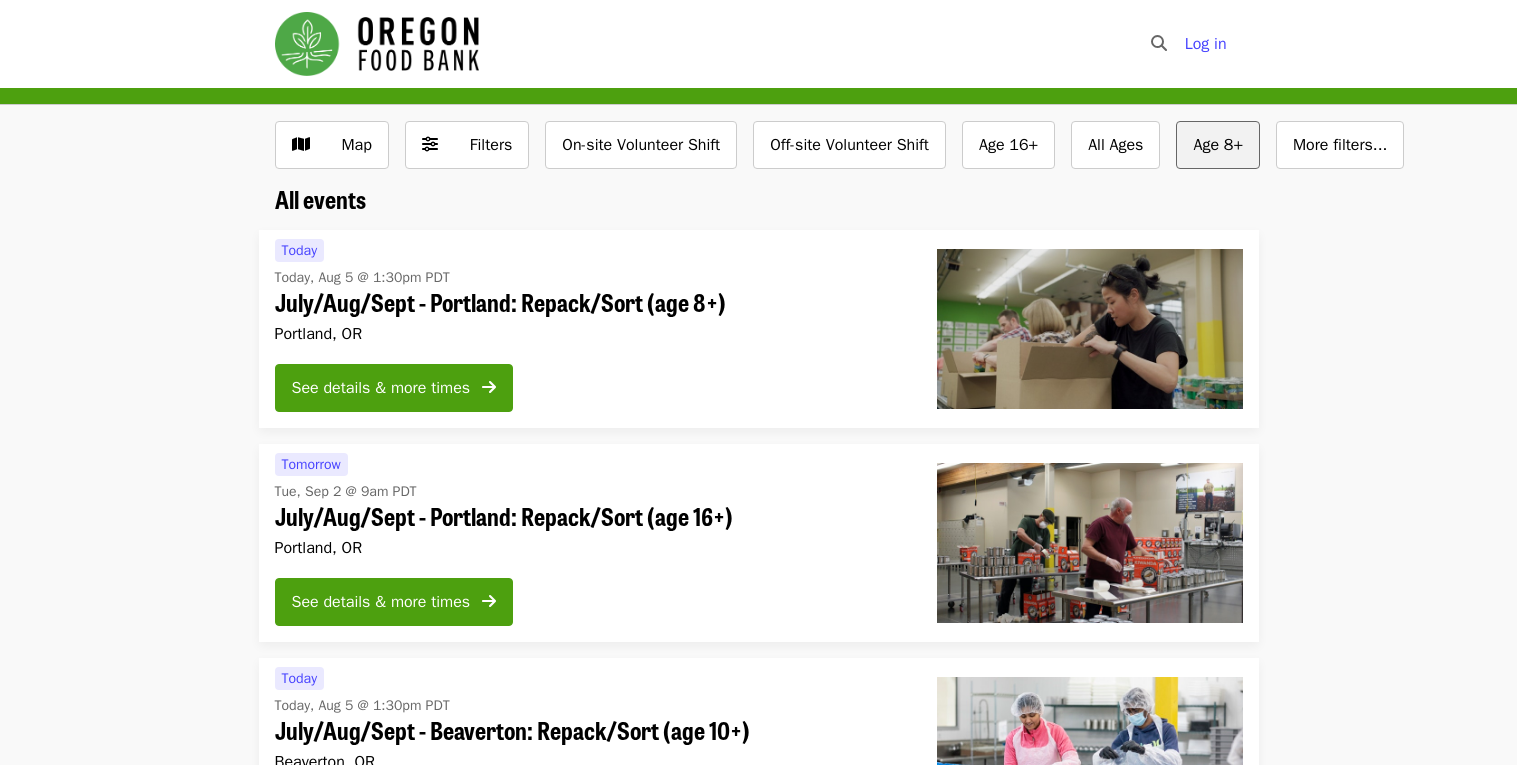 click on "Age 8+" at bounding box center [1218, 145] 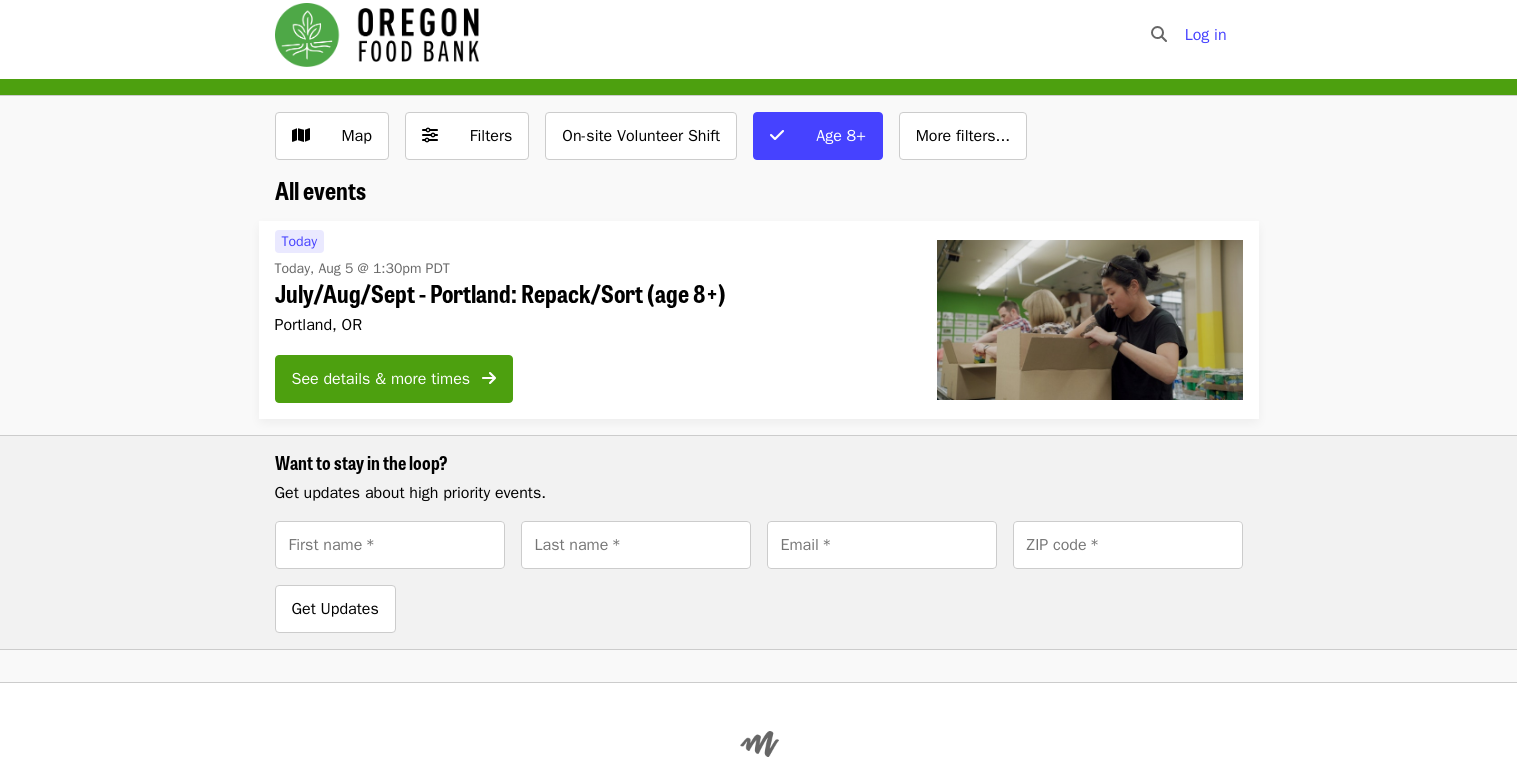 scroll, scrollTop: 0, scrollLeft: 0, axis: both 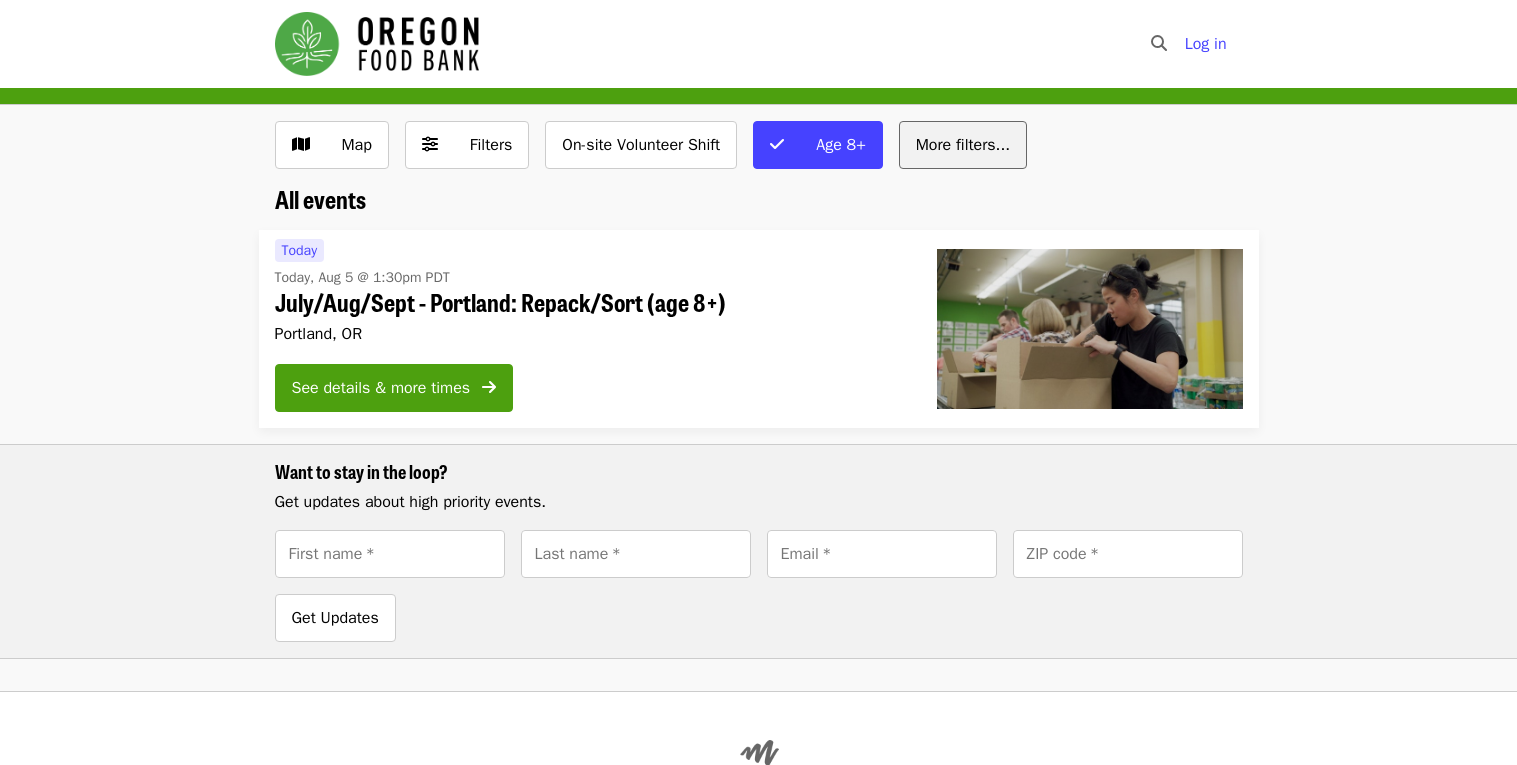 click on "More filters..." at bounding box center [963, 145] 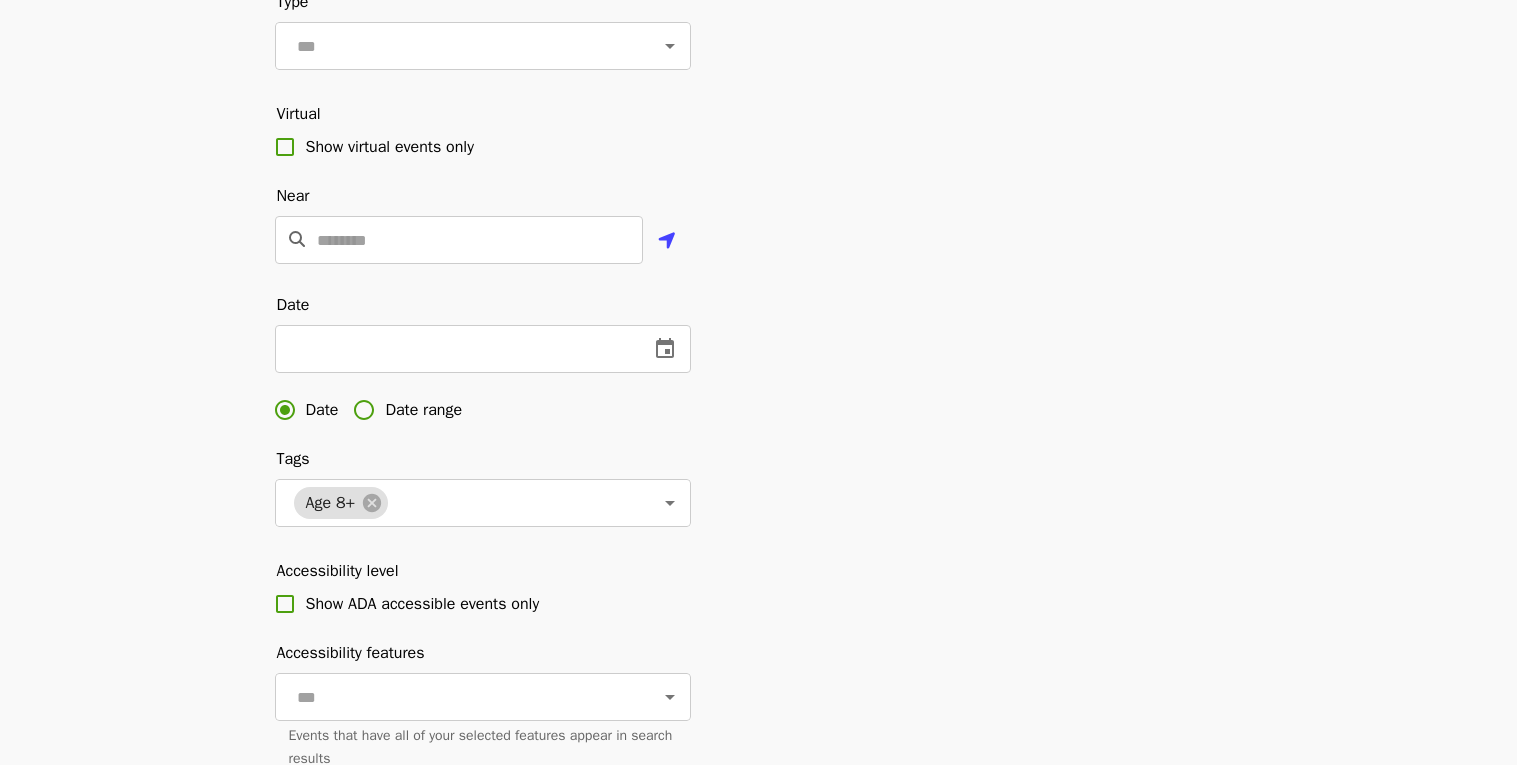 scroll, scrollTop: 627, scrollLeft: 0, axis: vertical 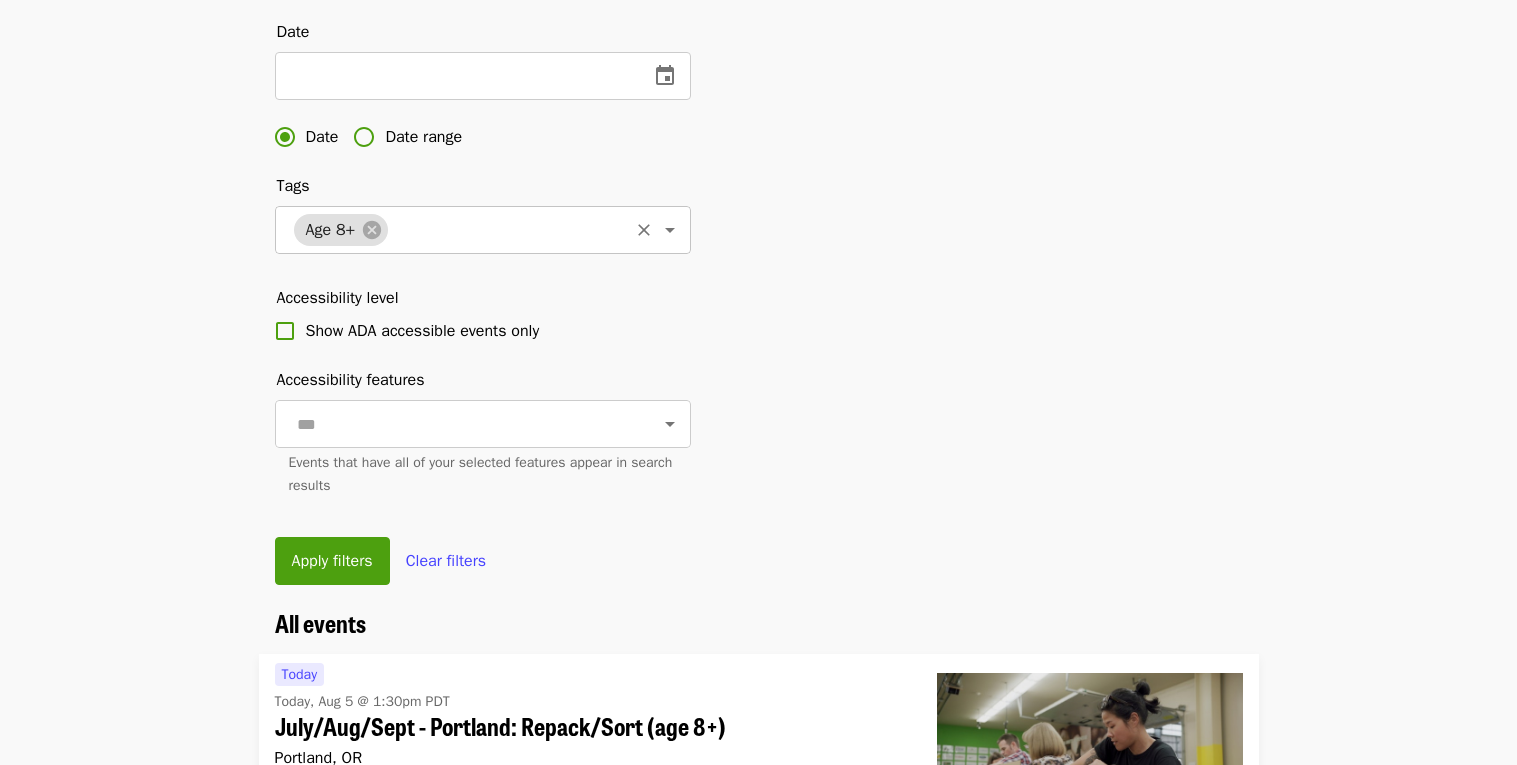click 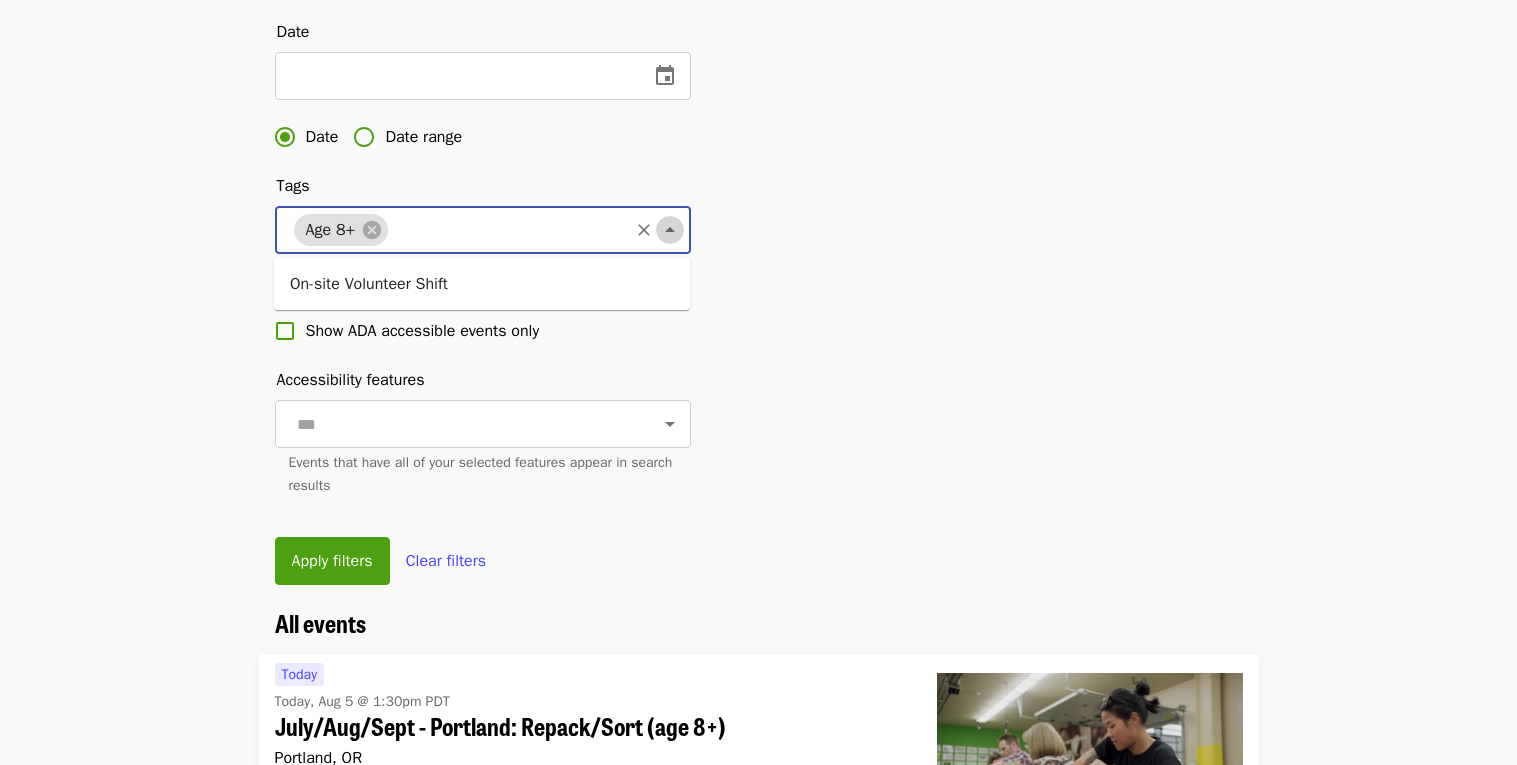 click 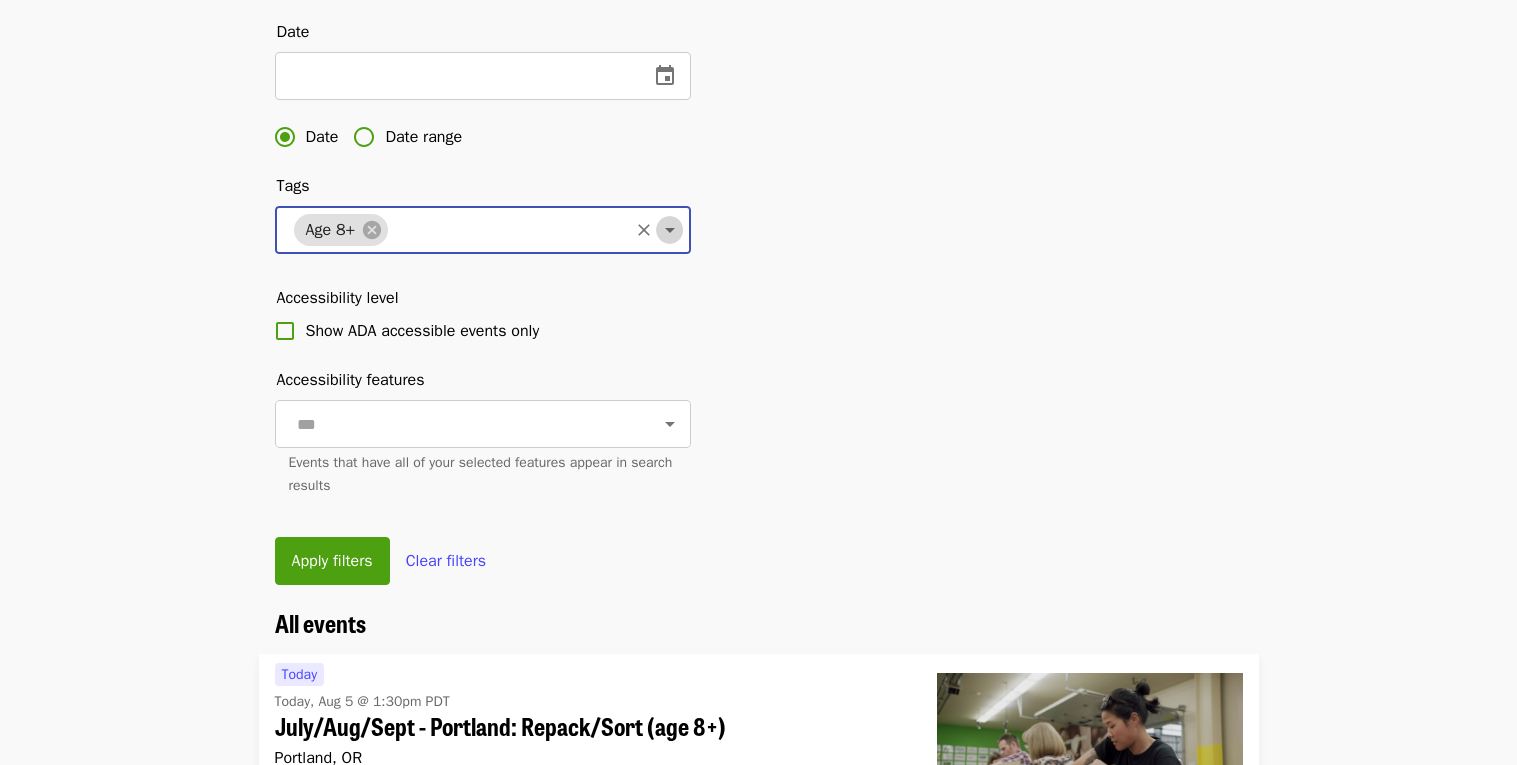 click 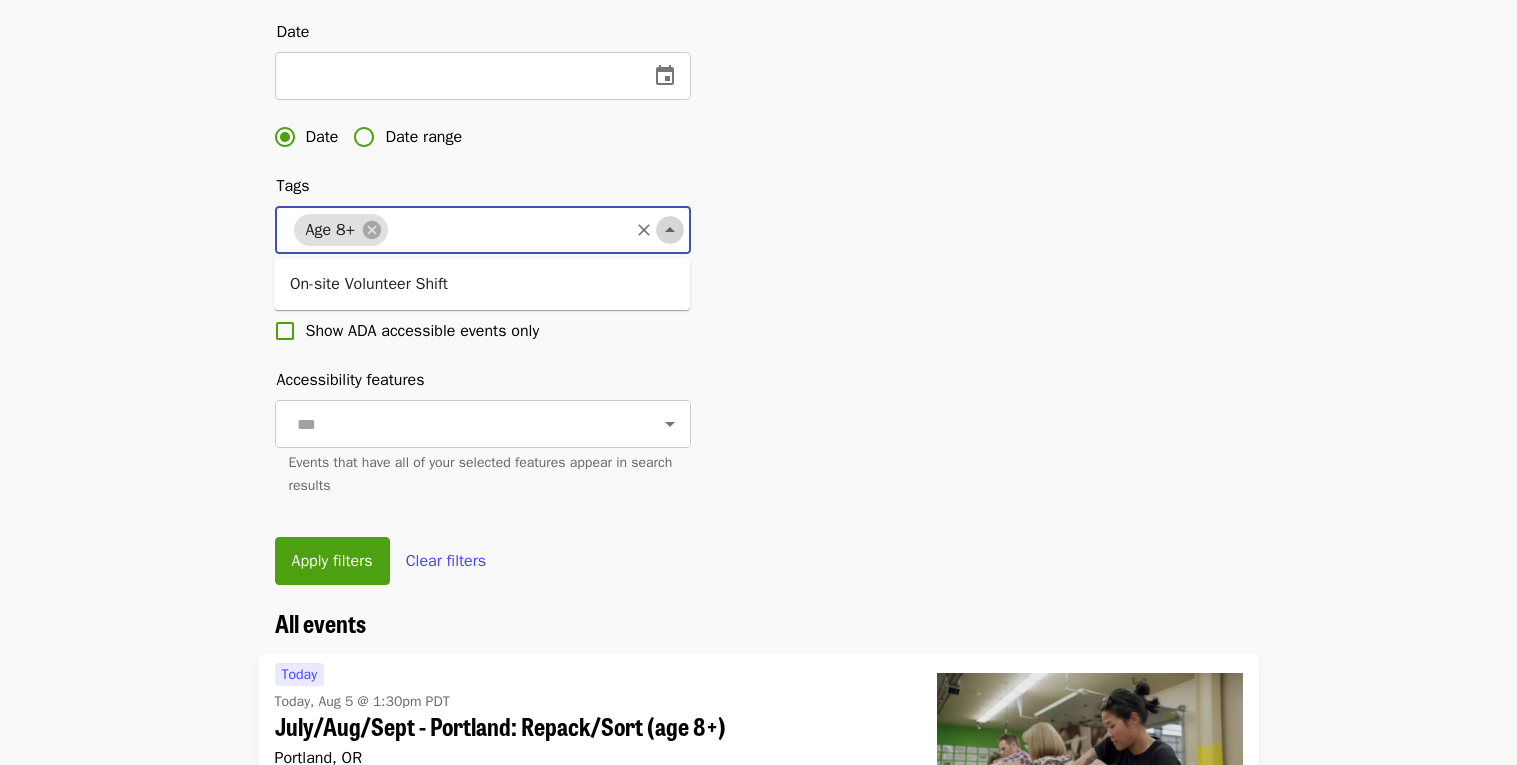 drag, startPoint x: 681, startPoint y: 219, endPoint x: 758, endPoint y: 207, distance: 77.92946 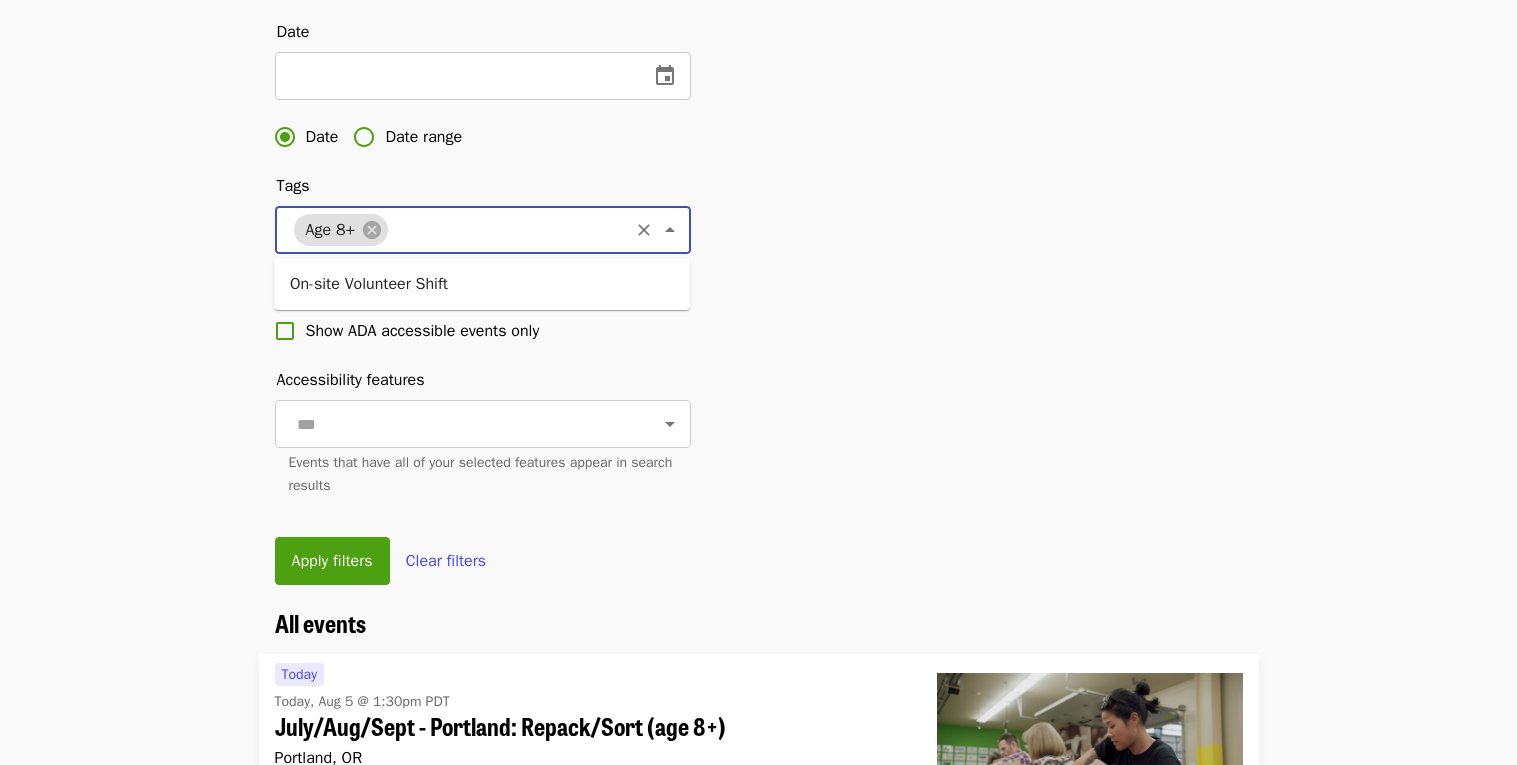 click on "Filter events Cancel ​ Language ​ Type ​ Virtual Show virtual events only Near ​ Date ​ Date Date range Tags Age 8+ ​ Accessibility level Show ADA accessible events only Accessibility features ​ Events that have all of your selected features appear in search results Apply filters Clear filters" at bounding box center [759, 51] 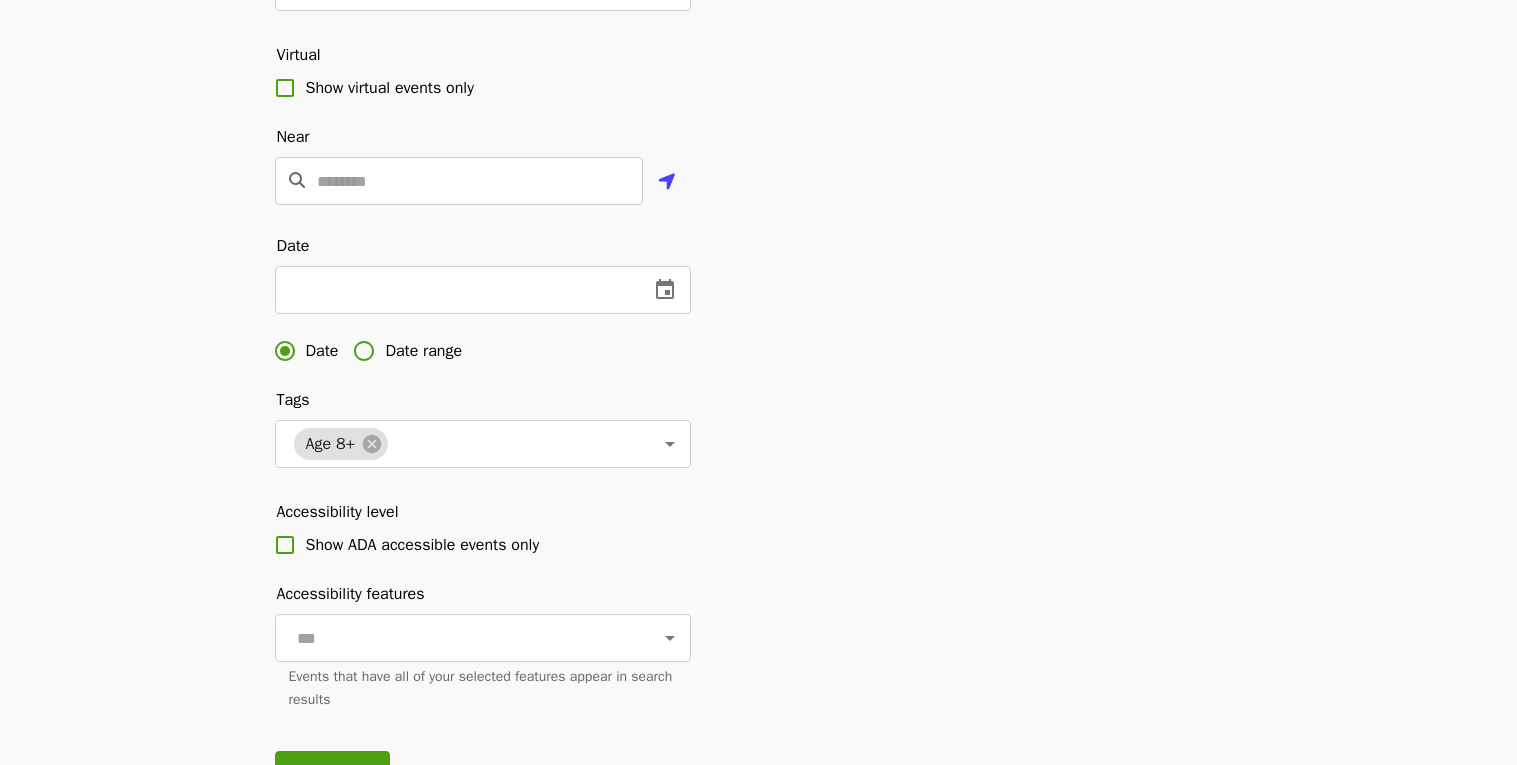 scroll, scrollTop: 811, scrollLeft: 0, axis: vertical 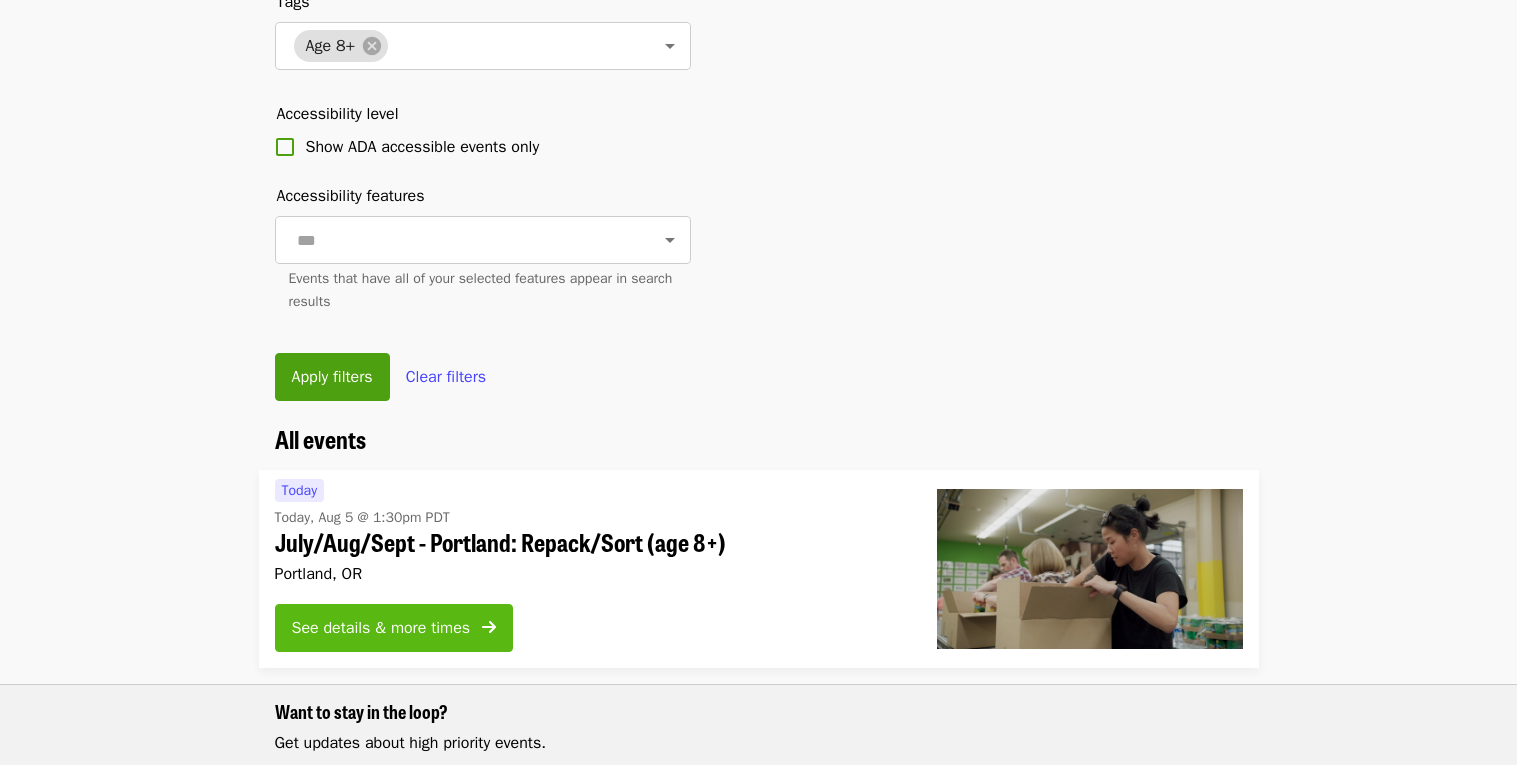 click on "See details & more times" at bounding box center (381, 628) 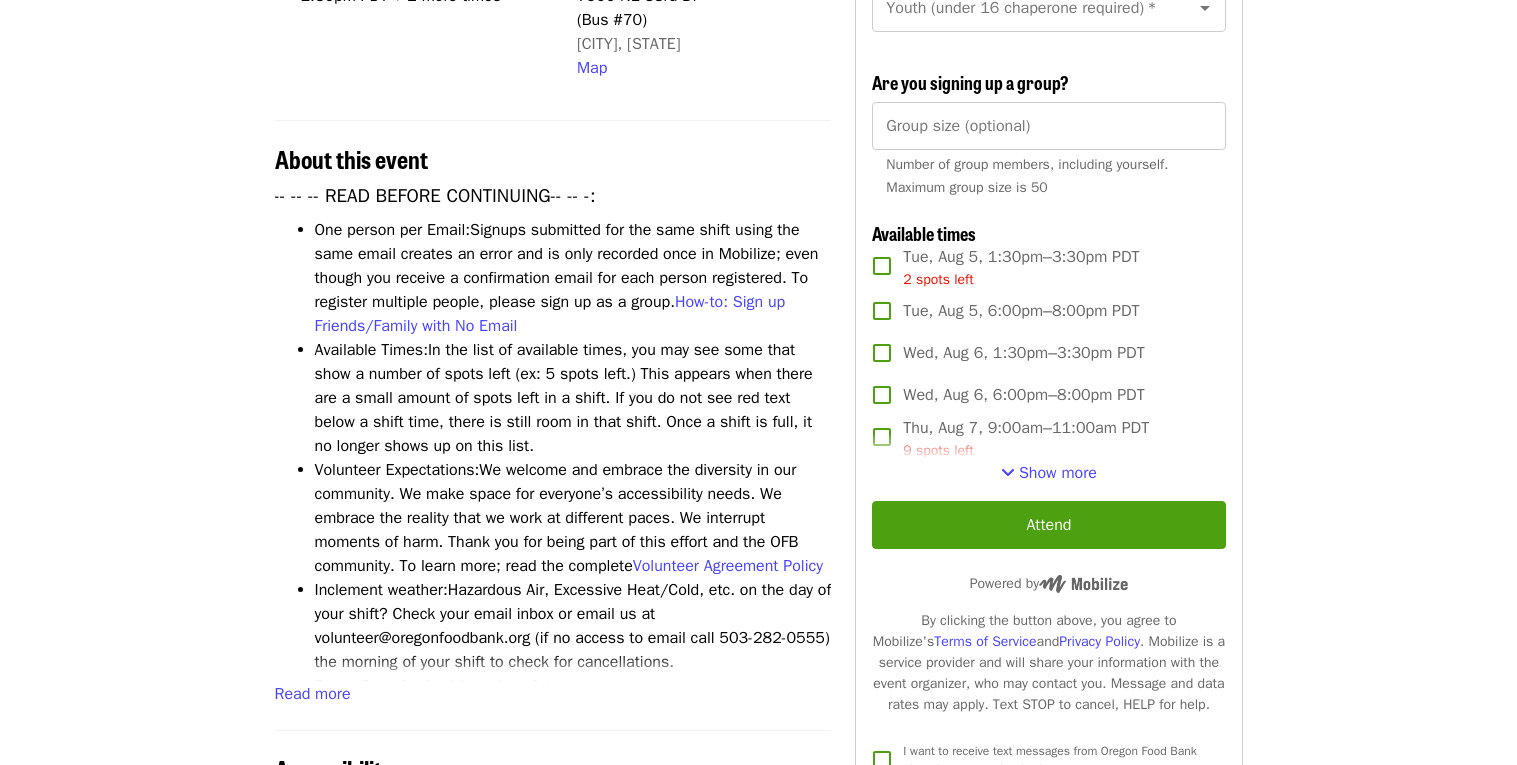 scroll, scrollTop: 578, scrollLeft: 0, axis: vertical 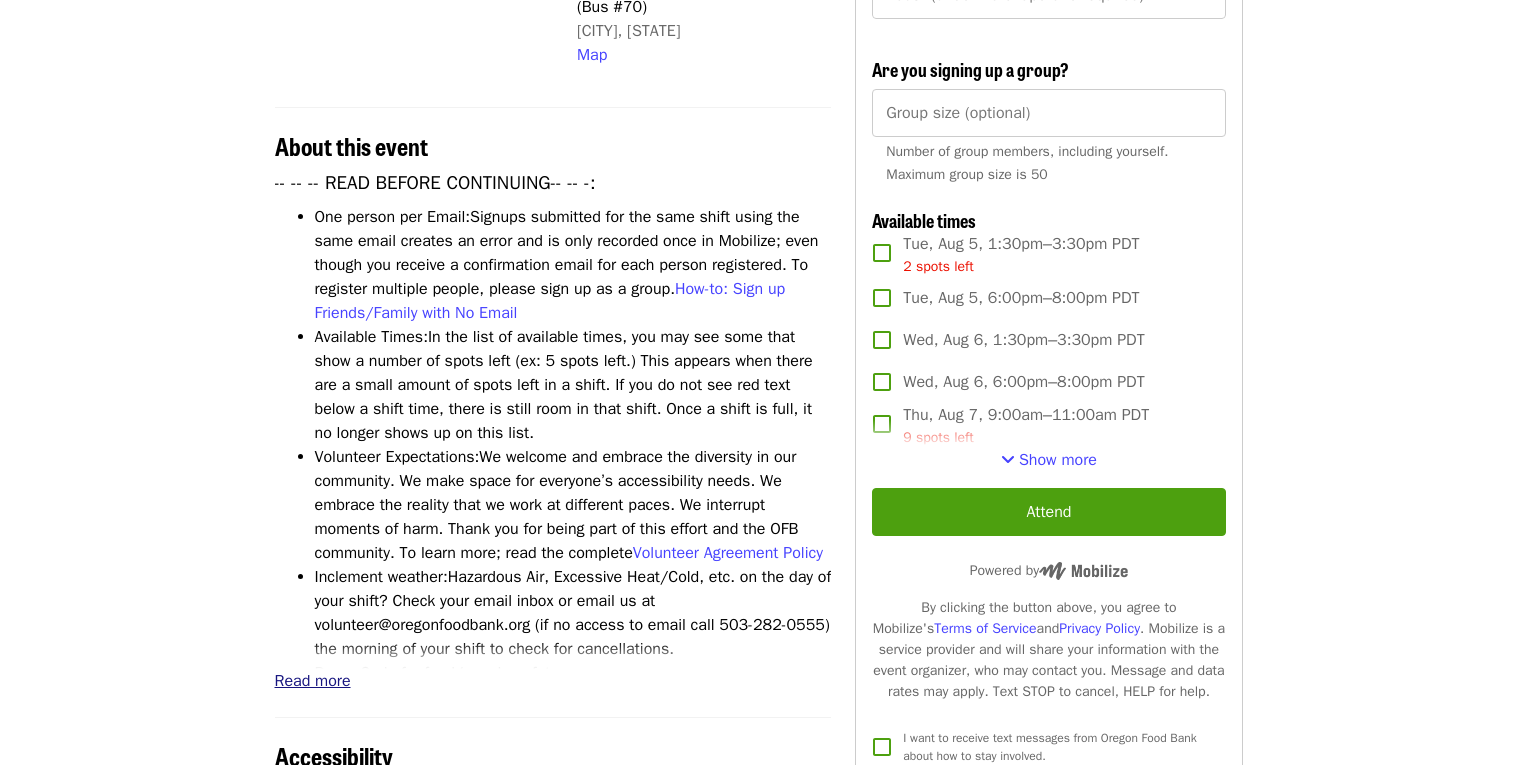 click on "Read more" at bounding box center [313, 681] 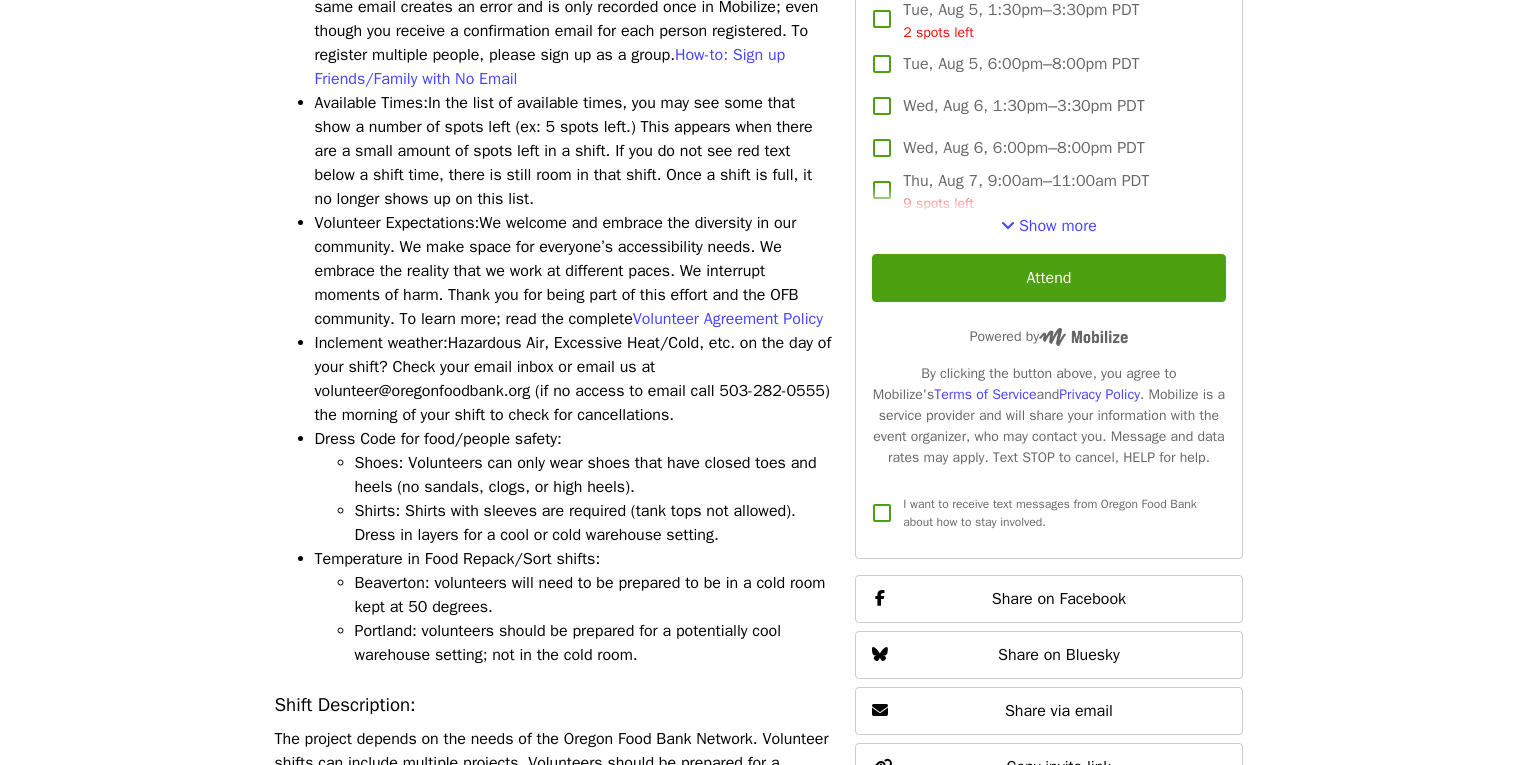scroll, scrollTop: 771, scrollLeft: 0, axis: vertical 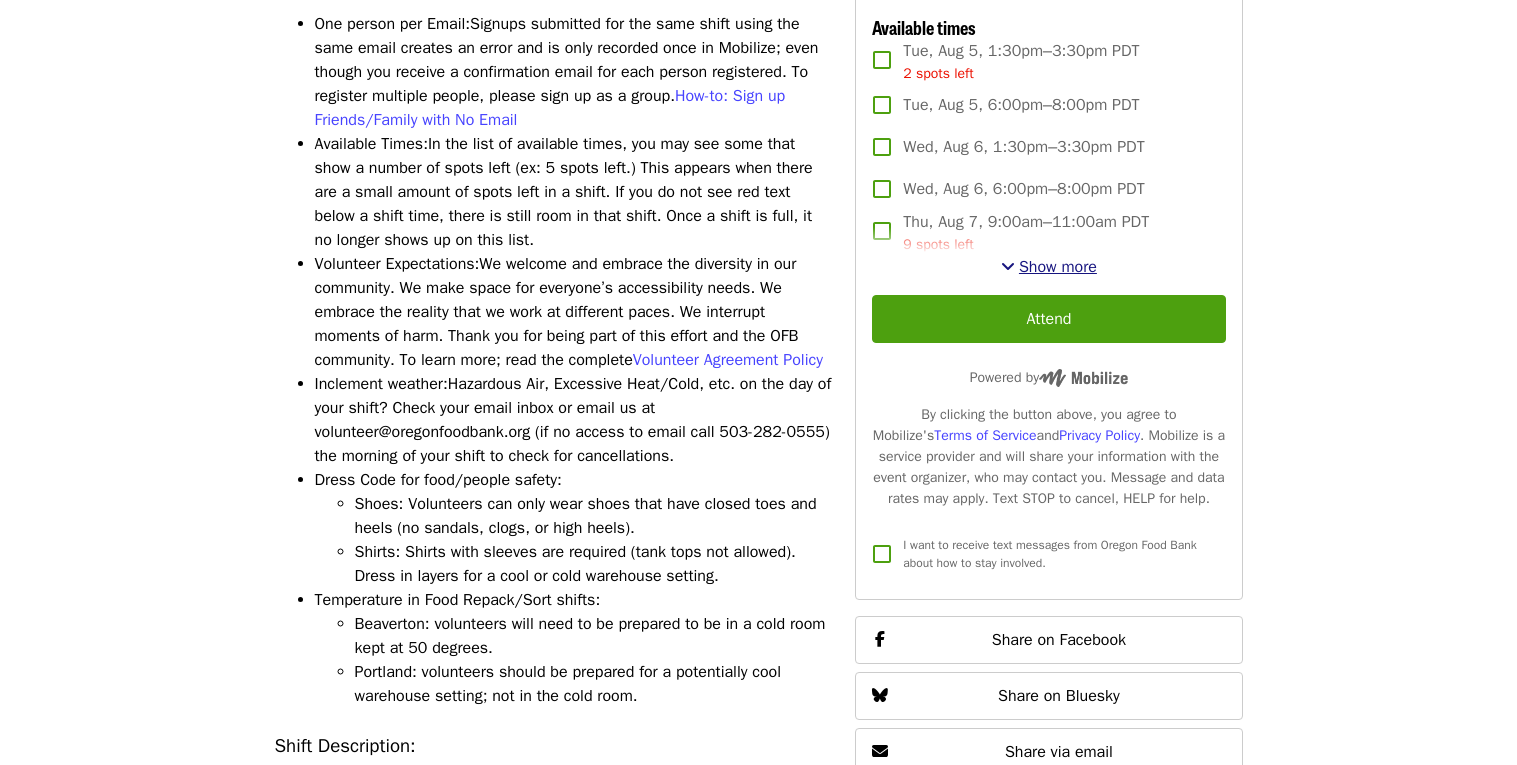 click on "Show more" at bounding box center (1058, 267) 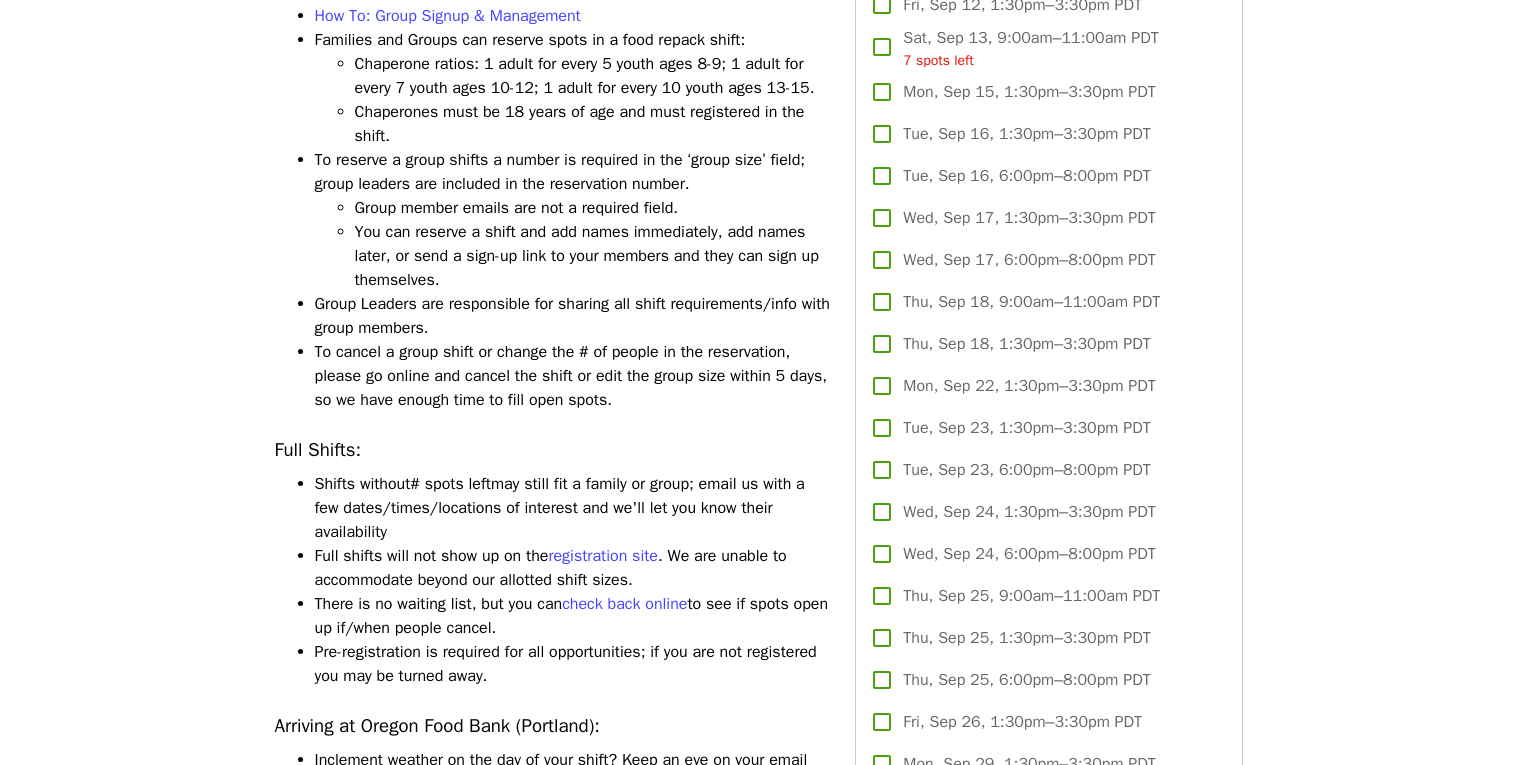 scroll, scrollTop: 3041, scrollLeft: 0, axis: vertical 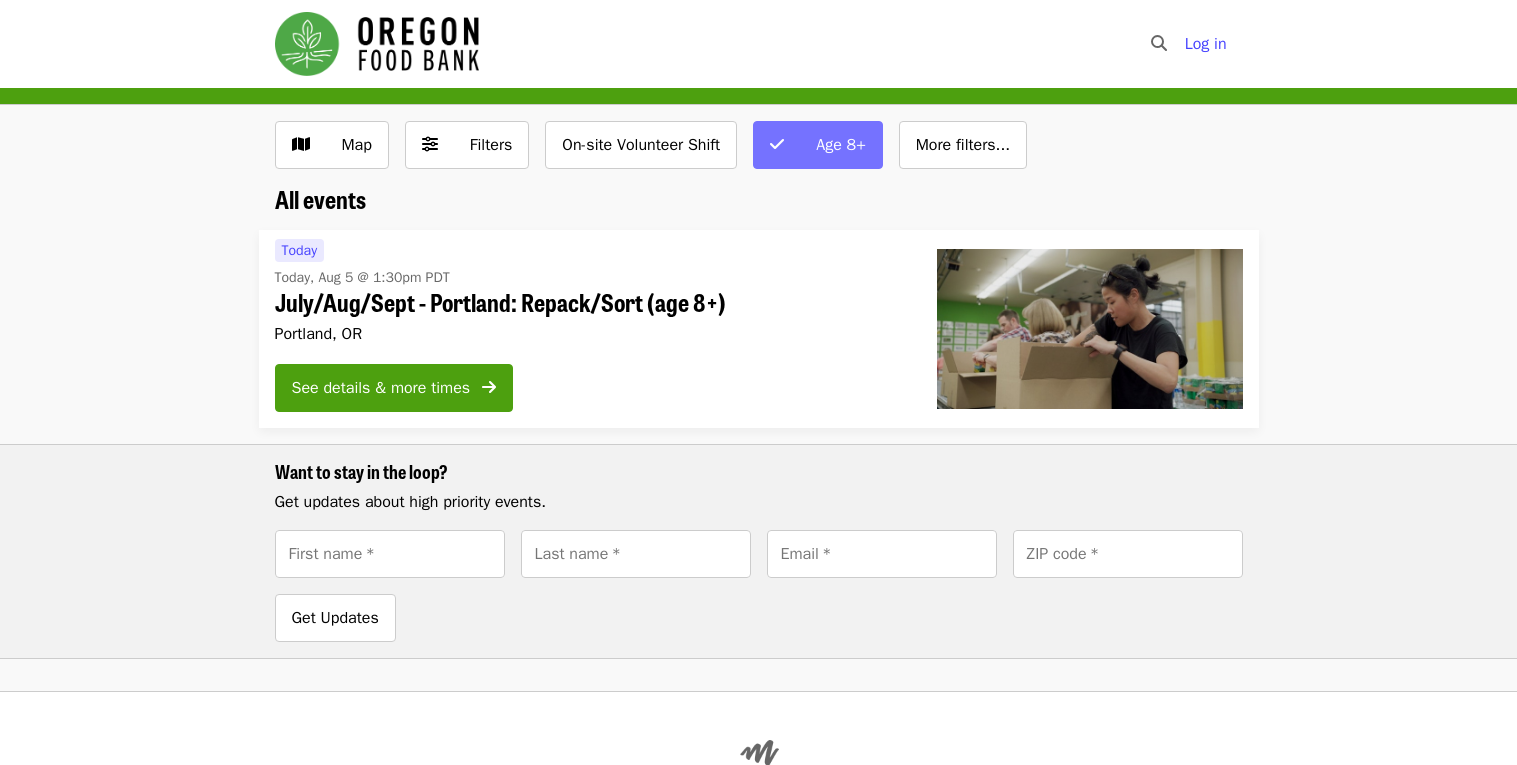 click on "Age 8+" at bounding box center [818, 145] 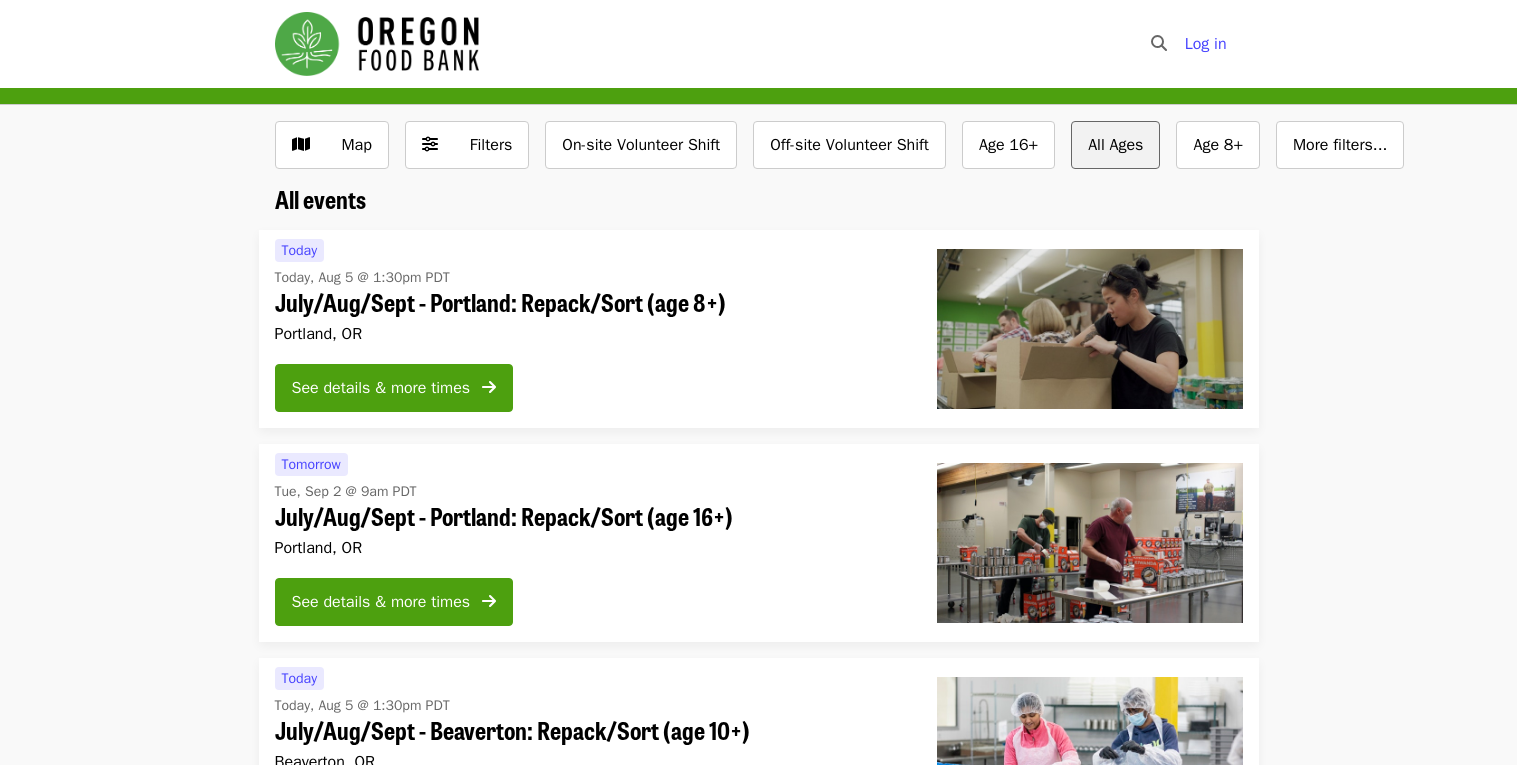 click on "All Ages" at bounding box center [1115, 145] 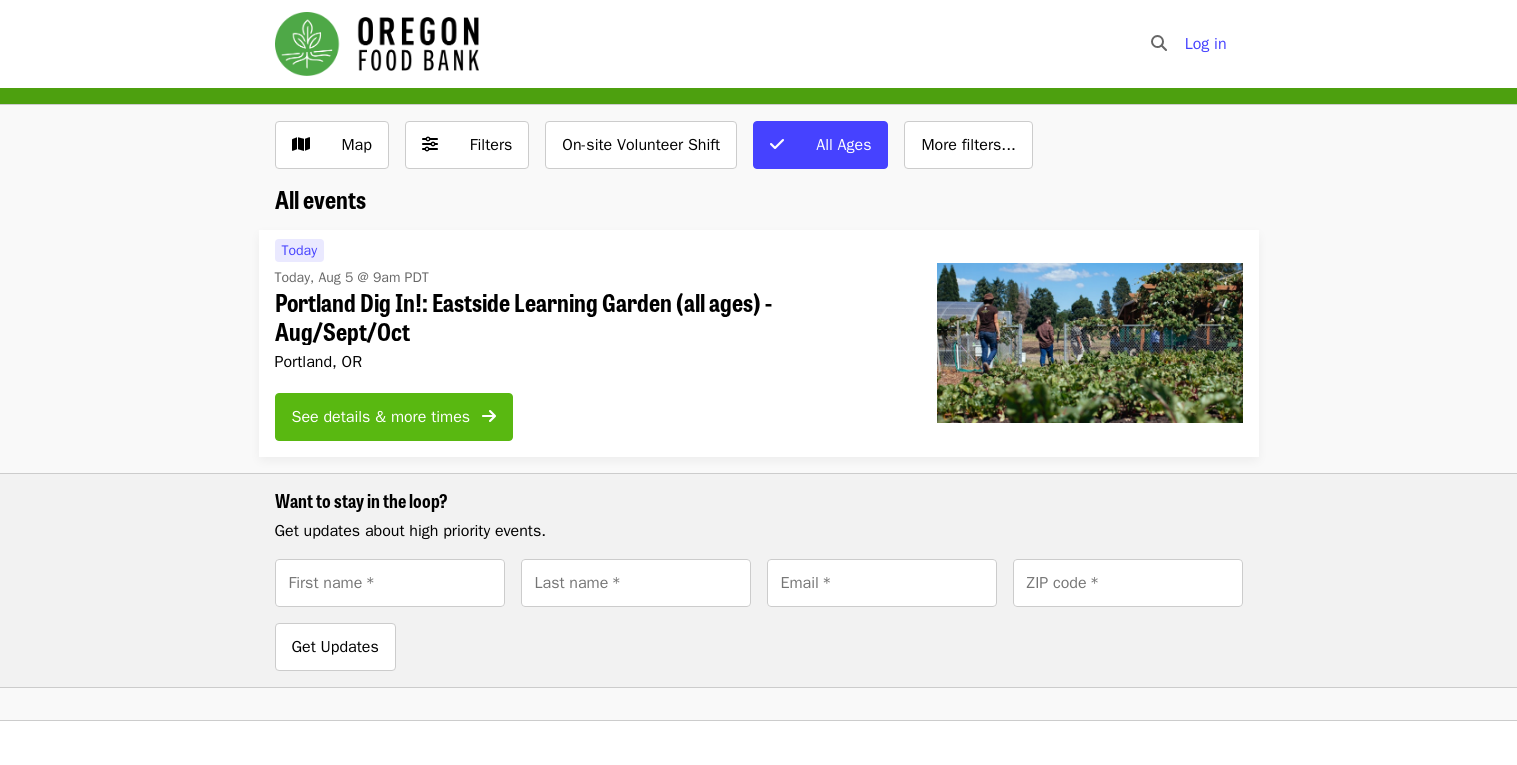 click on "See details & more times" at bounding box center [381, 417] 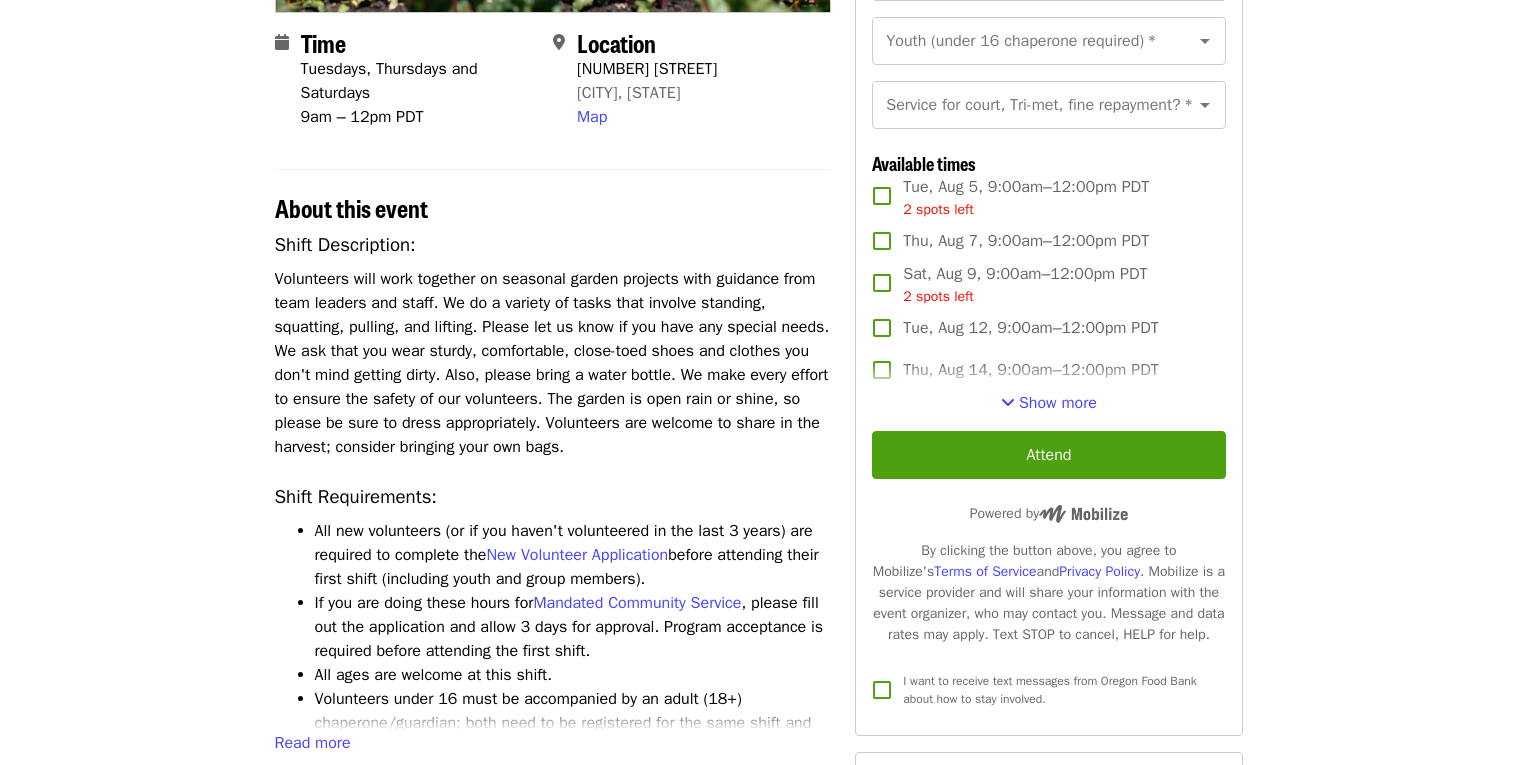 scroll, scrollTop: 478, scrollLeft: 0, axis: vertical 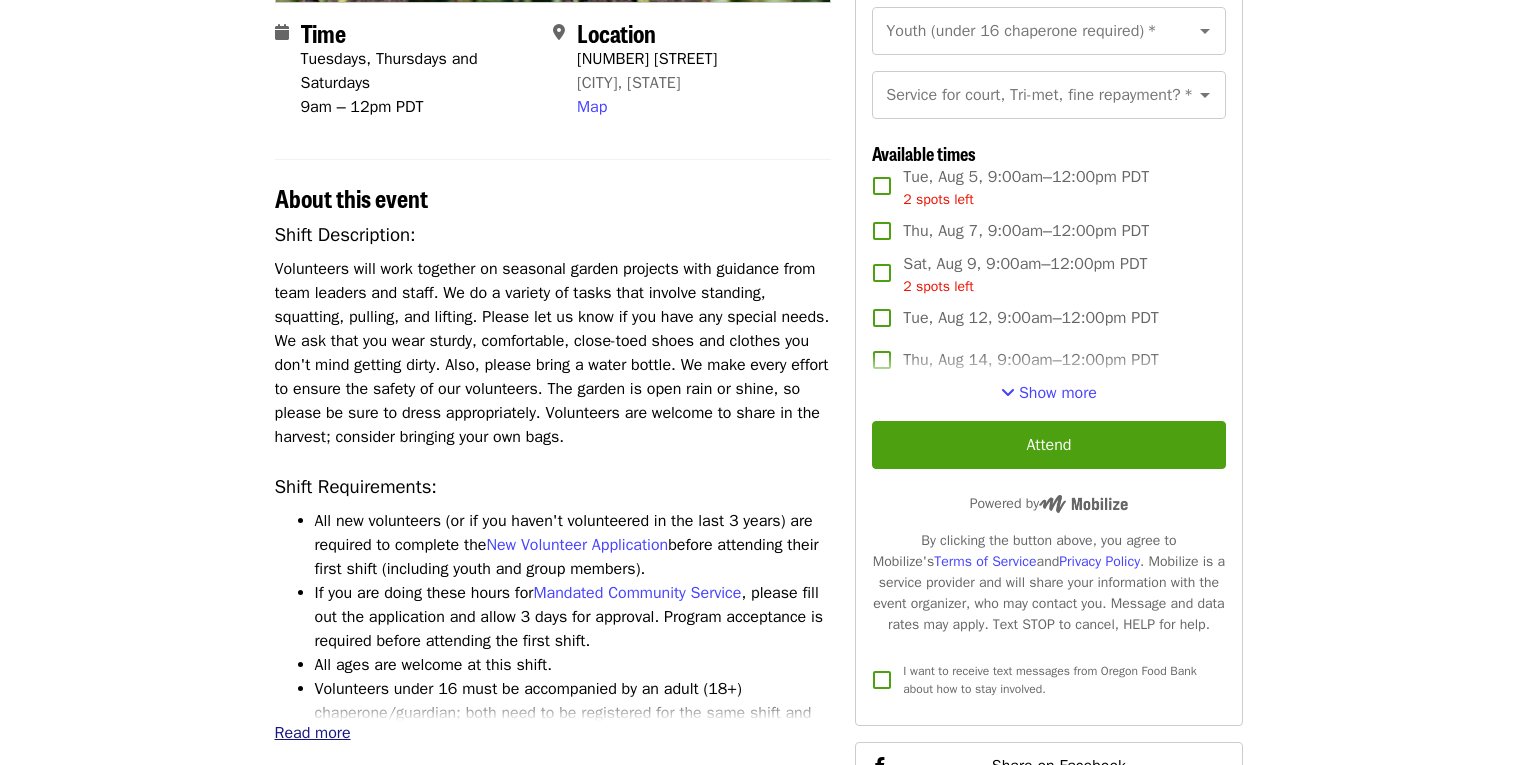 click on "Read more" at bounding box center [313, 733] 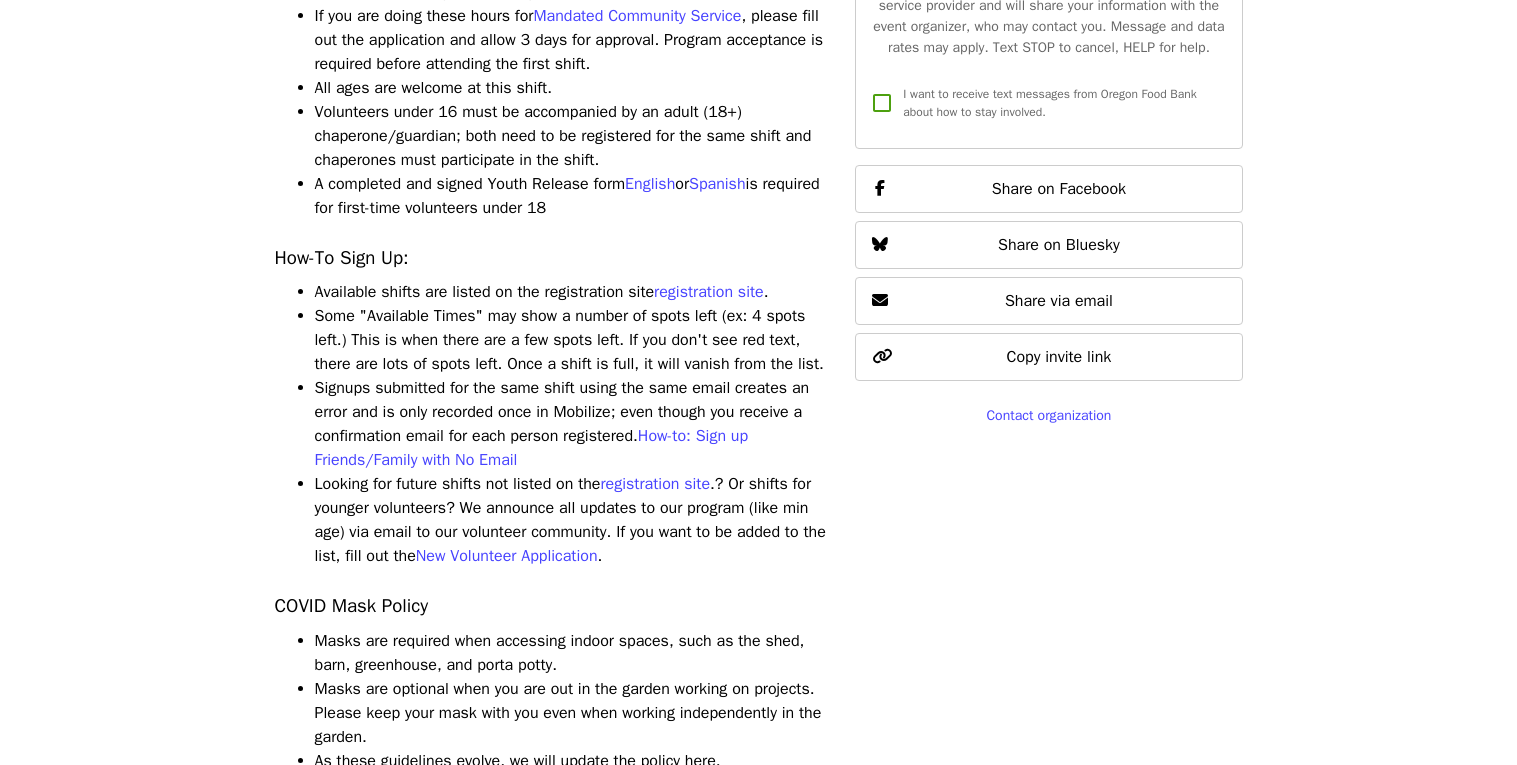 scroll, scrollTop: 0, scrollLeft: 0, axis: both 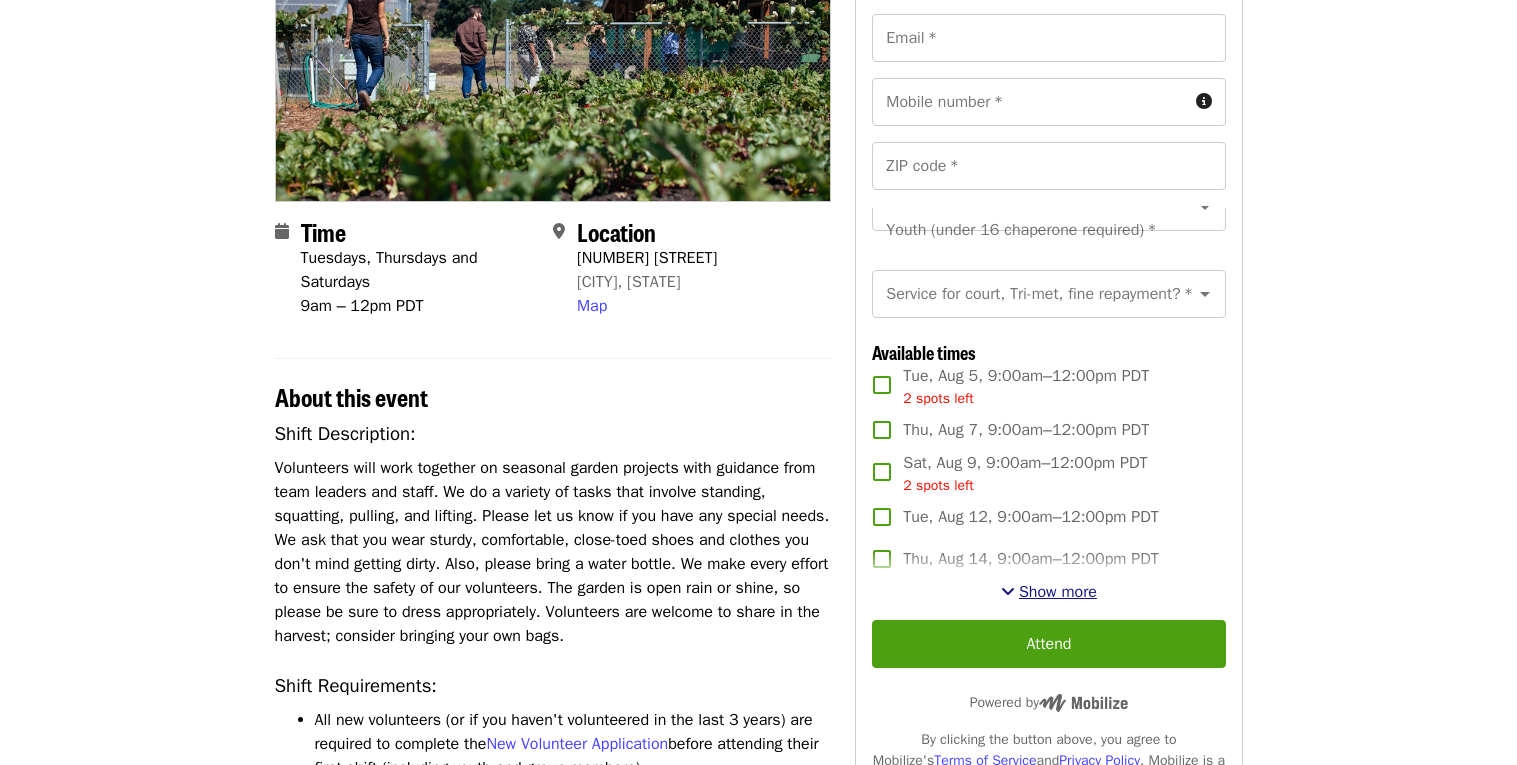 click on "Show more" at bounding box center (1058, 592) 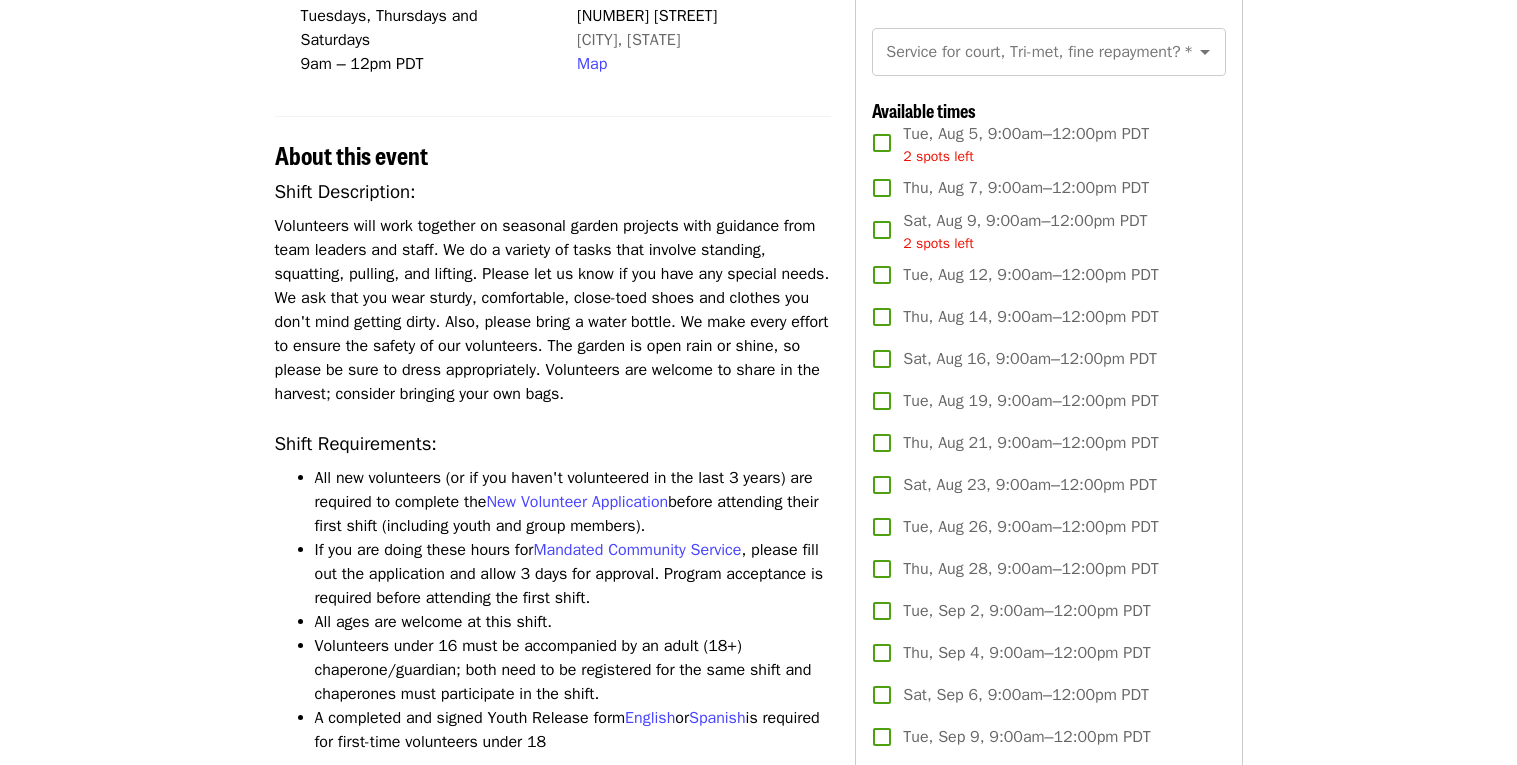 scroll, scrollTop: 0, scrollLeft: 0, axis: both 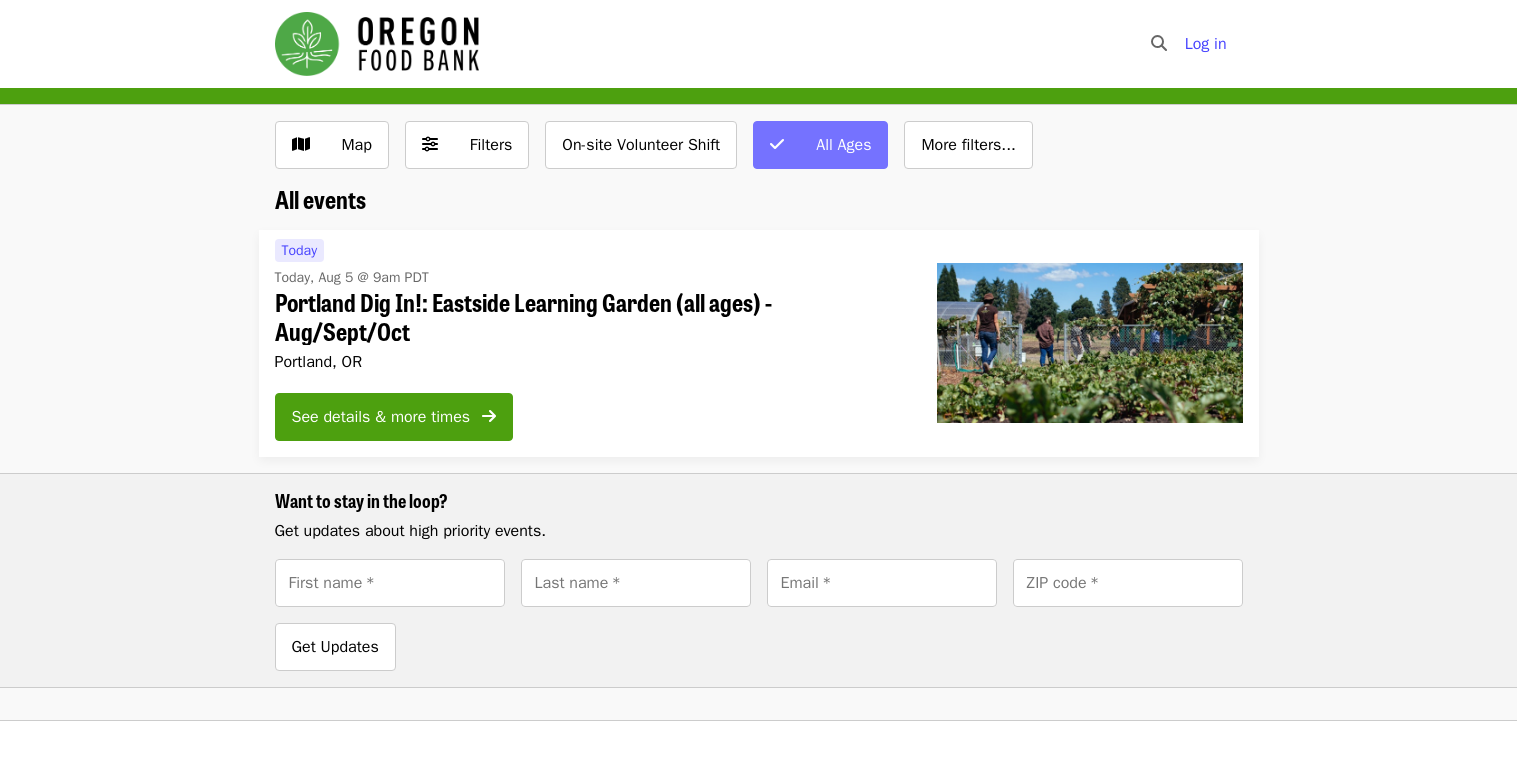click on "All Ages" at bounding box center [820, 145] 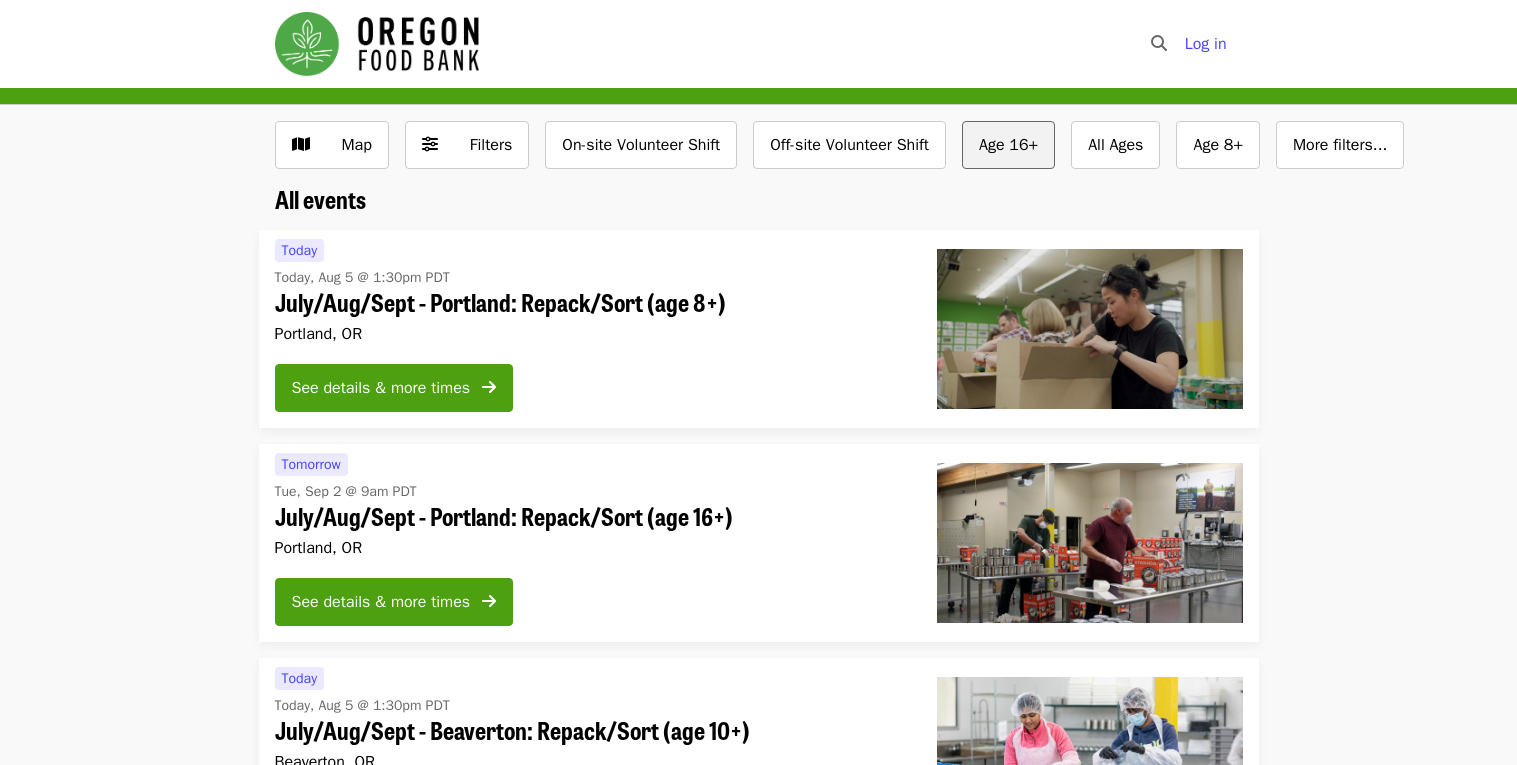 click on "Age 16+" at bounding box center (1008, 145) 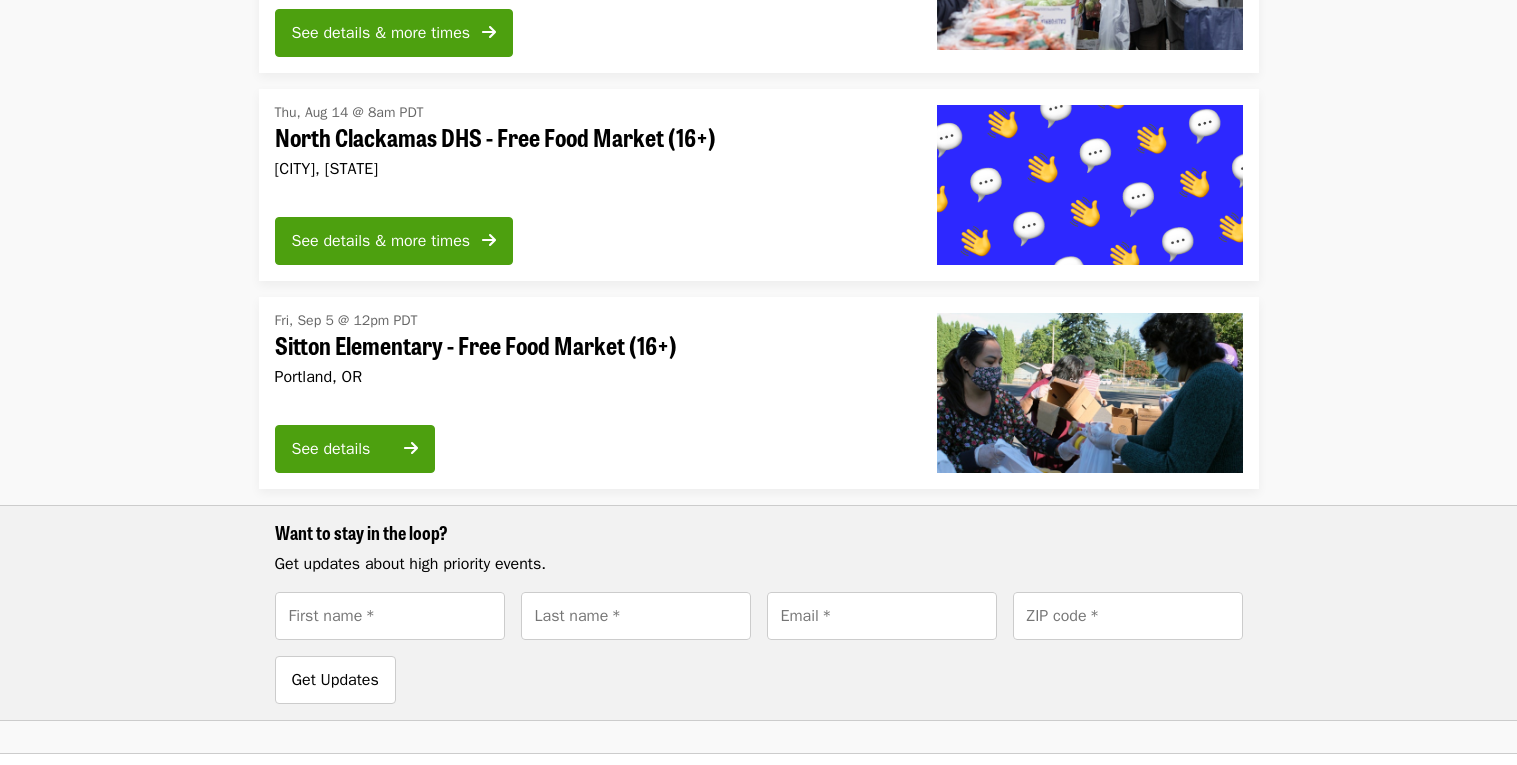scroll, scrollTop: 0, scrollLeft: 0, axis: both 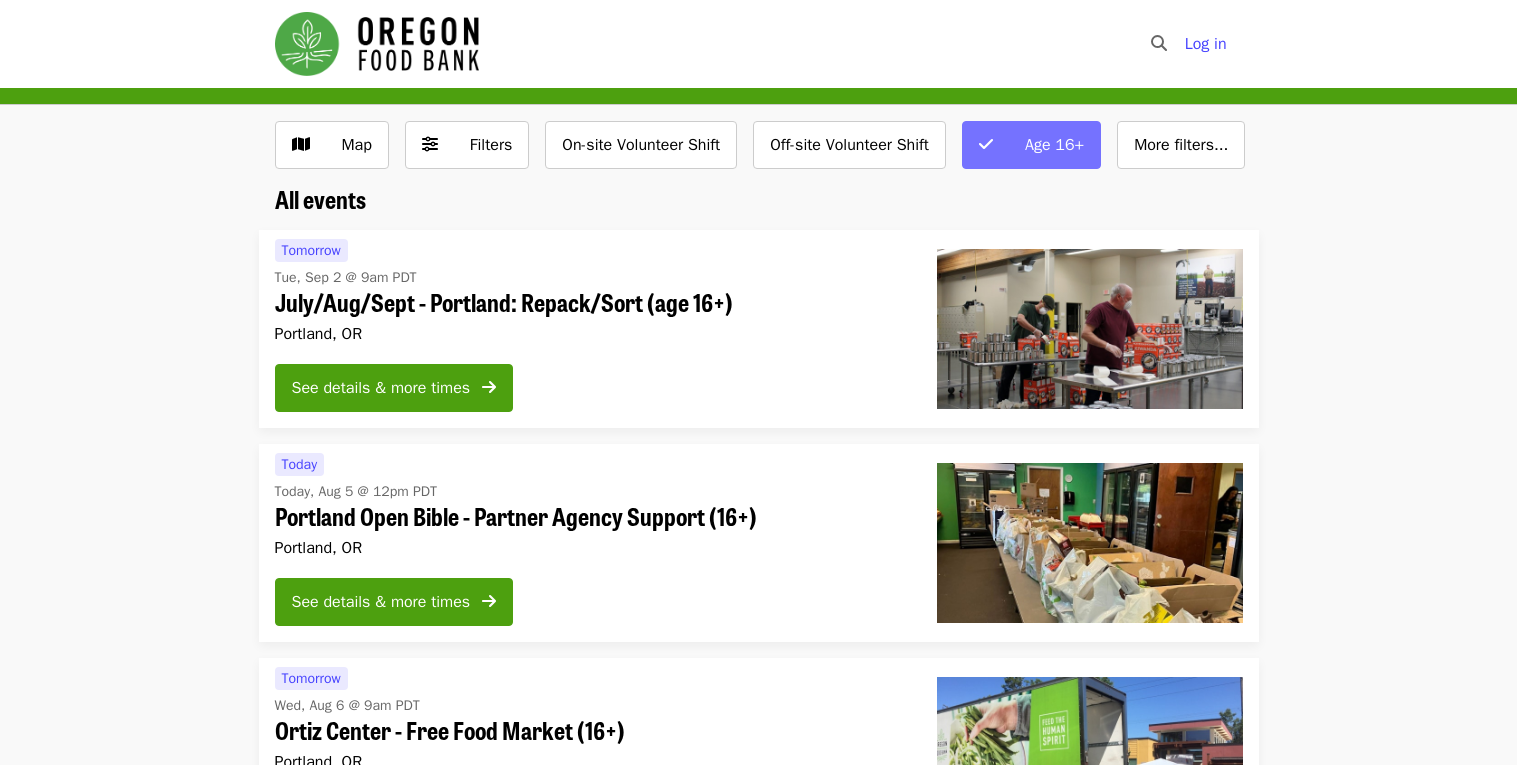 click on "Age 16+" at bounding box center (1044, 145) 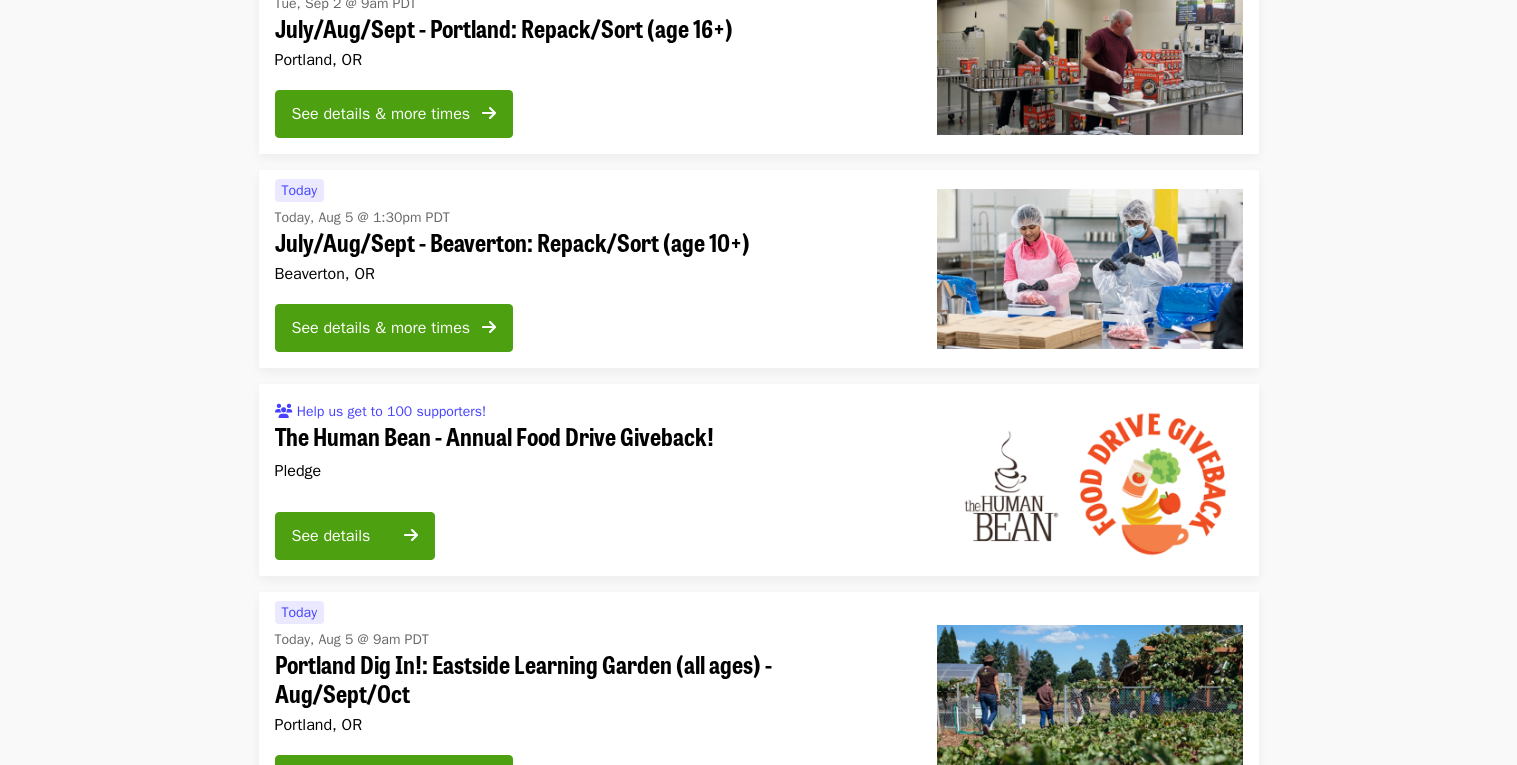 scroll, scrollTop: 0, scrollLeft: 0, axis: both 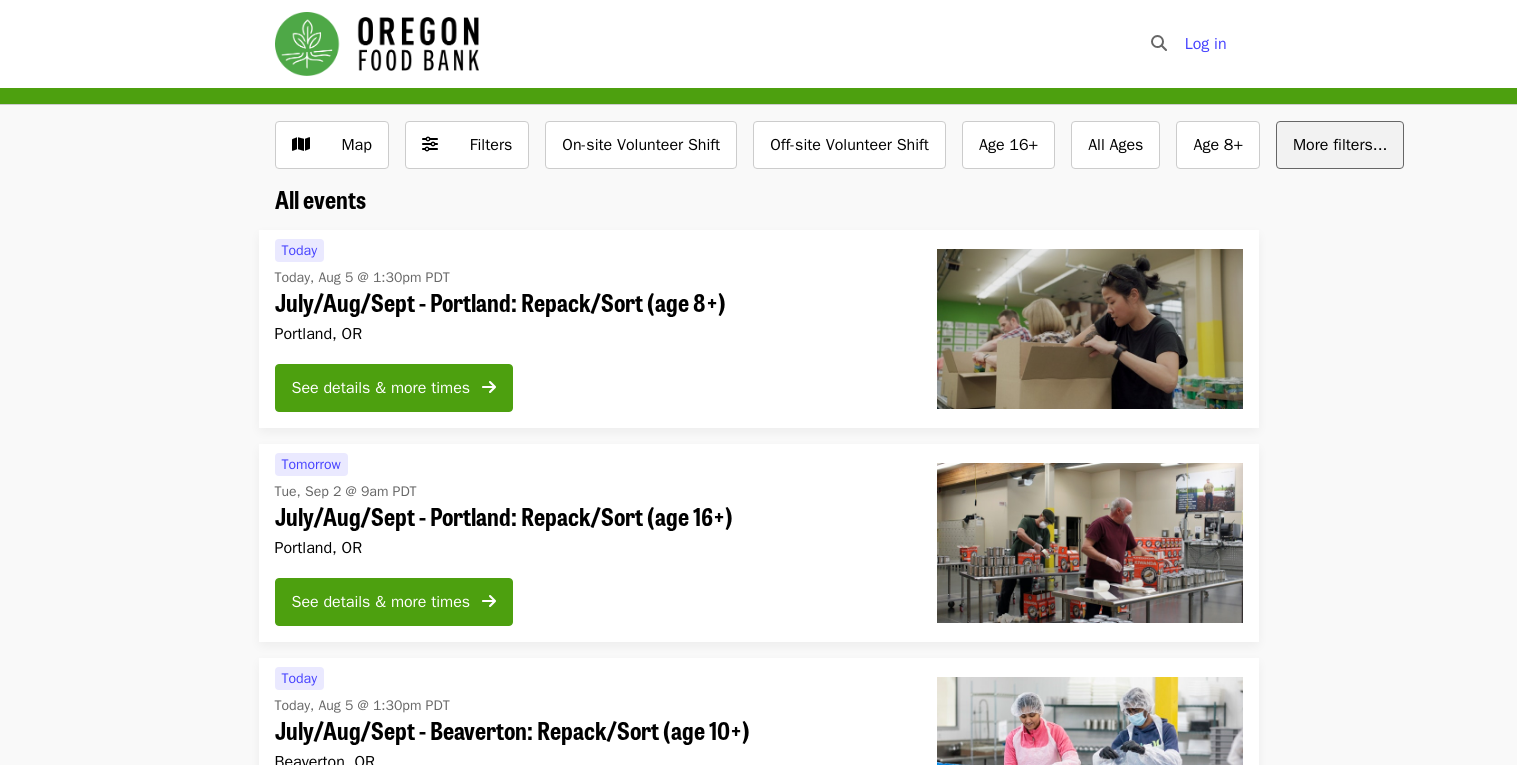 click on "More filters..." at bounding box center (1340, 145) 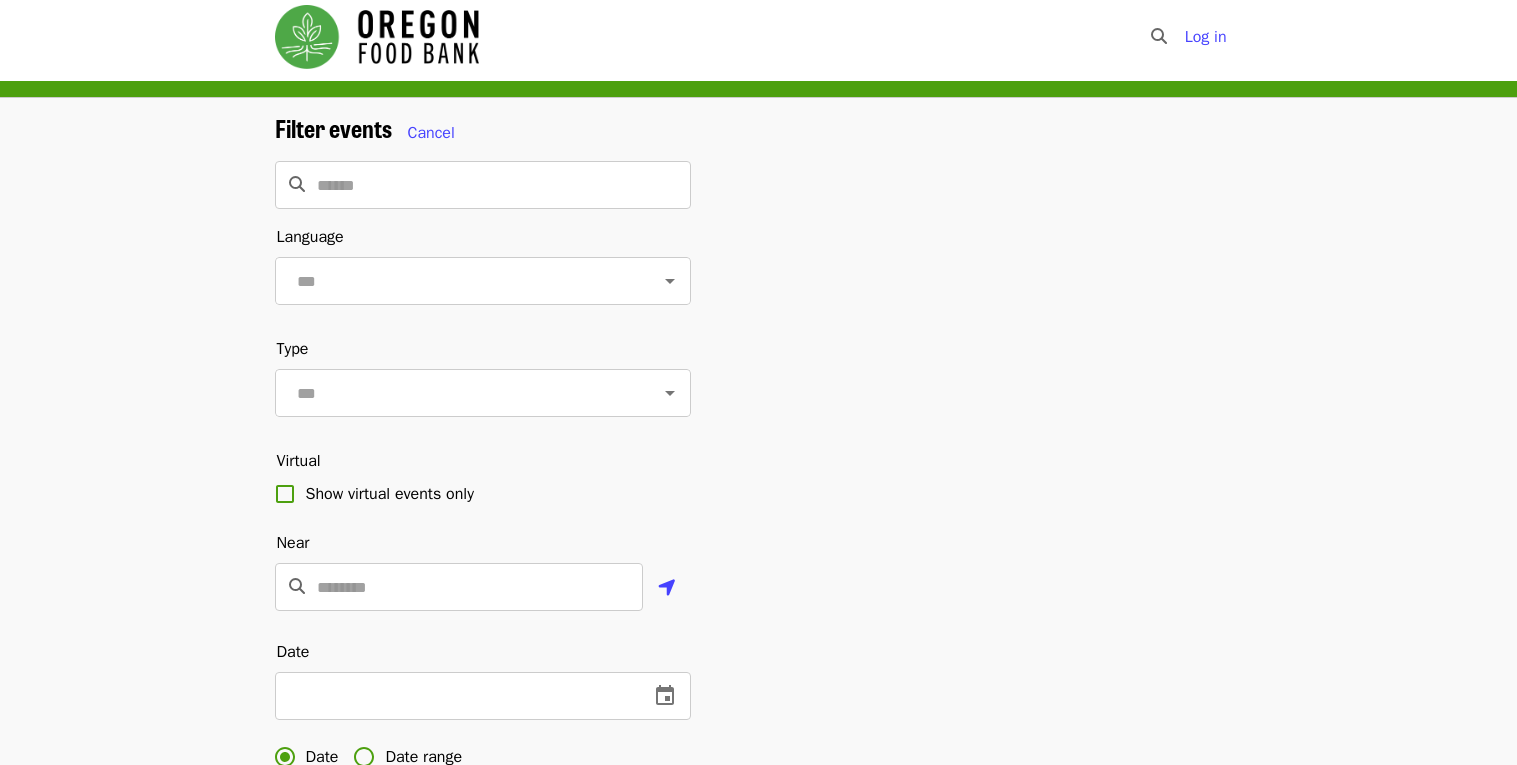 scroll, scrollTop: 0, scrollLeft: 0, axis: both 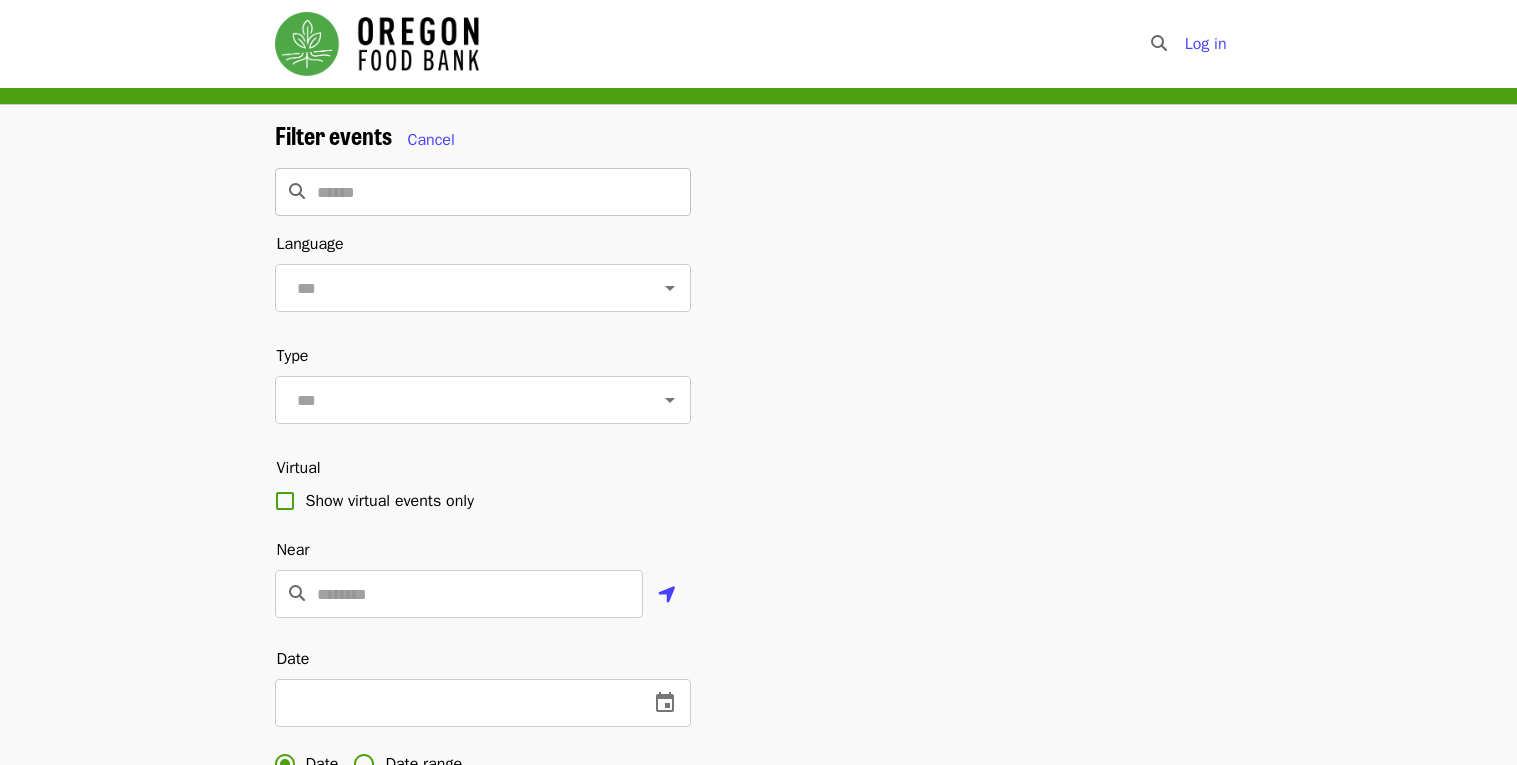 click at bounding box center [504, 192] 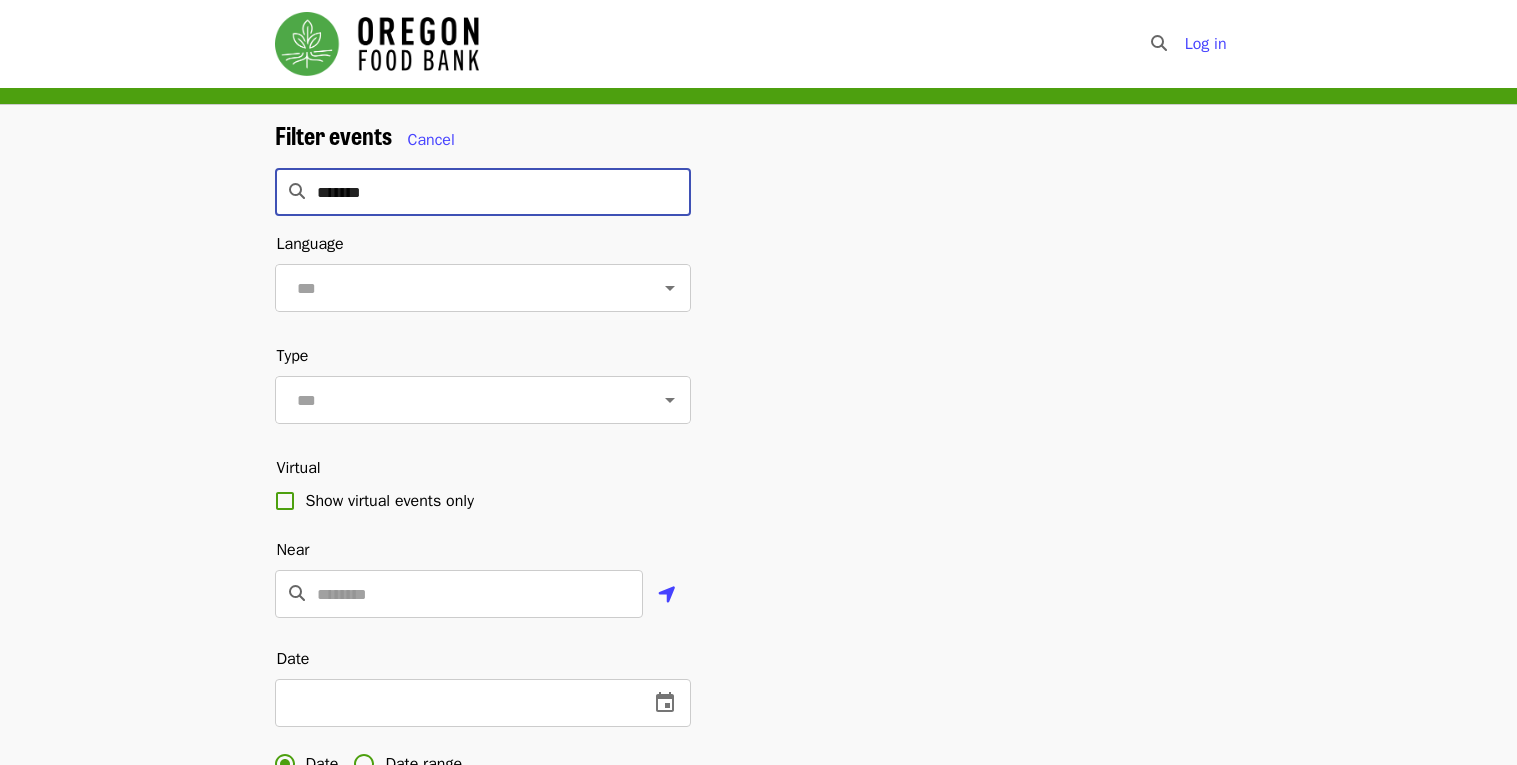type on "********" 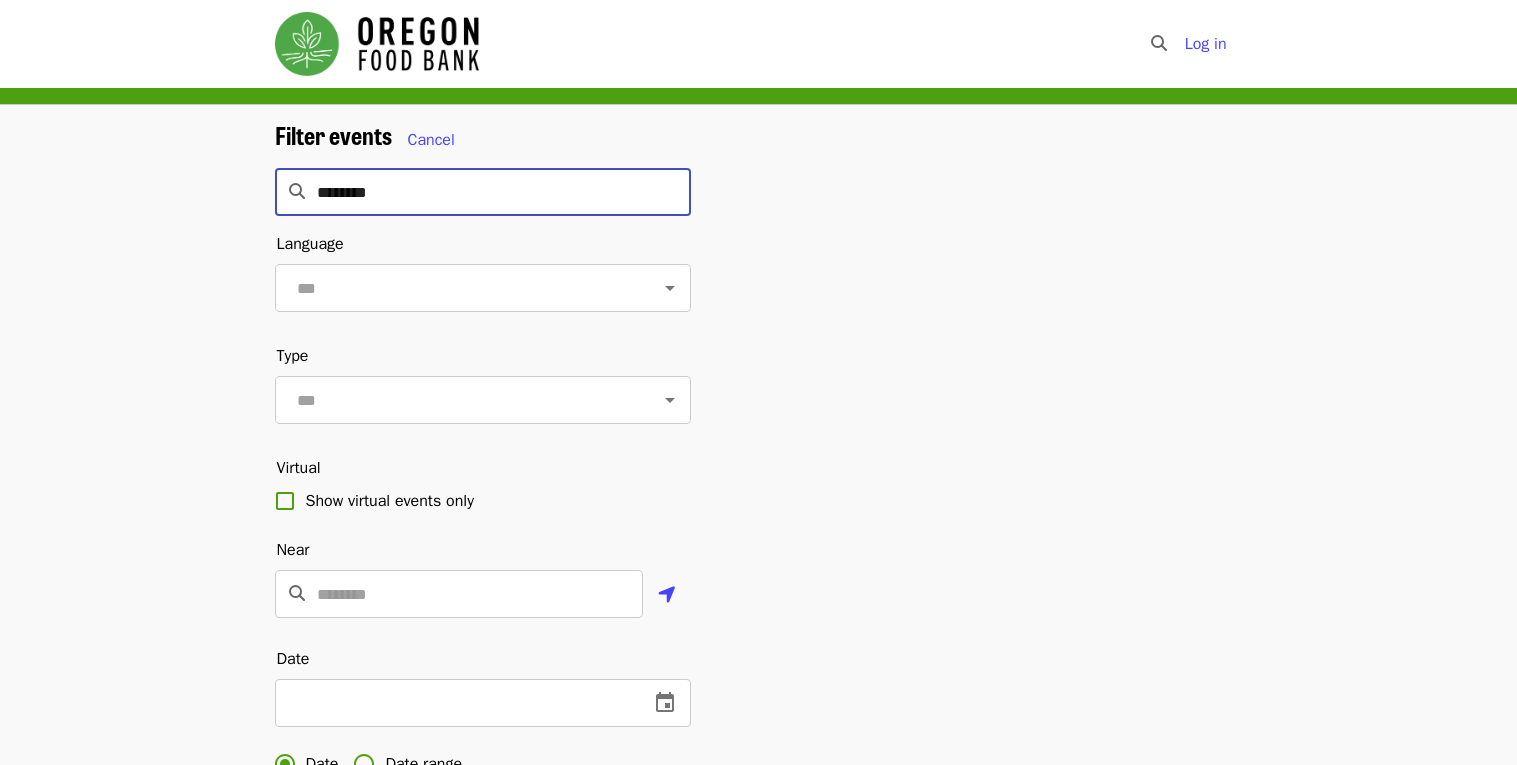 click on "Apply filters" at bounding box center (332, 1188) 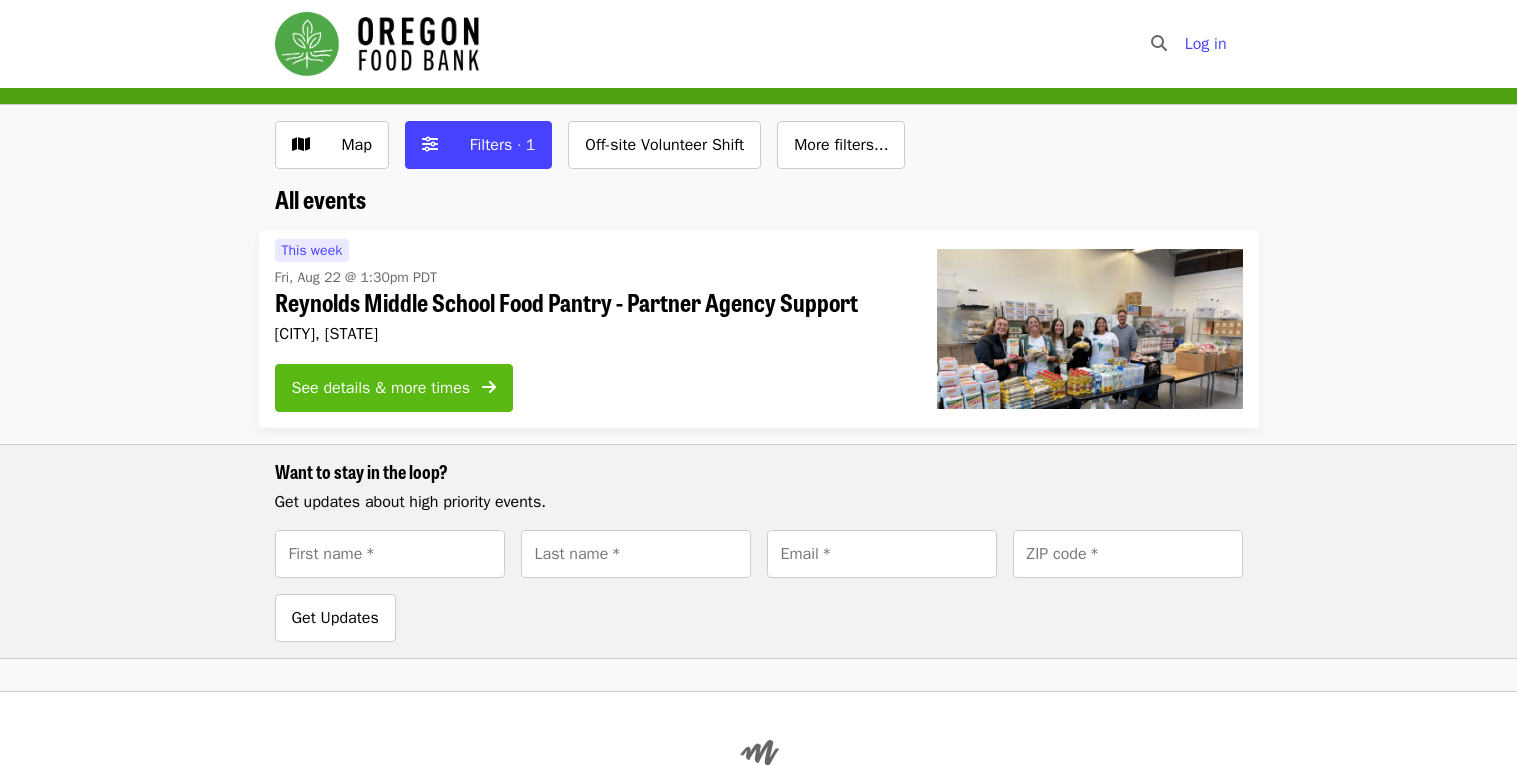 click on "See details & more times" at bounding box center [394, 388] 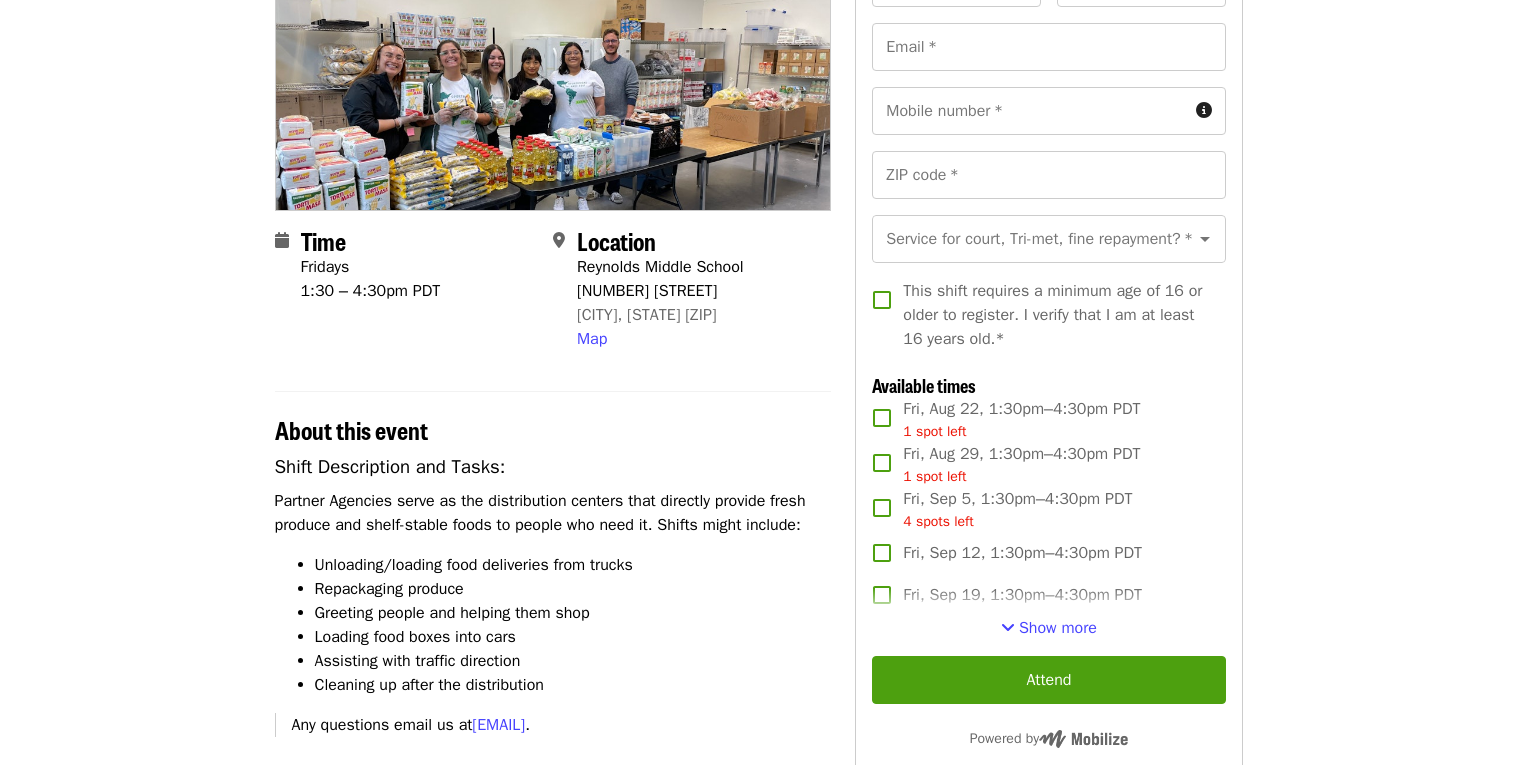 scroll, scrollTop: 273, scrollLeft: 0, axis: vertical 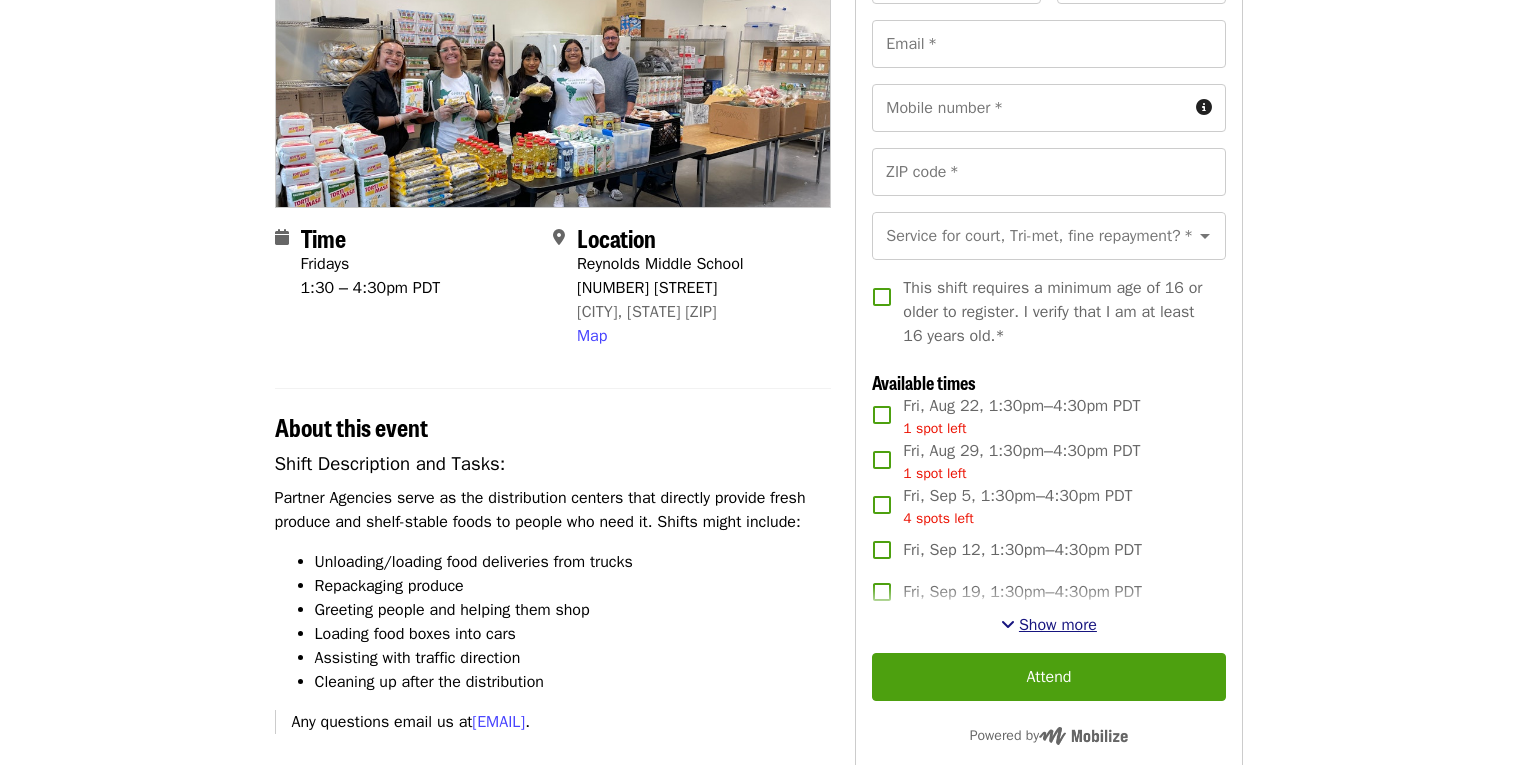 click on "Show more" at bounding box center (1058, 625) 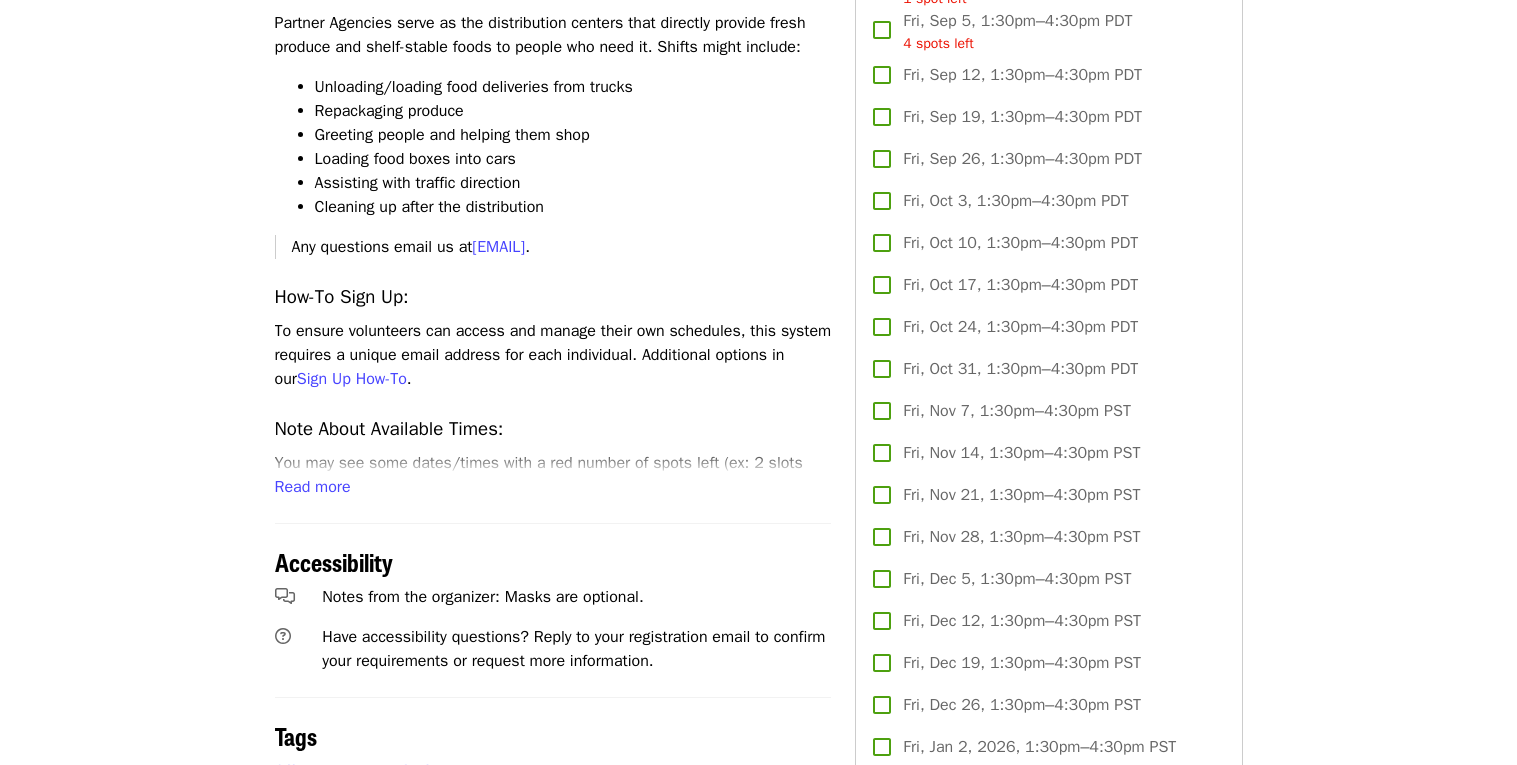 scroll, scrollTop: 0, scrollLeft: 0, axis: both 